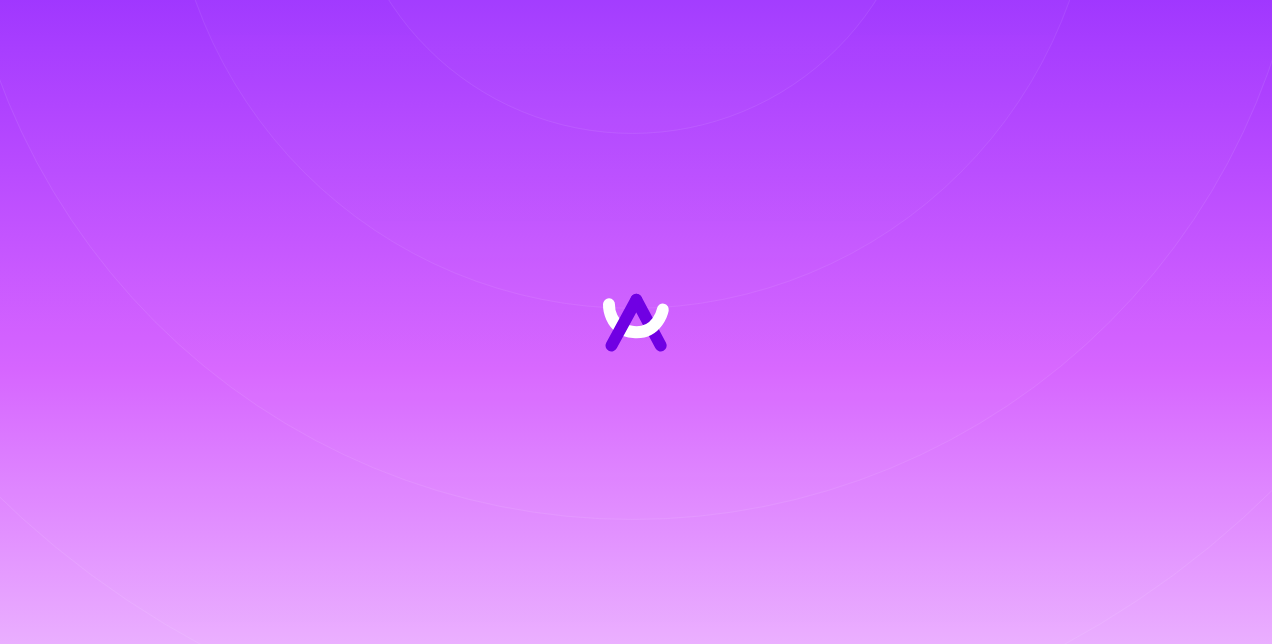 scroll, scrollTop: 0, scrollLeft: 0, axis: both 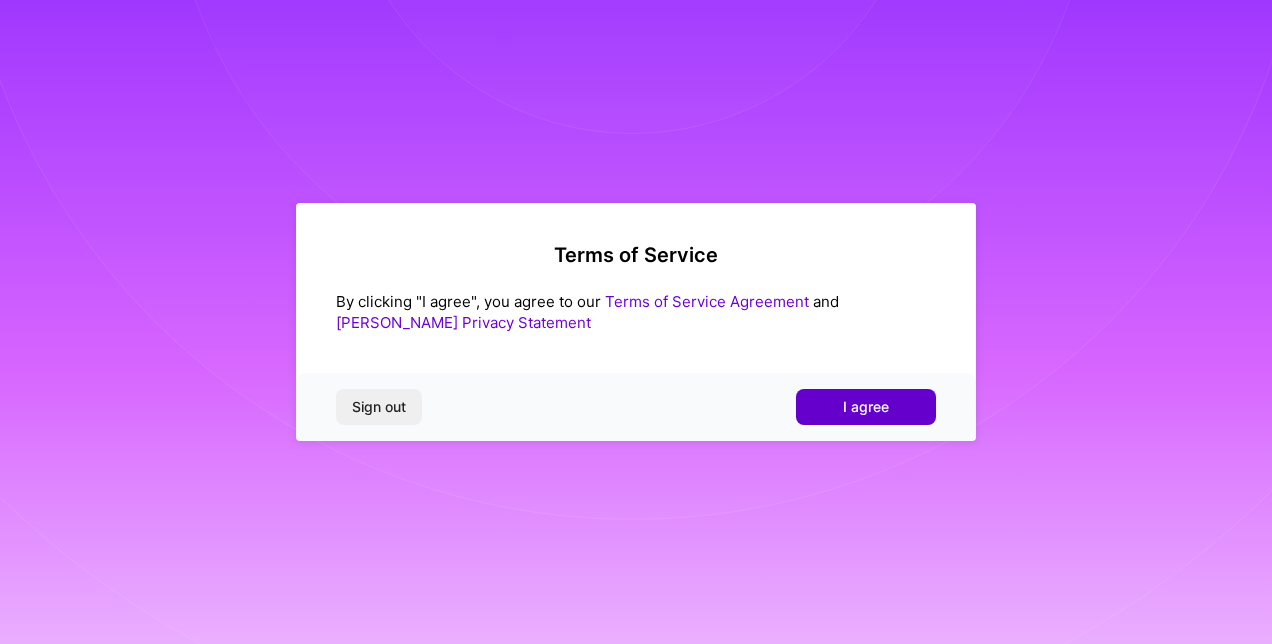 click on "I agree" at bounding box center [866, 407] 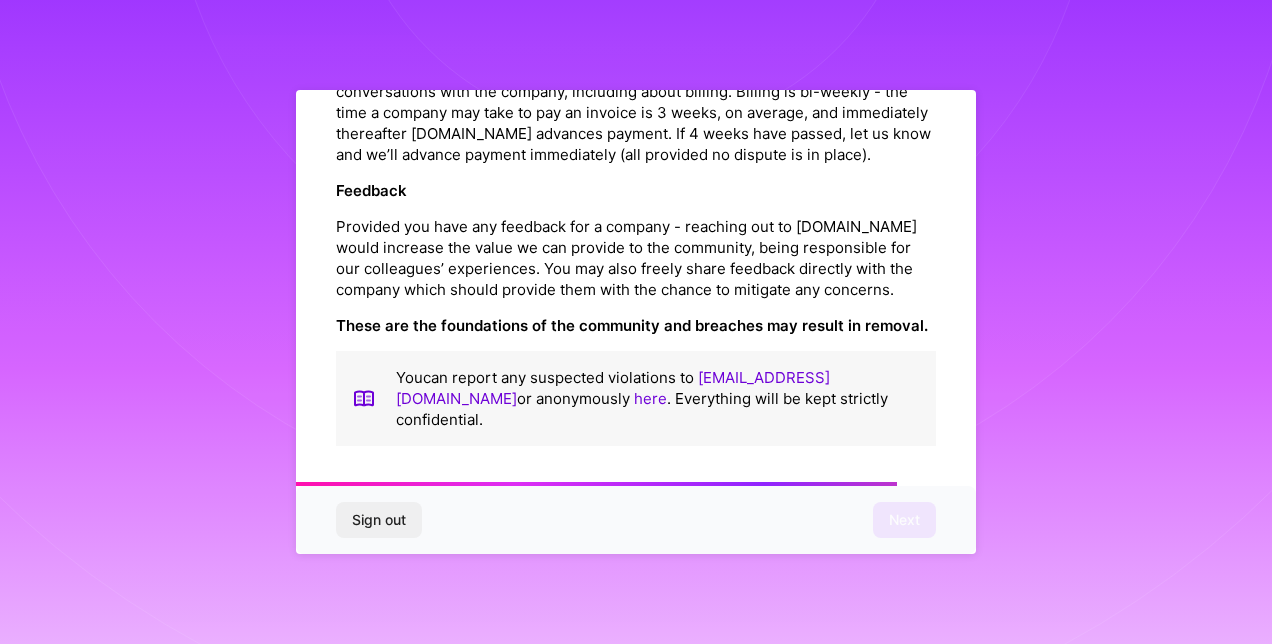 scroll, scrollTop: 2370, scrollLeft: 0, axis: vertical 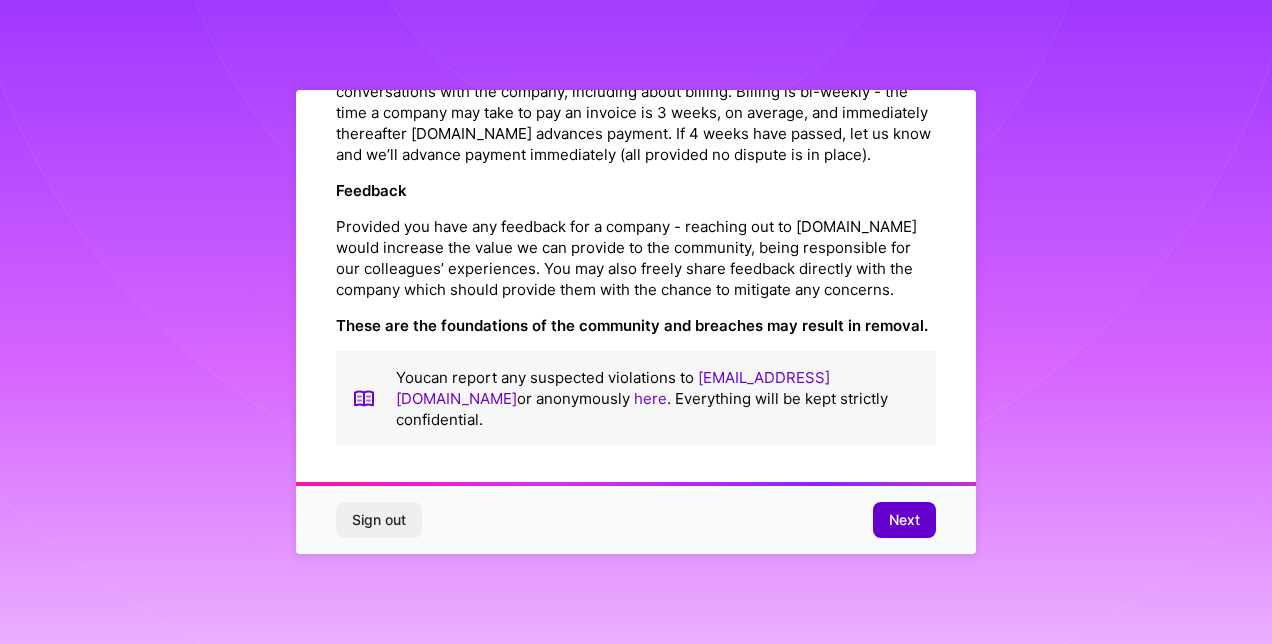 click on "Next" at bounding box center [904, 520] 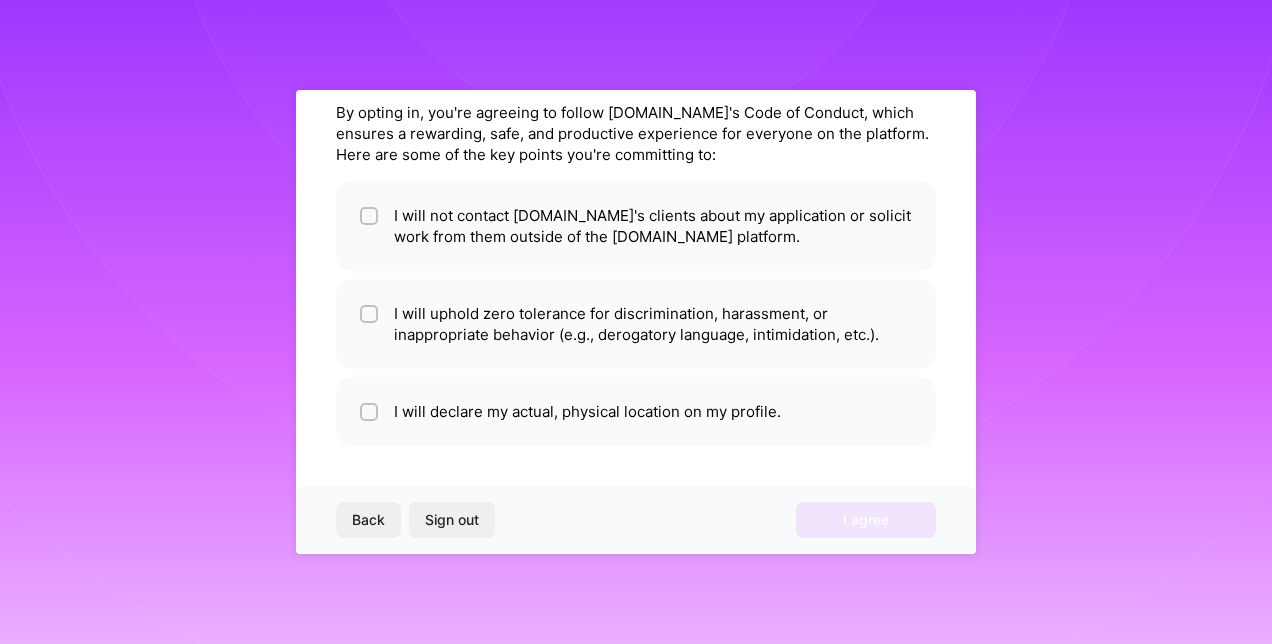 scroll, scrollTop: 76, scrollLeft: 0, axis: vertical 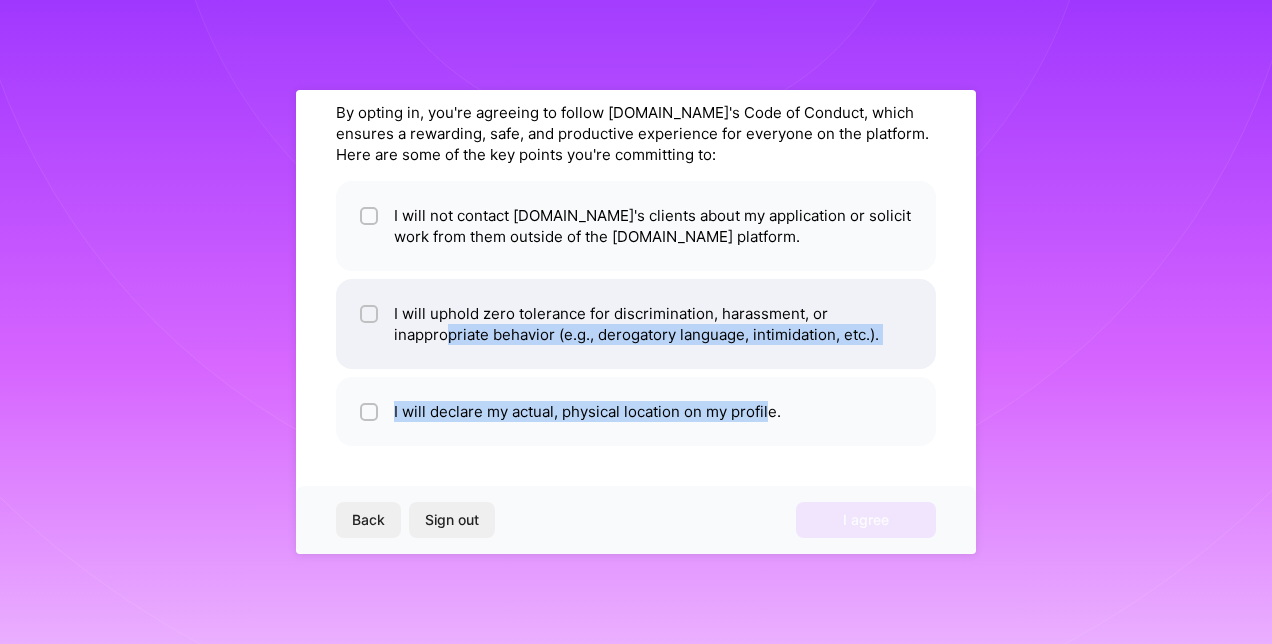 drag, startPoint x: 749, startPoint y: 468, endPoint x: 444, endPoint y: 354, distance: 325.60867 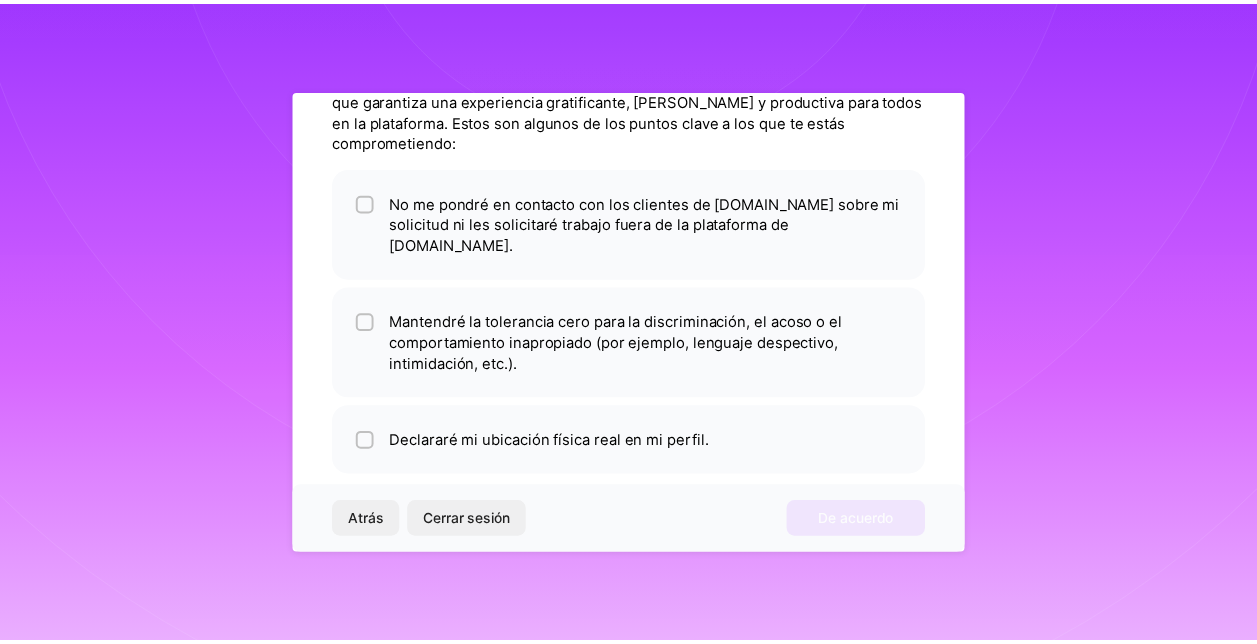 scroll, scrollTop: 118, scrollLeft: 0, axis: vertical 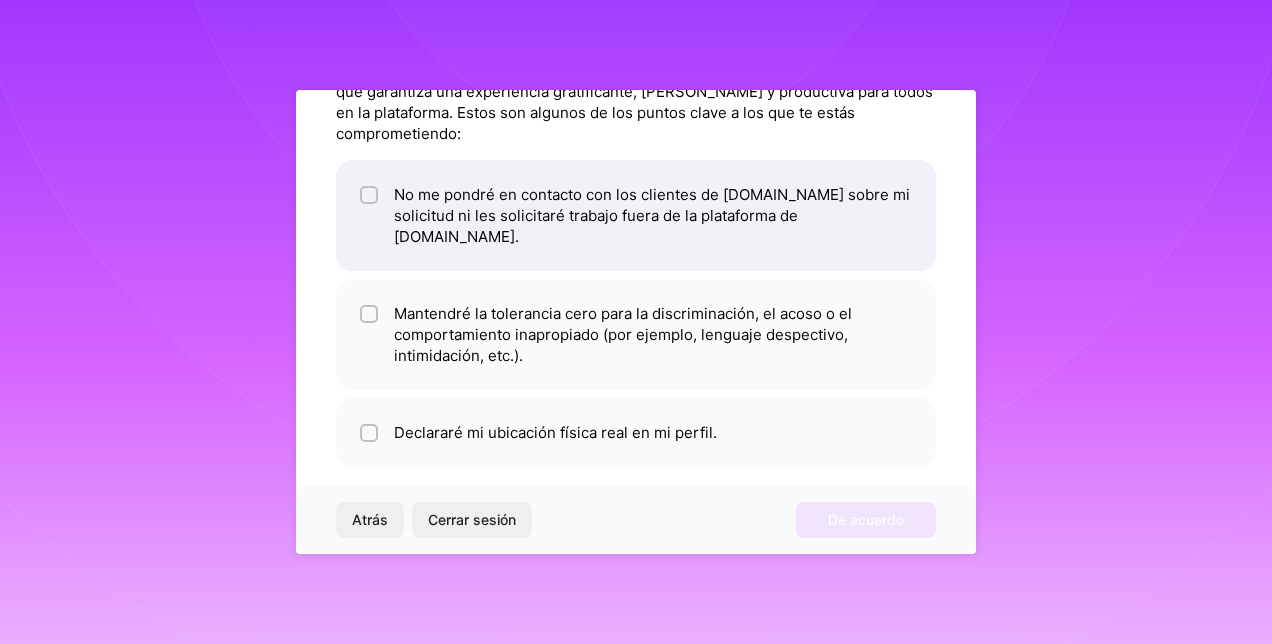 click at bounding box center (371, 196) 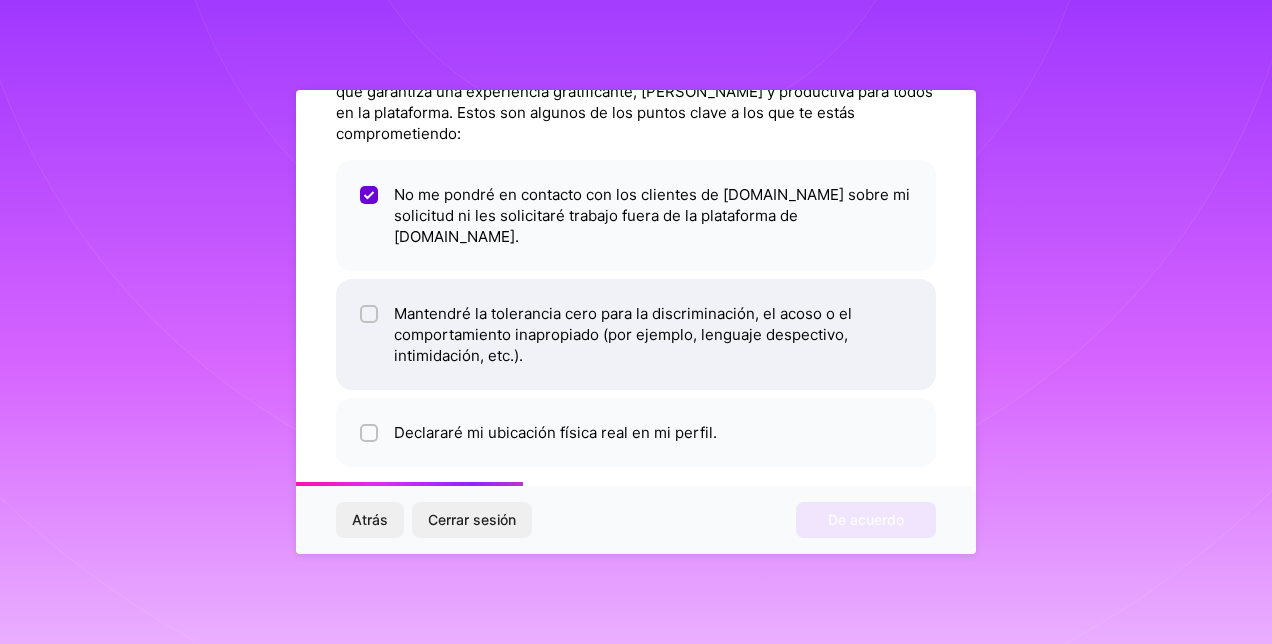 click at bounding box center (369, 314) 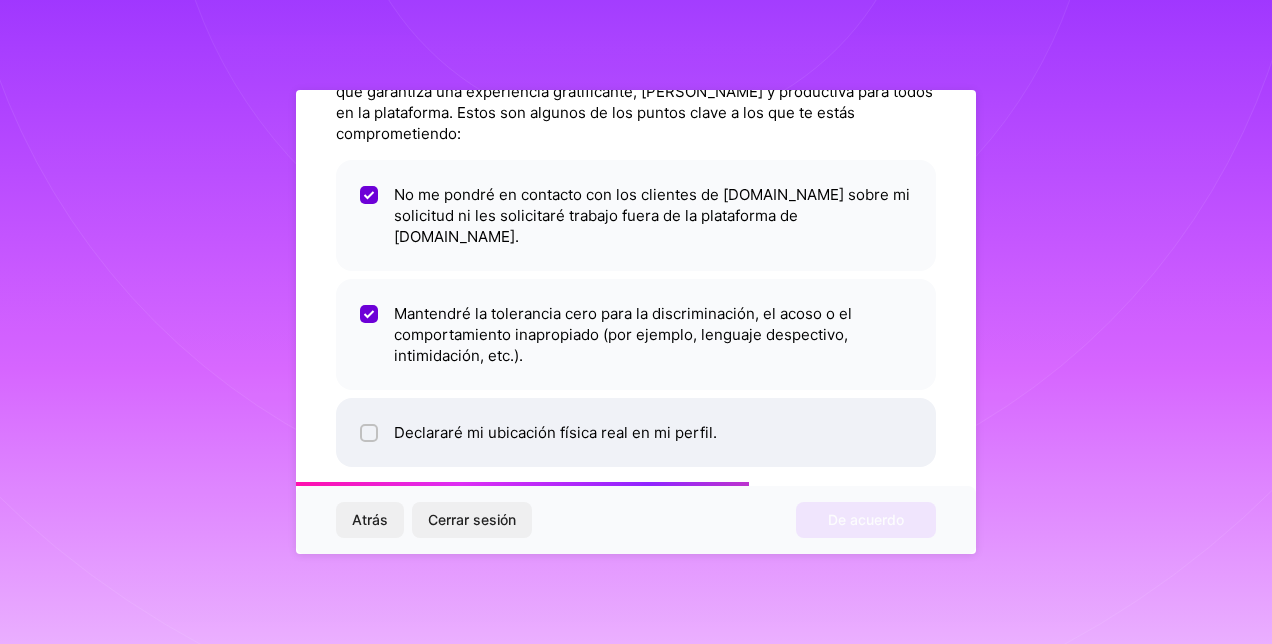 click at bounding box center [371, 434] 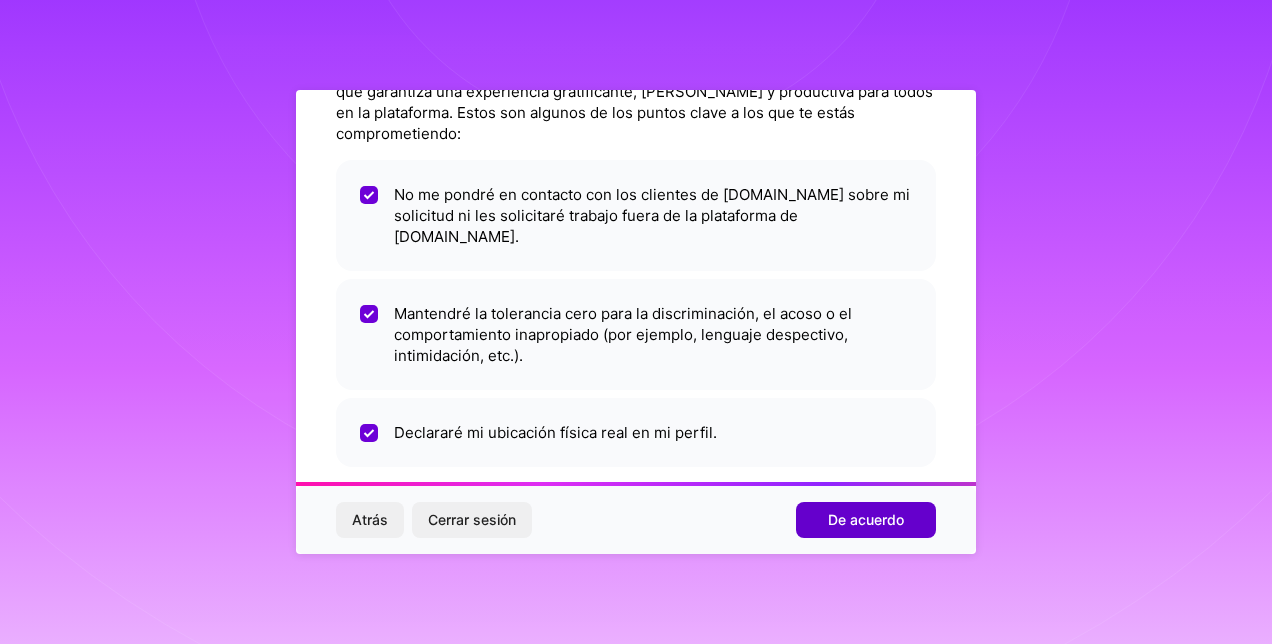 click on "De acuerdo" at bounding box center [866, 520] 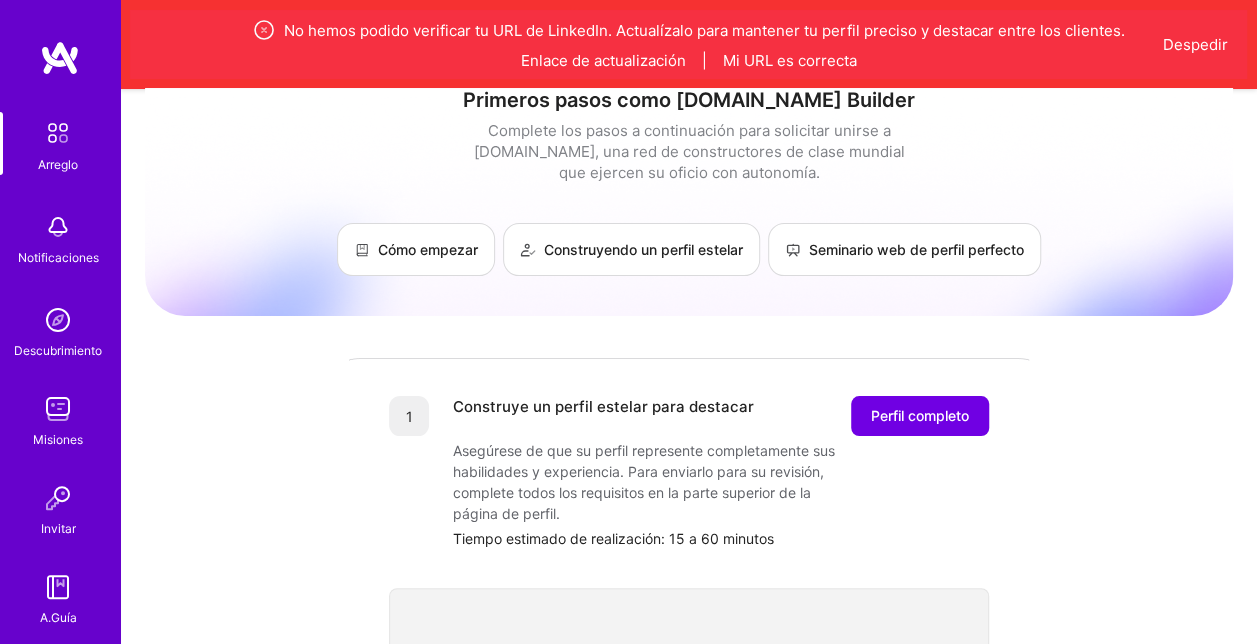 scroll, scrollTop: 0, scrollLeft: 0, axis: both 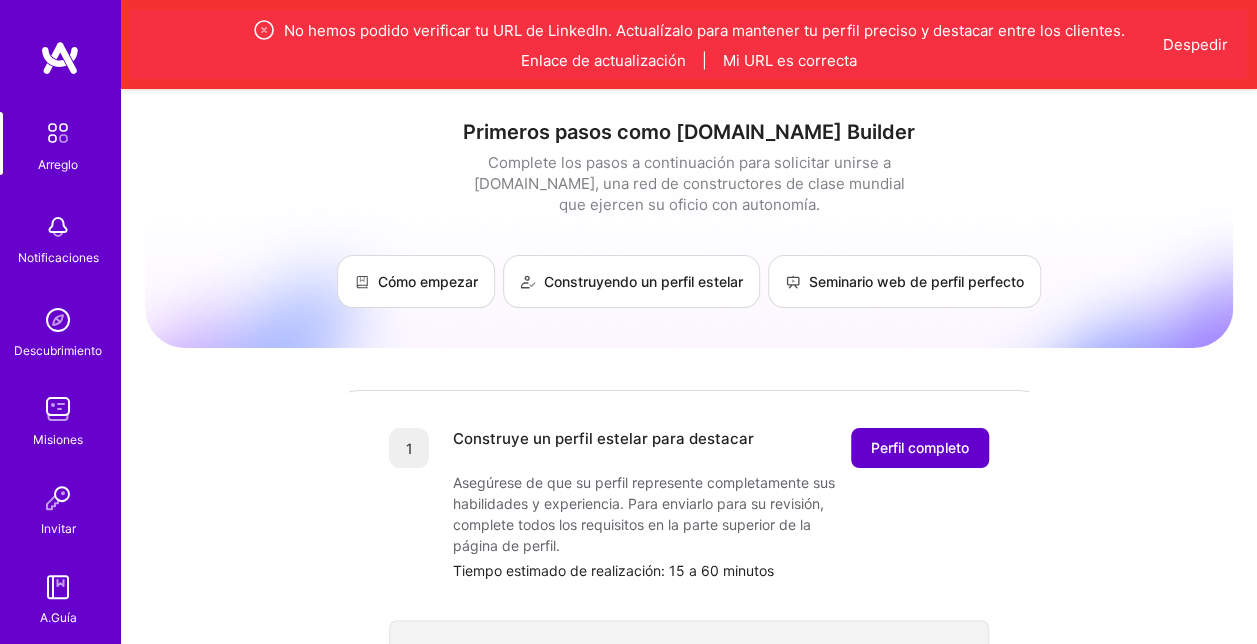 click on "Perfil completo" at bounding box center (920, 448) 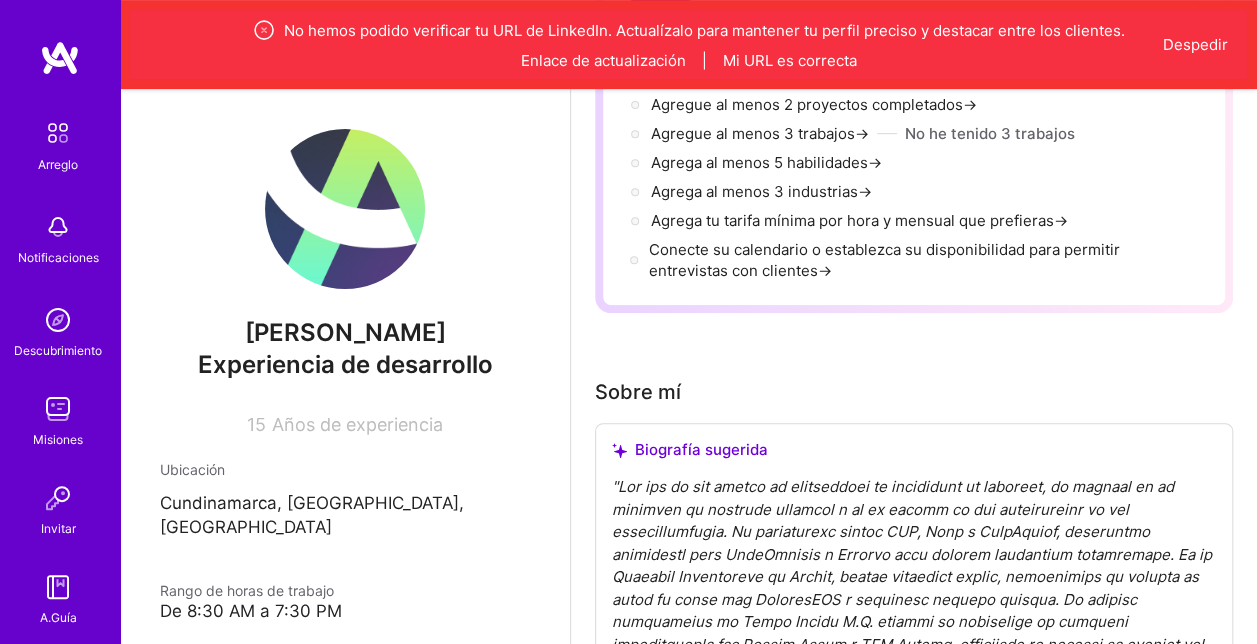scroll, scrollTop: 294, scrollLeft: 0, axis: vertical 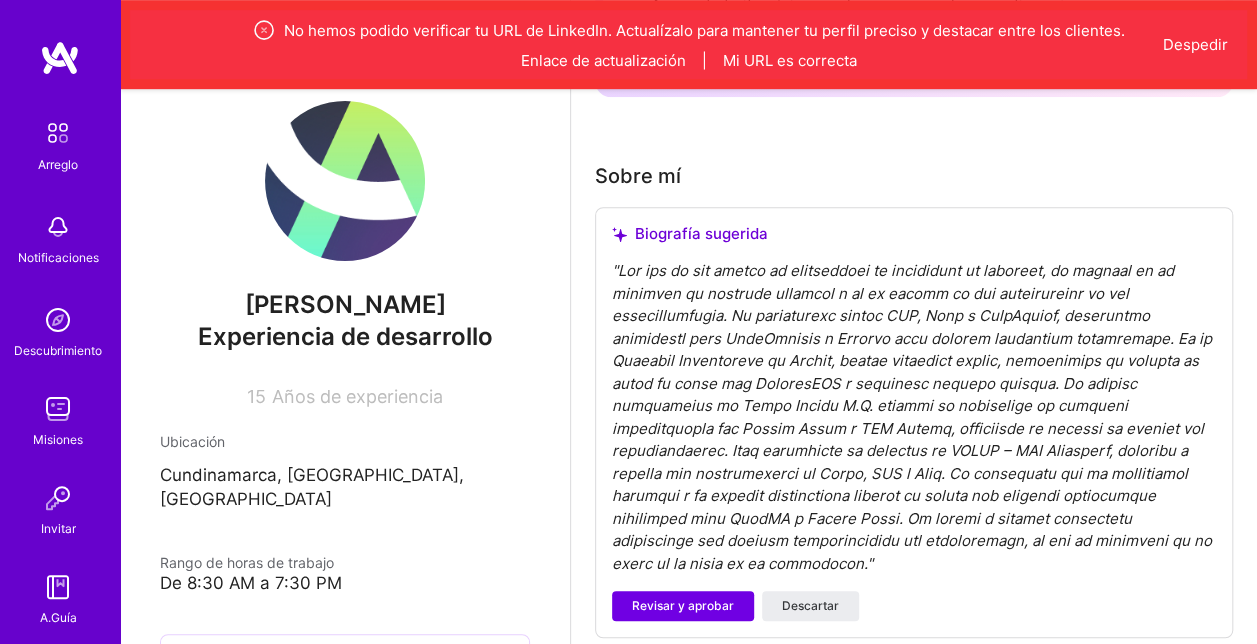 click on "Años de experiencia" at bounding box center [357, 396] 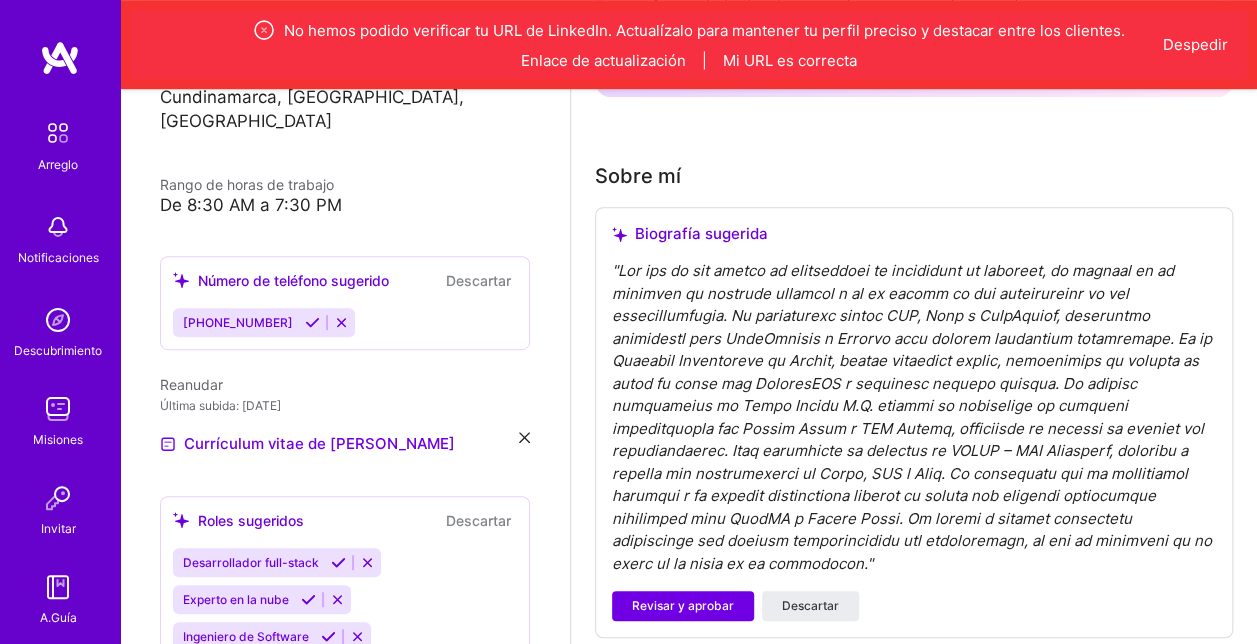scroll, scrollTop: 0, scrollLeft: 0, axis: both 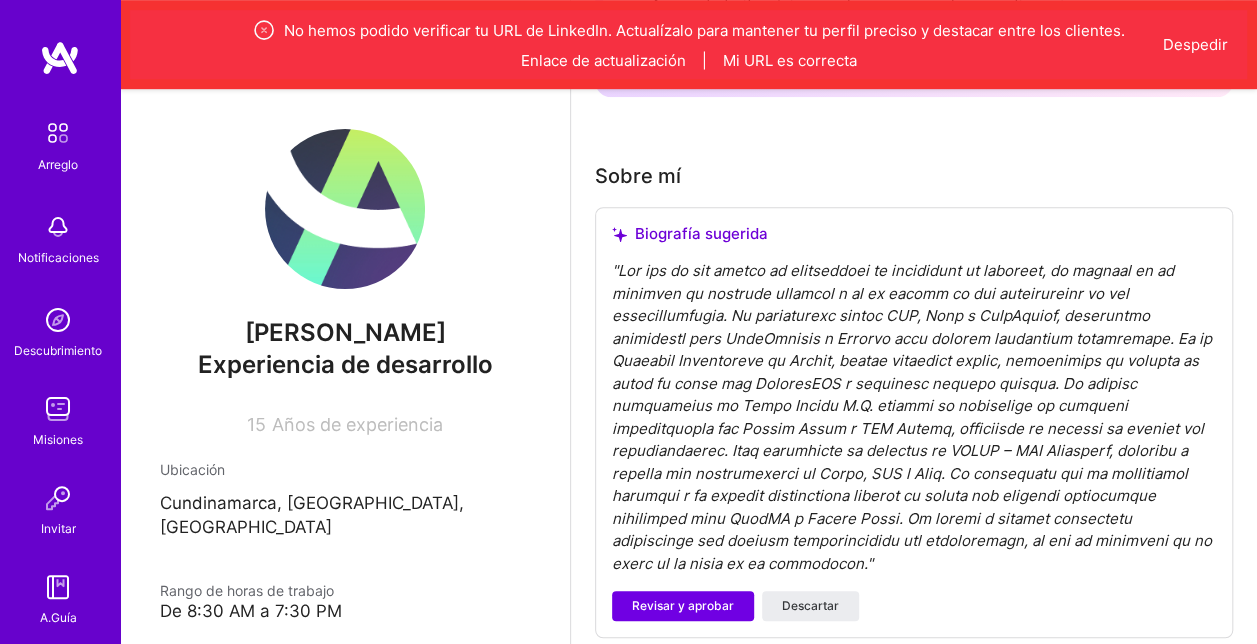 click at bounding box center [58, 409] 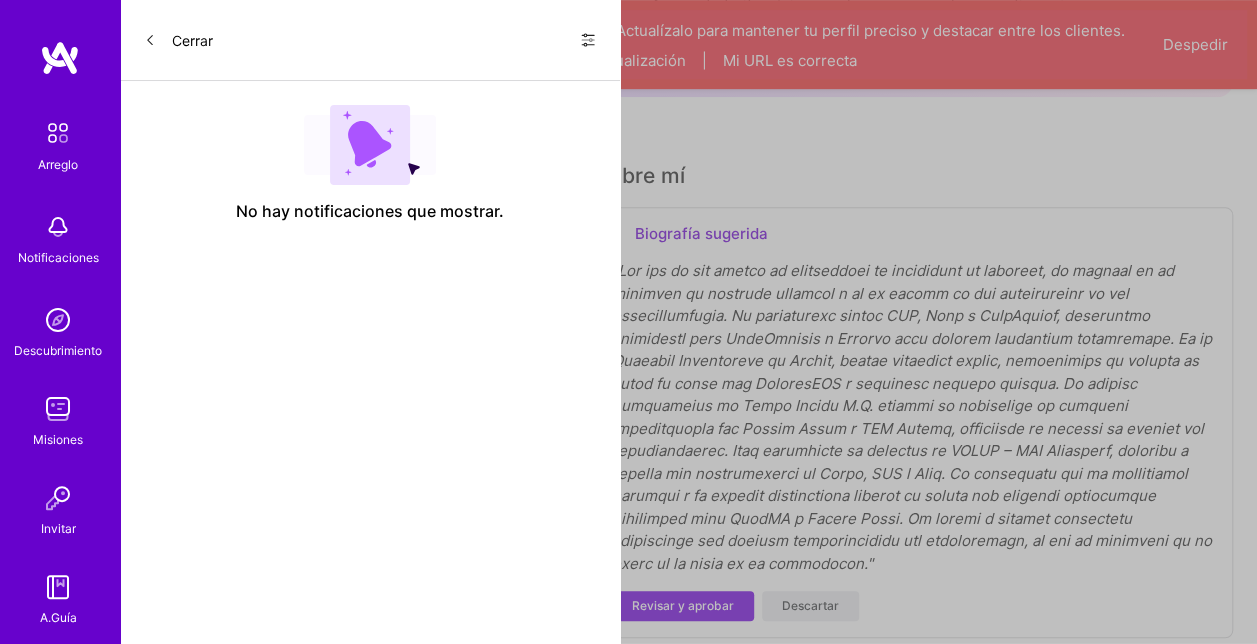scroll, scrollTop: 0, scrollLeft: 0, axis: both 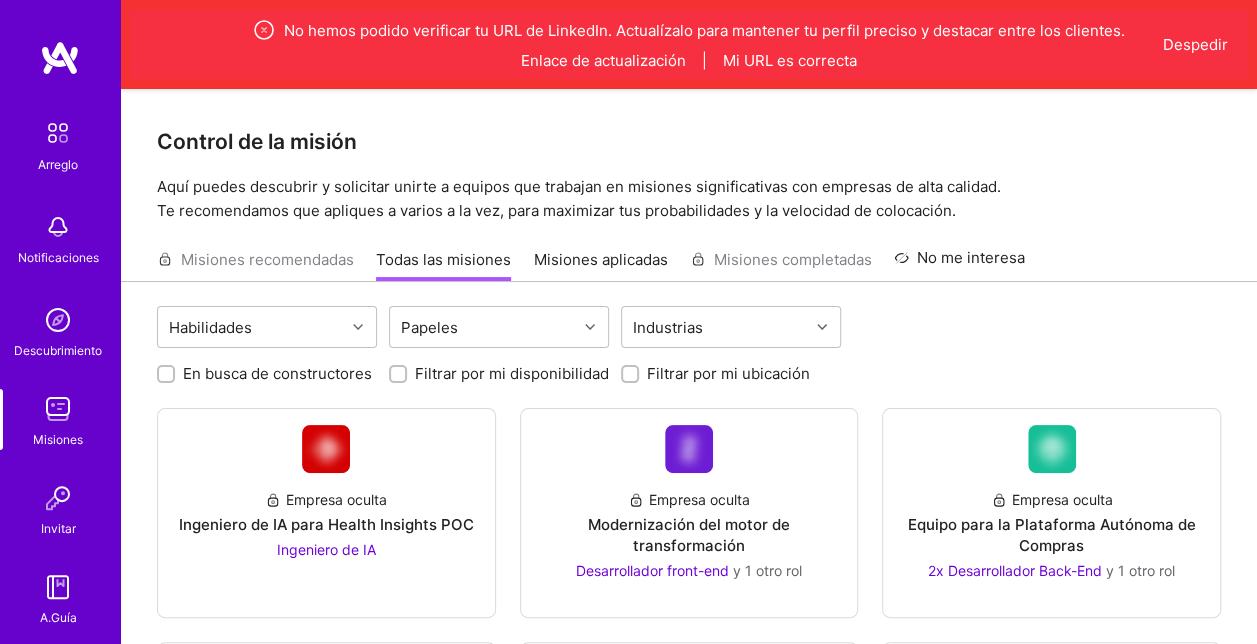 click at bounding box center (58, 498) 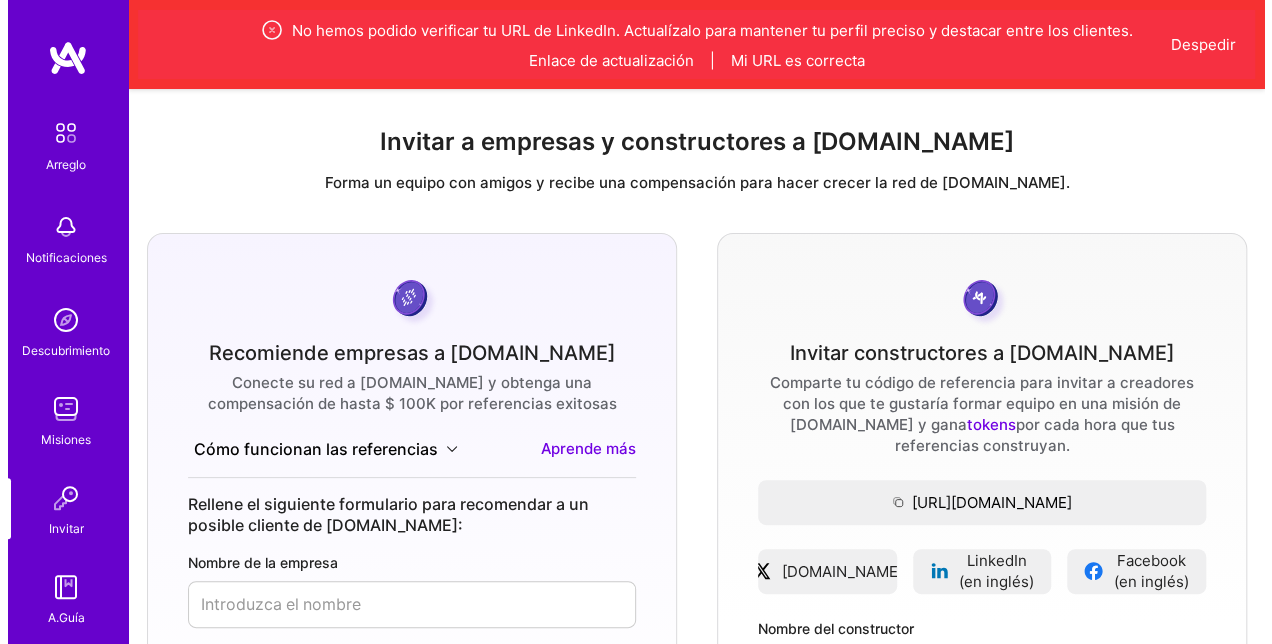 scroll, scrollTop: 0, scrollLeft: 0, axis: both 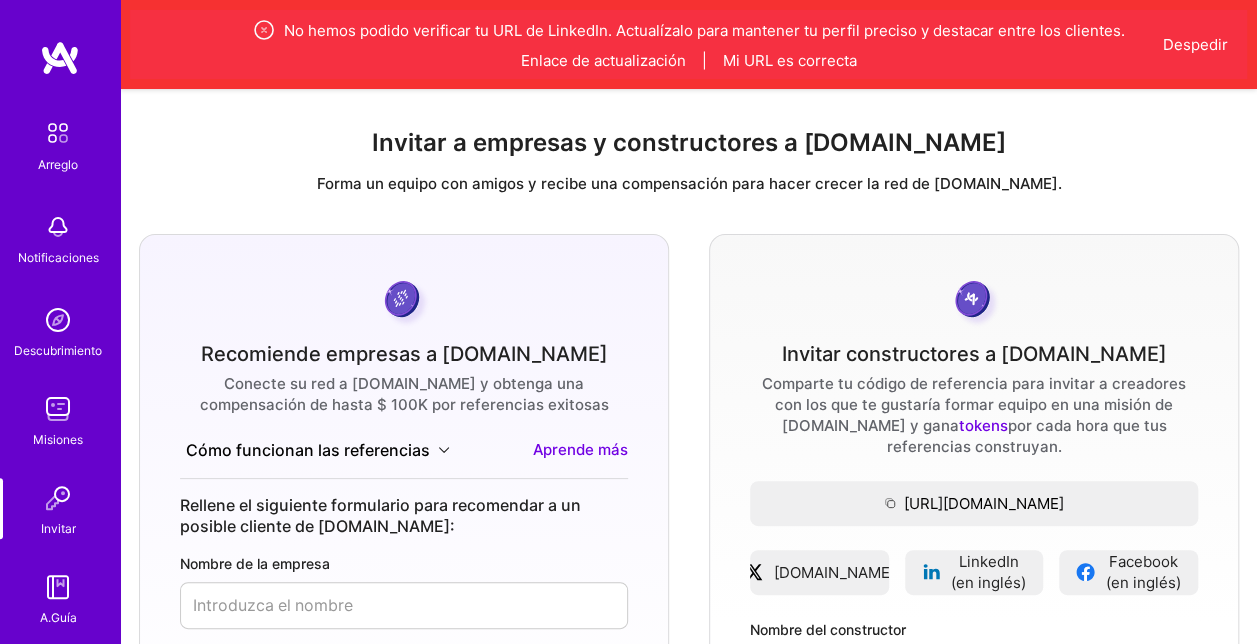 click at bounding box center (58, 133) 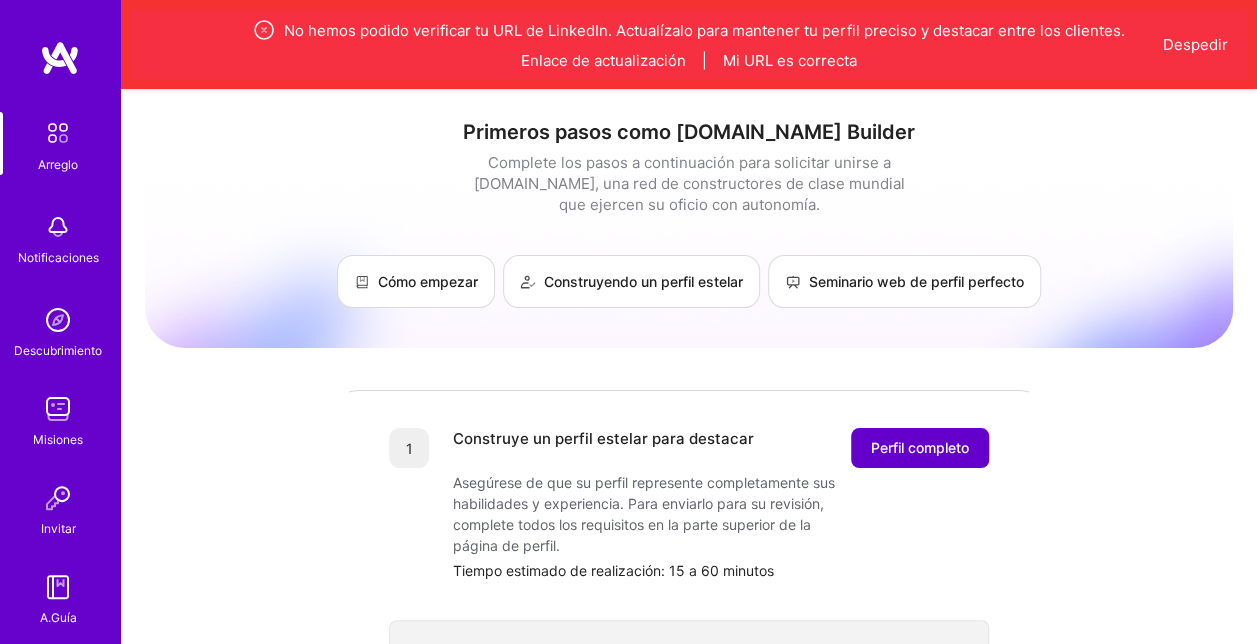 click on "Perfil completo" at bounding box center [920, 448] 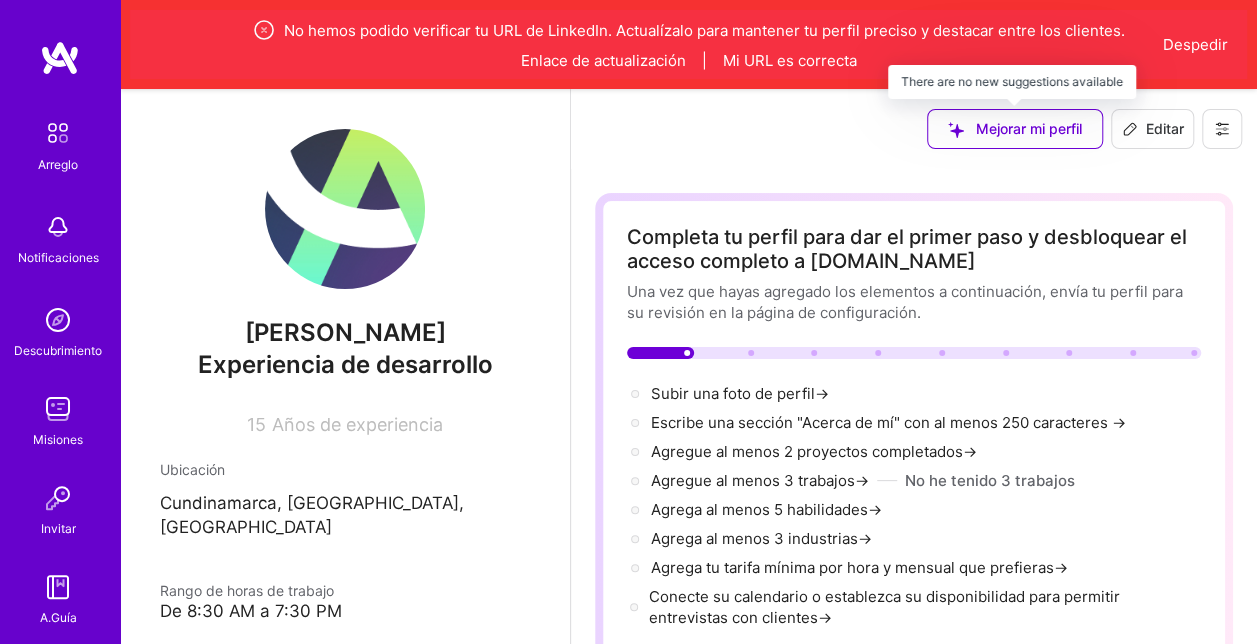 click on "Mejorar mi perfil" at bounding box center (1015, 129) 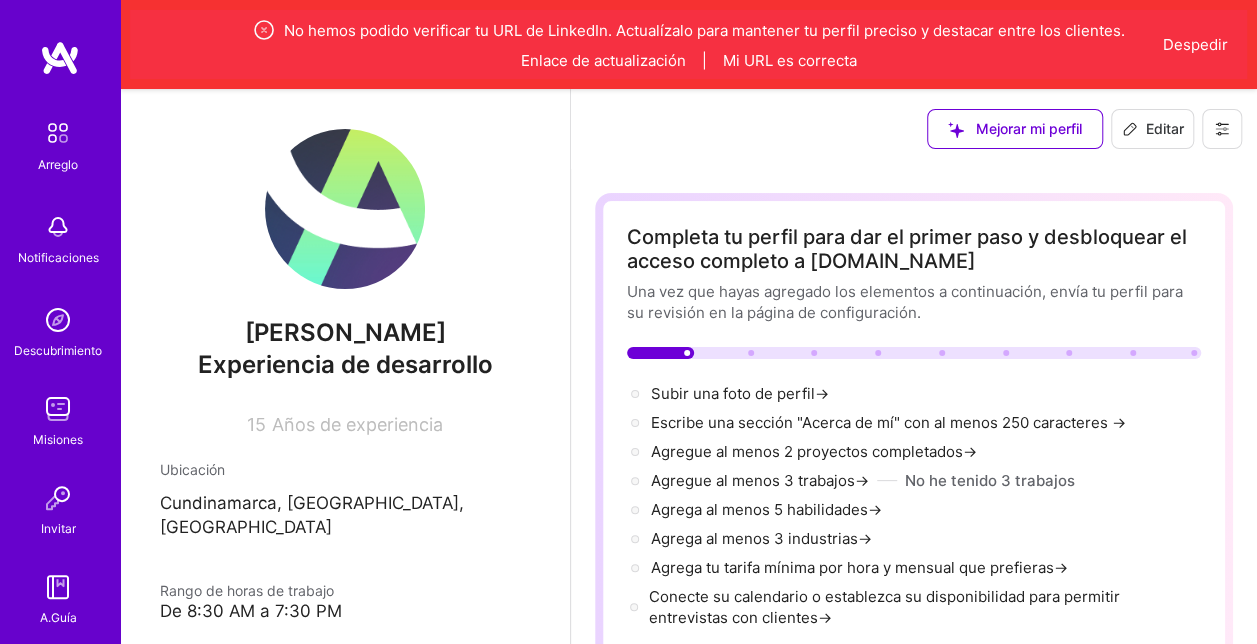 click on "Editar" at bounding box center [1165, 129] 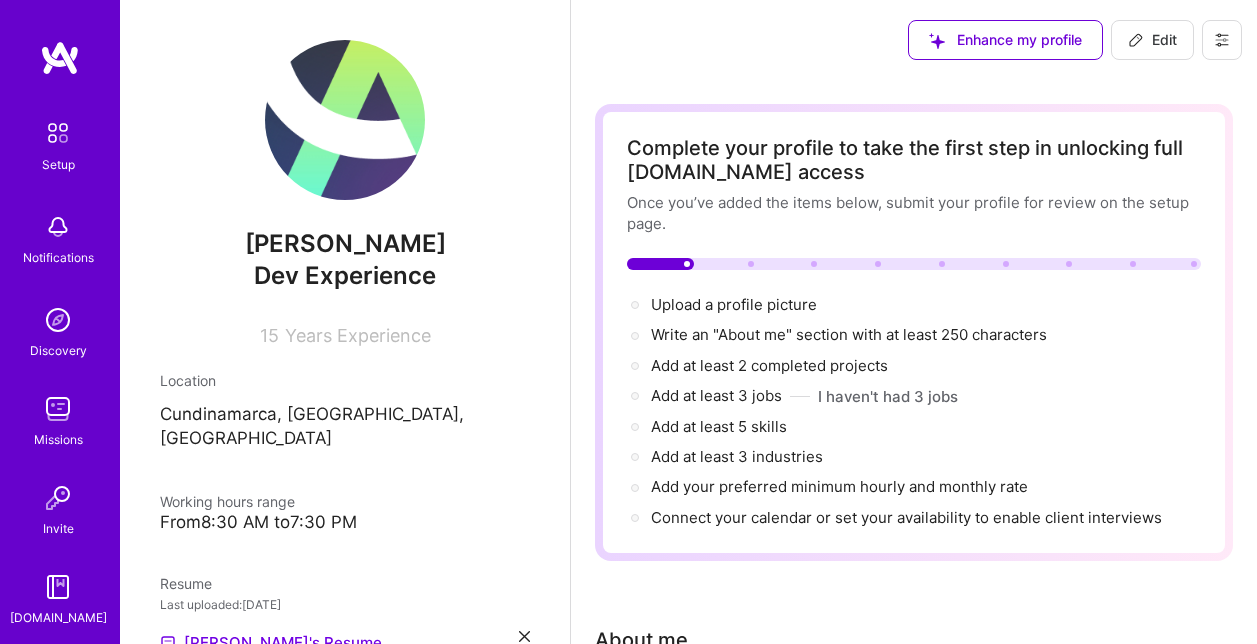 scroll, scrollTop: 0, scrollLeft: 0, axis: both 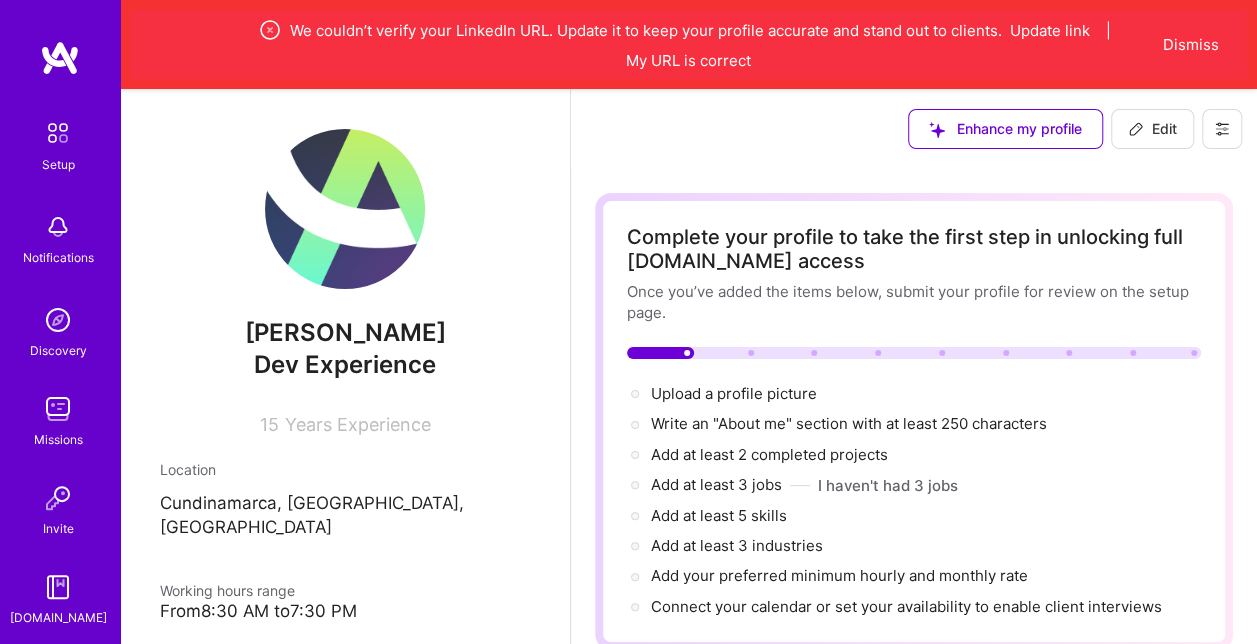click on "Edit" at bounding box center (1152, 129) 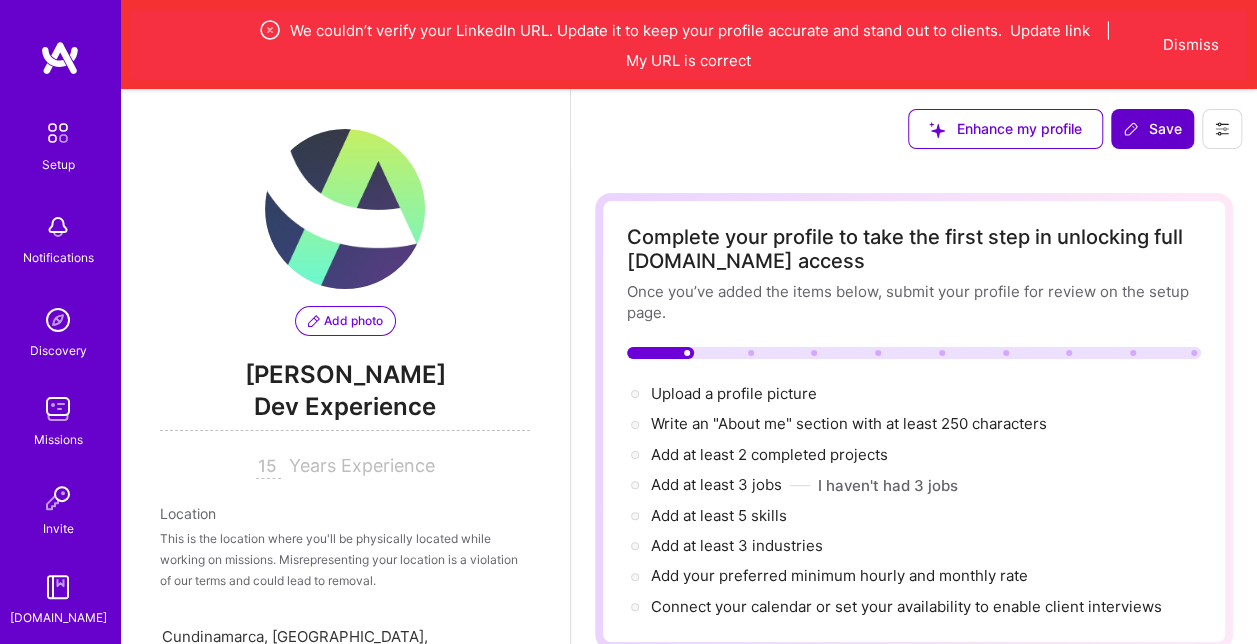 scroll, scrollTop: 488, scrollLeft: 0, axis: vertical 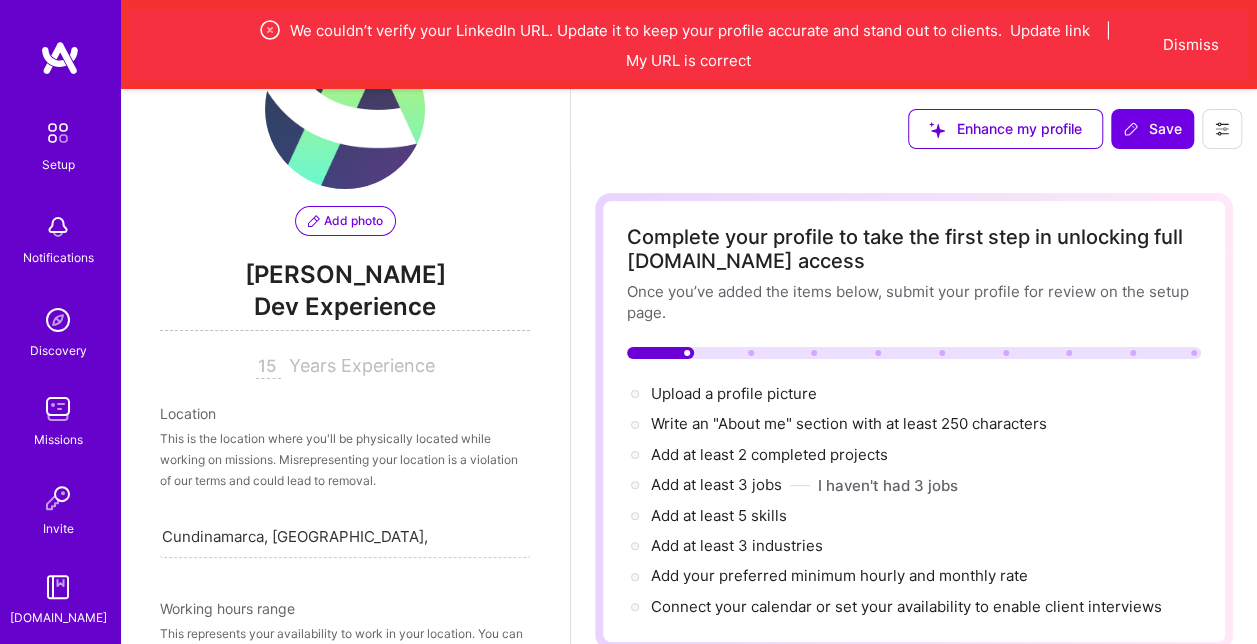 click on "Add photo [PERSON_NAME] Dev Experience 15 Years Experience" at bounding box center [345, 204] 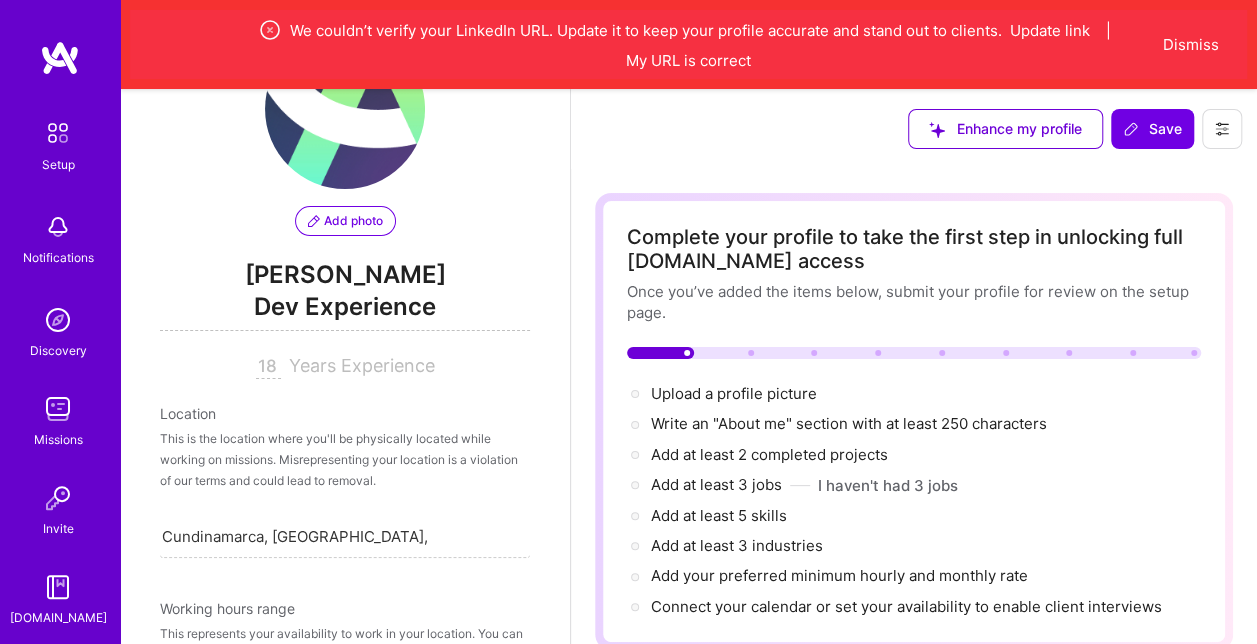 type on "1" 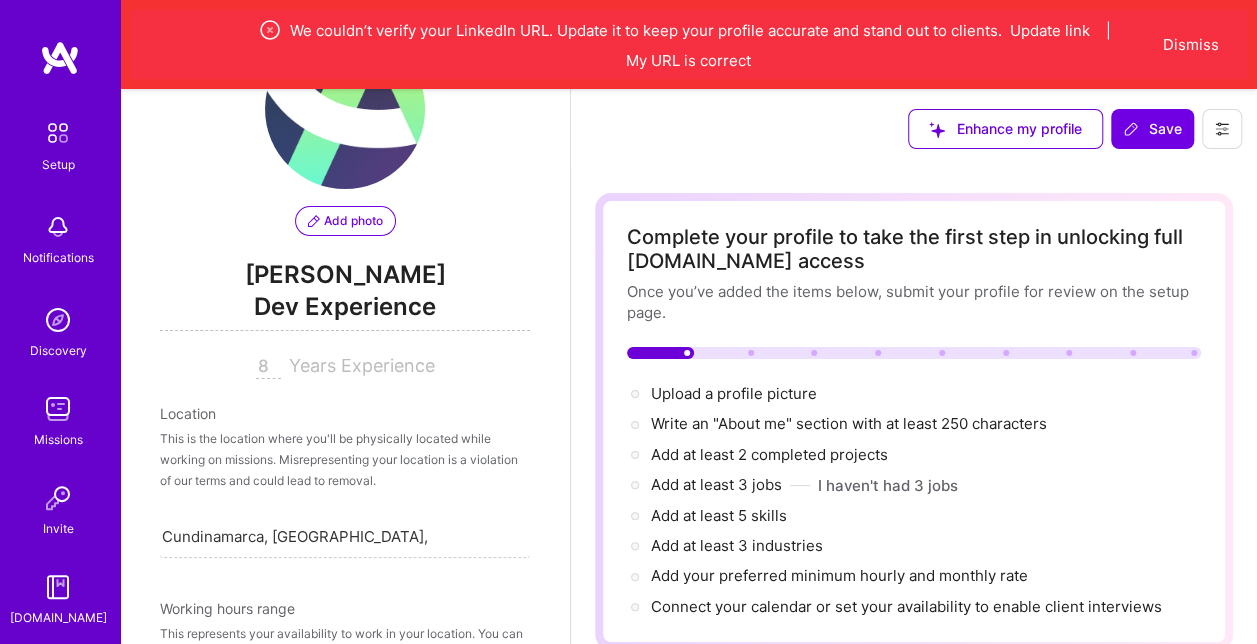 type on "8" 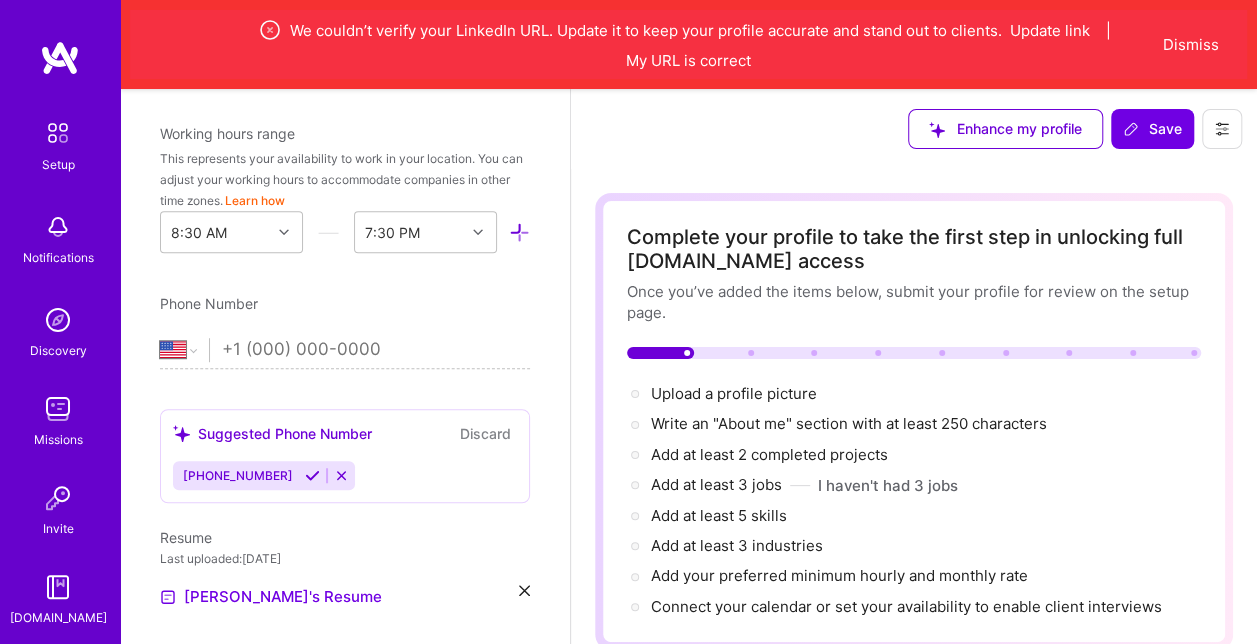 scroll, scrollTop: 656, scrollLeft: 0, axis: vertical 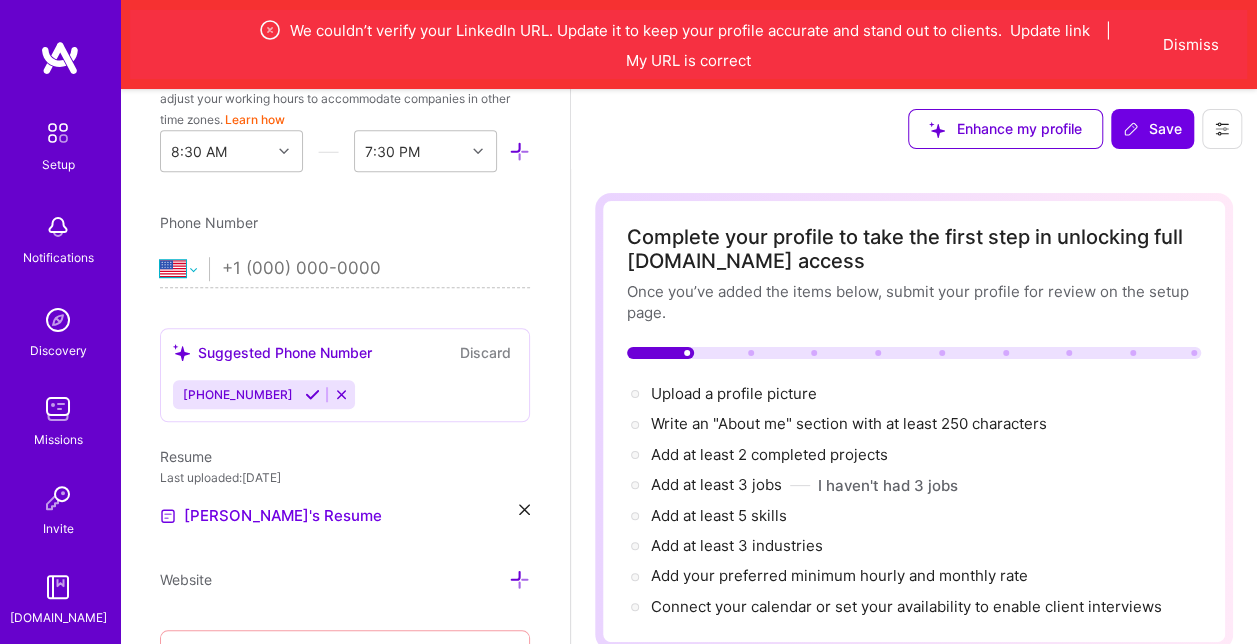 click on "[GEOGRAPHIC_DATA] [GEOGRAPHIC_DATA] [GEOGRAPHIC_DATA] [GEOGRAPHIC_DATA] [US_STATE] [GEOGRAPHIC_DATA] [GEOGRAPHIC_DATA] [GEOGRAPHIC_DATA] [GEOGRAPHIC_DATA] [GEOGRAPHIC_DATA] [GEOGRAPHIC_DATA] [GEOGRAPHIC_DATA] [DATE][GEOGRAPHIC_DATA] [GEOGRAPHIC_DATA] [GEOGRAPHIC_DATA] [GEOGRAPHIC_DATA] [GEOGRAPHIC_DATA] [GEOGRAPHIC_DATA] [GEOGRAPHIC_DATA] [GEOGRAPHIC_DATA] [GEOGRAPHIC_DATA] [GEOGRAPHIC_DATA] [GEOGRAPHIC_DATA] [GEOGRAPHIC_DATA] [GEOGRAPHIC_DATA] [GEOGRAPHIC_DATA] [GEOGRAPHIC_DATA] [GEOGRAPHIC_DATA], [GEOGRAPHIC_DATA] [GEOGRAPHIC_DATA] [GEOGRAPHIC_DATA] [GEOGRAPHIC_DATA] [GEOGRAPHIC_DATA] [GEOGRAPHIC_DATA] [GEOGRAPHIC_DATA] [GEOGRAPHIC_DATA] [GEOGRAPHIC_DATA] [GEOGRAPHIC_DATA] [GEOGRAPHIC_DATA] [GEOGRAPHIC_DATA] [GEOGRAPHIC_DATA] [GEOGRAPHIC_DATA] [GEOGRAPHIC_DATA] [GEOGRAPHIC_DATA] [GEOGRAPHIC_DATA] [GEOGRAPHIC_DATA] [GEOGRAPHIC_DATA] [GEOGRAPHIC_DATA] [GEOGRAPHIC_DATA] [GEOGRAPHIC_DATA] [GEOGRAPHIC_DATA] [GEOGRAPHIC_DATA], [GEOGRAPHIC_DATA] [GEOGRAPHIC_DATA] [GEOGRAPHIC_DATA] d'Ivoire [GEOGRAPHIC_DATA] [GEOGRAPHIC_DATA] [GEOGRAPHIC_DATA] [GEOGRAPHIC_DATA] [GEOGRAPHIC_DATA] [GEOGRAPHIC_DATA] [GEOGRAPHIC_DATA] [GEOGRAPHIC_DATA] [GEOGRAPHIC_DATA] [GEOGRAPHIC_DATA] [GEOGRAPHIC_DATA] [GEOGRAPHIC_DATA] [GEOGRAPHIC_DATA] [GEOGRAPHIC_DATA] [GEOGRAPHIC_DATA] [GEOGRAPHIC_DATA] [GEOGRAPHIC_DATA] [GEOGRAPHIC_DATA] [US_STATE] [GEOGRAPHIC_DATA] [GEOGRAPHIC_DATA] [GEOGRAPHIC_DATA] [GEOGRAPHIC_DATA] [GEOGRAPHIC_DATA] [GEOGRAPHIC_DATA] [GEOGRAPHIC_DATA] [US_STATE] [GEOGRAPHIC_DATA] [GEOGRAPHIC_DATA] [GEOGRAPHIC_DATA] [GEOGRAPHIC_DATA] [GEOGRAPHIC_DATA] [GEOGRAPHIC_DATA] [GEOGRAPHIC_DATA] [US_STATE] [GEOGRAPHIC_DATA] [GEOGRAPHIC_DATA] [GEOGRAPHIC_DATA]" at bounding box center [184, 269] 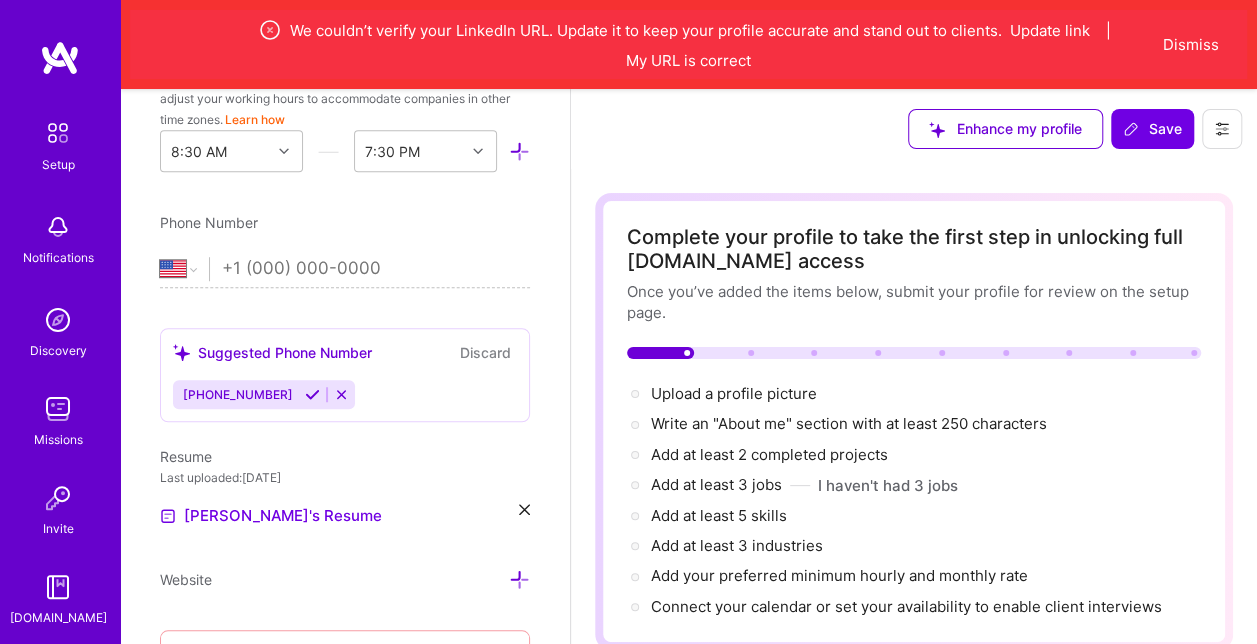 click on "[GEOGRAPHIC_DATA] [GEOGRAPHIC_DATA] [GEOGRAPHIC_DATA] [GEOGRAPHIC_DATA] [US_STATE] [GEOGRAPHIC_DATA] [GEOGRAPHIC_DATA] [GEOGRAPHIC_DATA] [GEOGRAPHIC_DATA] [GEOGRAPHIC_DATA] [GEOGRAPHIC_DATA] [GEOGRAPHIC_DATA] [DATE][GEOGRAPHIC_DATA] [GEOGRAPHIC_DATA] [GEOGRAPHIC_DATA] [GEOGRAPHIC_DATA] [GEOGRAPHIC_DATA] [GEOGRAPHIC_DATA] [GEOGRAPHIC_DATA] [GEOGRAPHIC_DATA] [GEOGRAPHIC_DATA] [GEOGRAPHIC_DATA] [GEOGRAPHIC_DATA] [GEOGRAPHIC_DATA] [GEOGRAPHIC_DATA] [GEOGRAPHIC_DATA] [GEOGRAPHIC_DATA] [GEOGRAPHIC_DATA], [GEOGRAPHIC_DATA] [GEOGRAPHIC_DATA] [GEOGRAPHIC_DATA] [GEOGRAPHIC_DATA] [GEOGRAPHIC_DATA] [GEOGRAPHIC_DATA] [GEOGRAPHIC_DATA] [GEOGRAPHIC_DATA] [GEOGRAPHIC_DATA] [GEOGRAPHIC_DATA] [GEOGRAPHIC_DATA] [GEOGRAPHIC_DATA] [GEOGRAPHIC_DATA] [GEOGRAPHIC_DATA] [GEOGRAPHIC_DATA] [GEOGRAPHIC_DATA] [GEOGRAPHIC_DATA] [GEOGRAPHIC_DATA] [GEOGRAPHIC_DATA] [GEOGRAPHIC_DATA] [GEOGRAPHIC_DATA] [GEOGRAPHIC_DATA] [GEOGRAPHIC_DATA] [GEOGRAPHIC_DATA], [GEOGRAPHIC_DATA] [GEOGRAPHIC_DATA] [GEOGRAPHIC_DATA] d'Ivoire [GEOGRAPHIC_DATA] [GEOGRAPHIC_DATA] [GEOGRAPHIC_DATA] [GEOGRAPHIC_DATA] [GEOGRAPHIC_DATA] [GEOGRAPHIC_DATA] [GEOGRAPHIC_DATA] [GEOGRAPHIC_DATA] [GEOGRAPHIC_DATA] [GEOGRAPHIC_DATA] [GEOGRAPHIC_DATA] [GEOGRAPHIC_DATA] [GEOGRAPHIC_DATA] [GEOGRAPHIC_DATA] [GEOGRAPHIC_DATA] [GEOGRAPHIC_DATA] [GEOGRAPHIC_DATA] [GEOGRAPHIC_DATA] [US_STATE] [GEOGRAPHIC_DATA] [GEOGRAPHIC_DATA] [GEOGRAPHIC_DATA] [GEOGRAPHIC_DATA] [GEOGRAPHIC_DATA] [GEOGRAPHIC_DATA] [GEOGRAPHIC_DATA] [US_STATE] [GEOGRAPHIC_DATA] [GEOGRAPHIC_DATA] [GEOGRAPHIC_DATA] [GEOGRAPHIC_DATA] [GEOGRAPHIC_DATA] [GEOGRAPHIC_DATA] [GEOGRAPHIC_DATA] [US_STATE] [GEOGRAPHIC_DATA] [GEOGRAPHIC_DATA] [GEOGRAPHIC_DATA]" at bounding box center (184, 269) 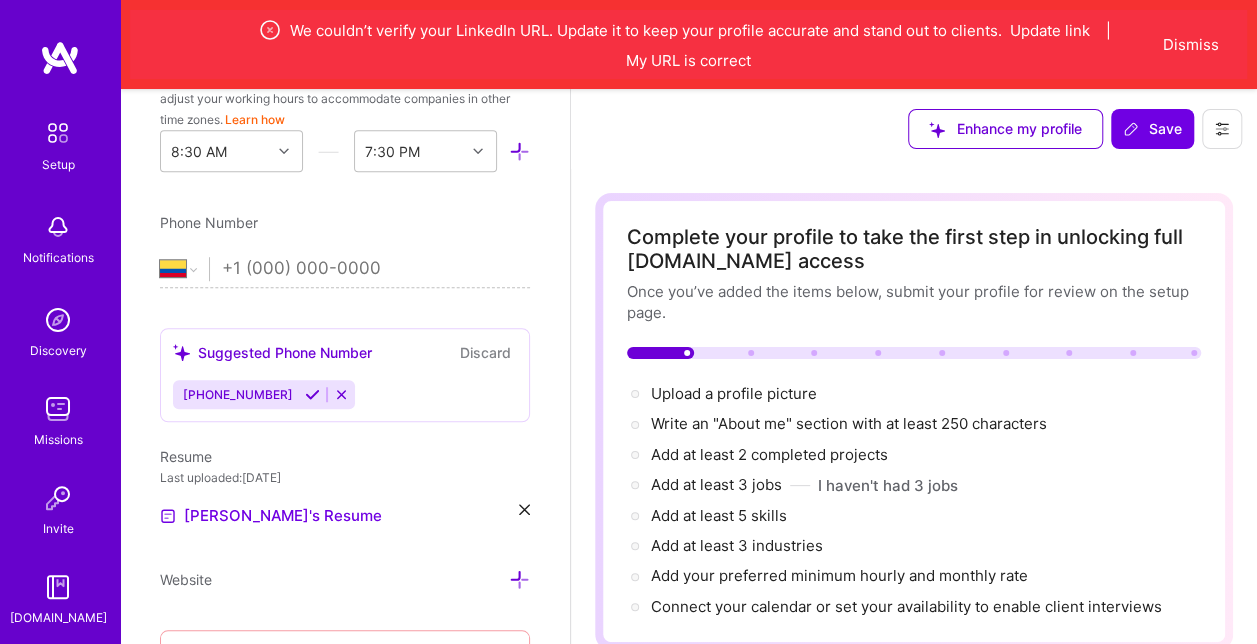 click at bounding box center [376, 269] 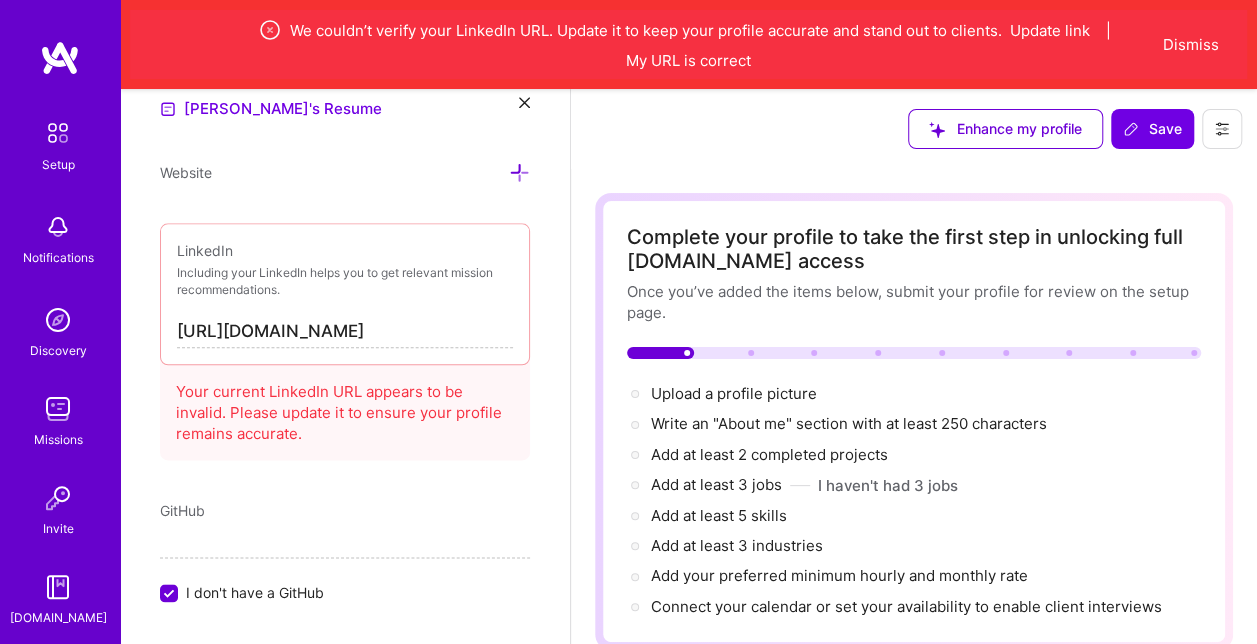 scroll, scrollTop: 1066, scrollLeft: 0, axis: vertical 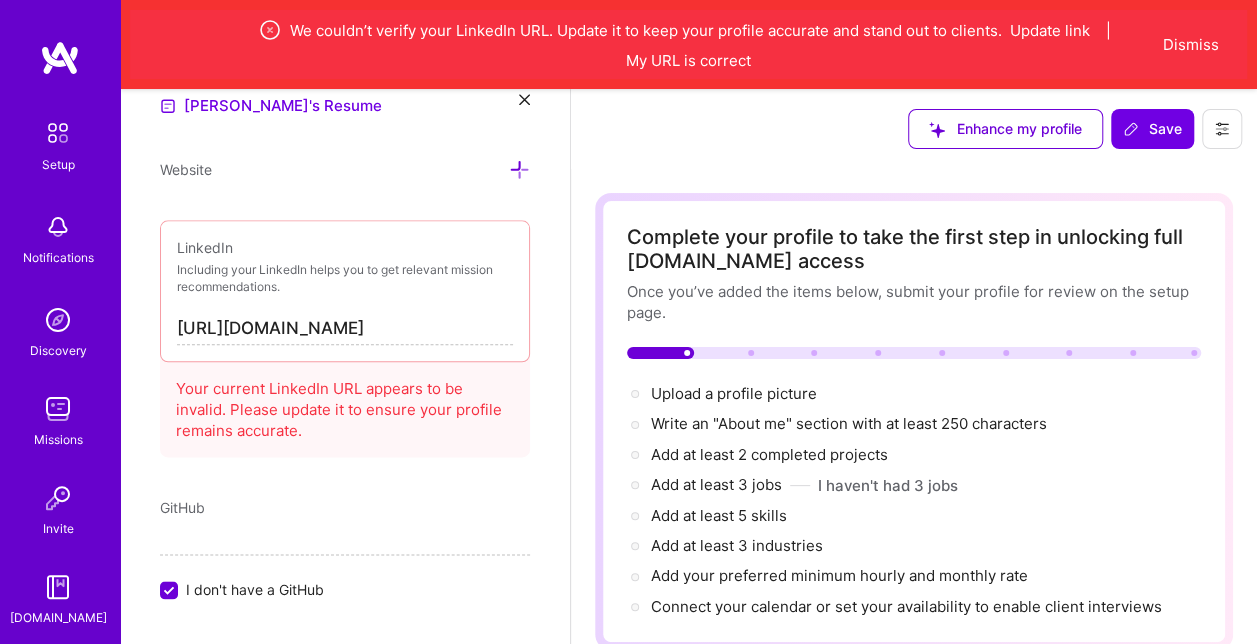 click on "[URL][DOMAIN_NAME]" at bounding box center (345, 329) 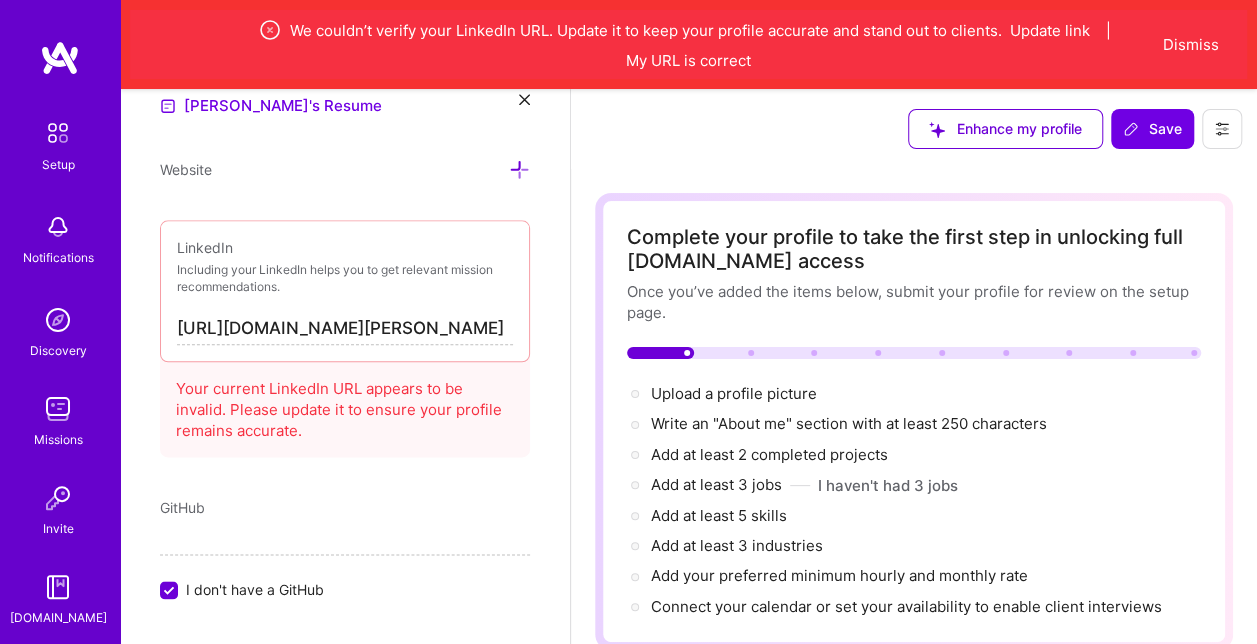 scroll, scrollTop: 0, scrollLeft: 108, axis: horizontal 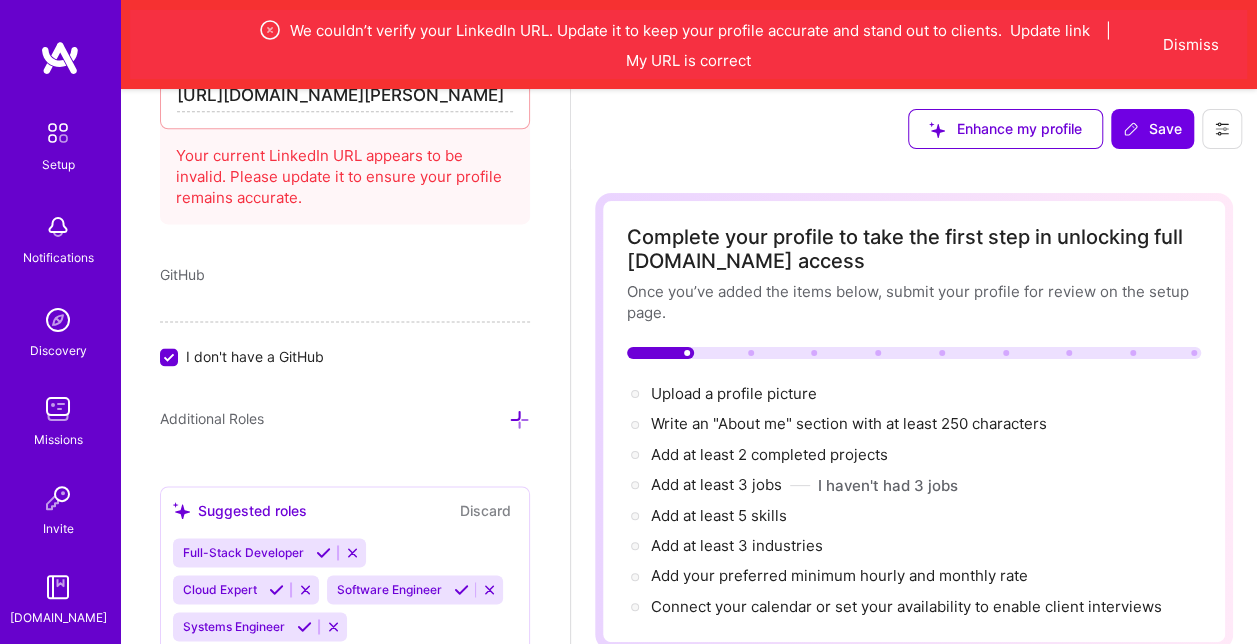 type on "[URL][DOMAIN_NAME][PERSON_NAME]" 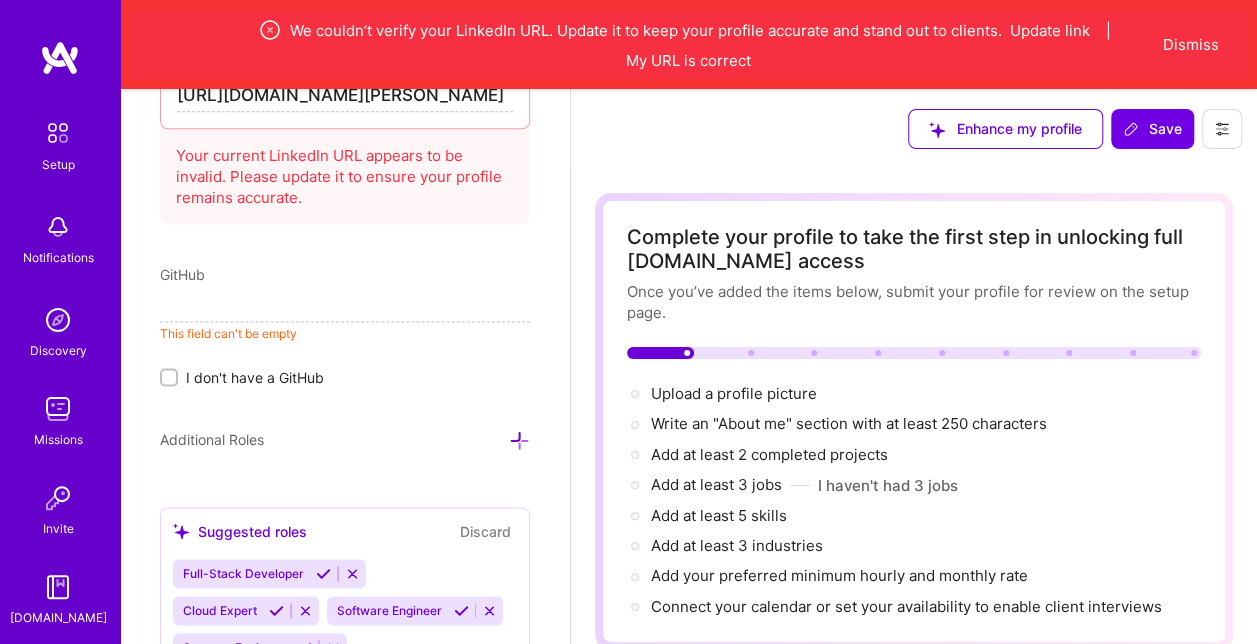 click at bounding box center (345, 306) 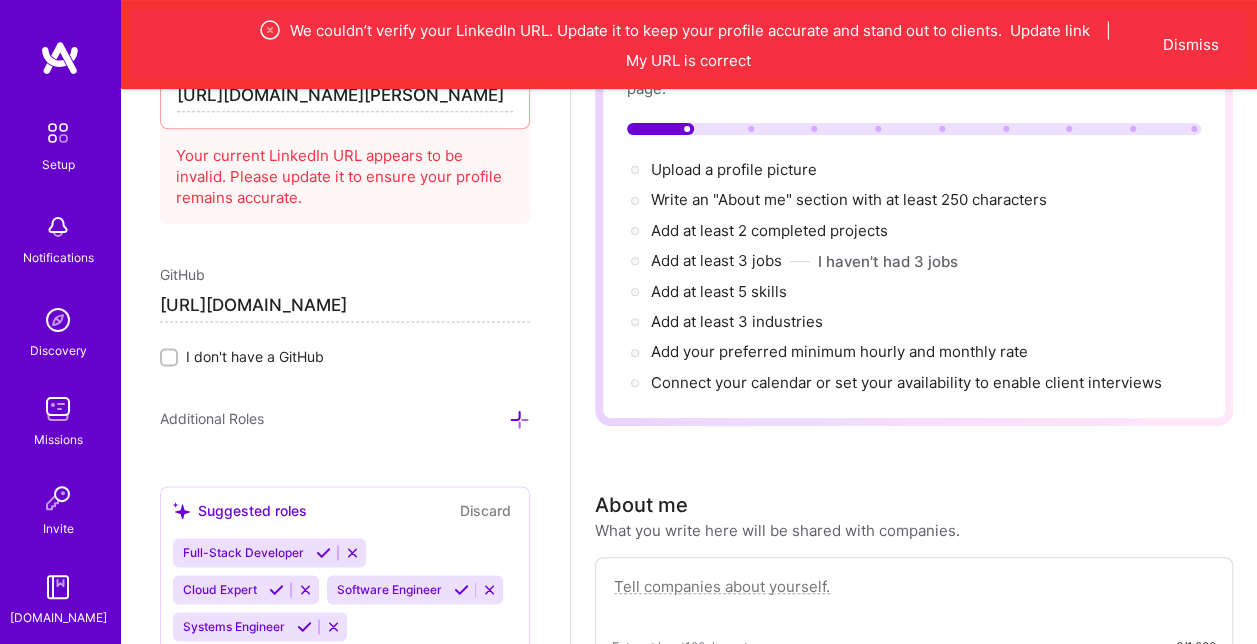 scroll, scrollTop: 276, scrollLeft: 0, axis: vertical 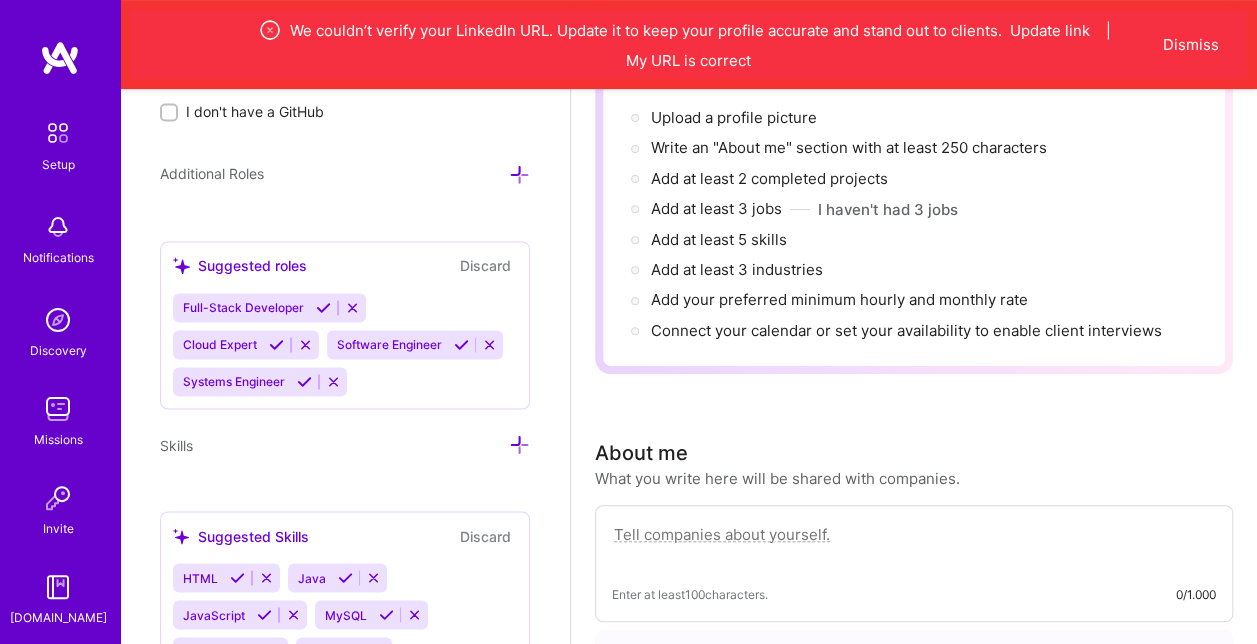 type on "[URL][DOMAIN_NAME]" 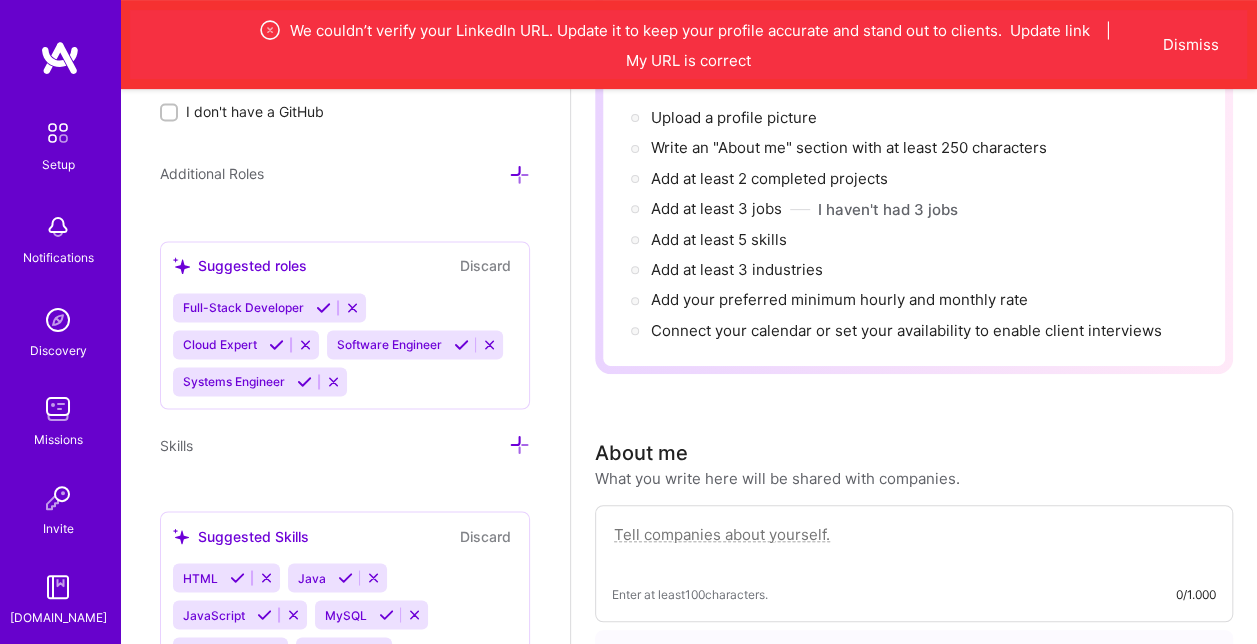 click at bounding box center [323, 307] 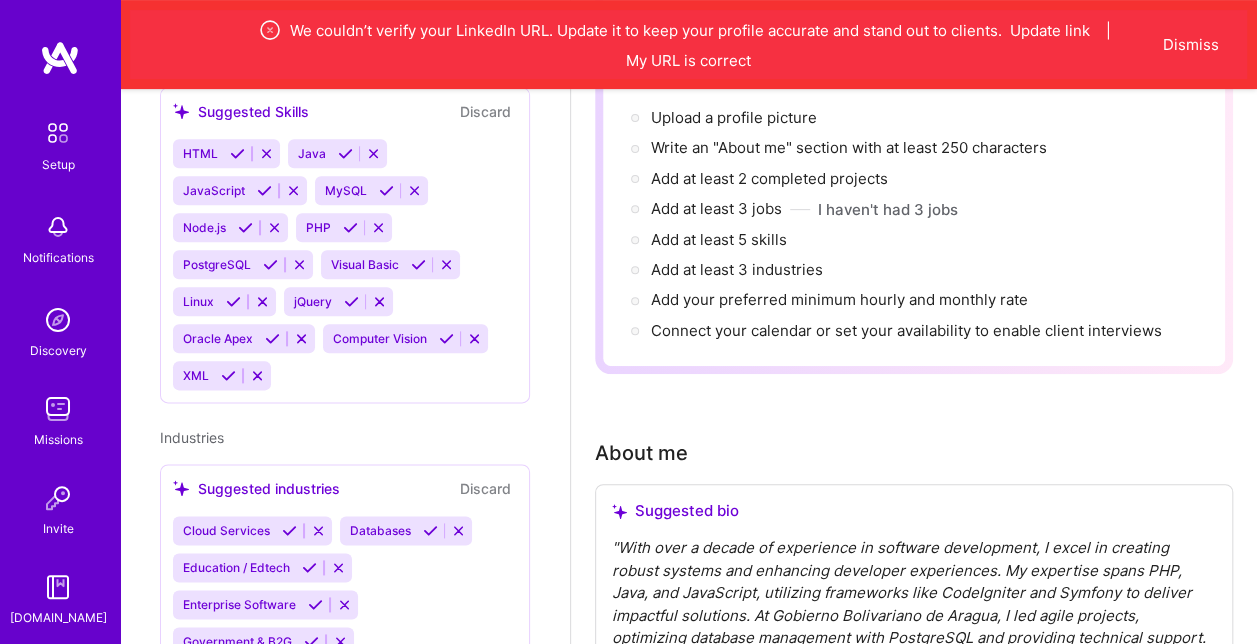 scroll, scrollTop: 720, scrollLeft: 0, axis: vertical 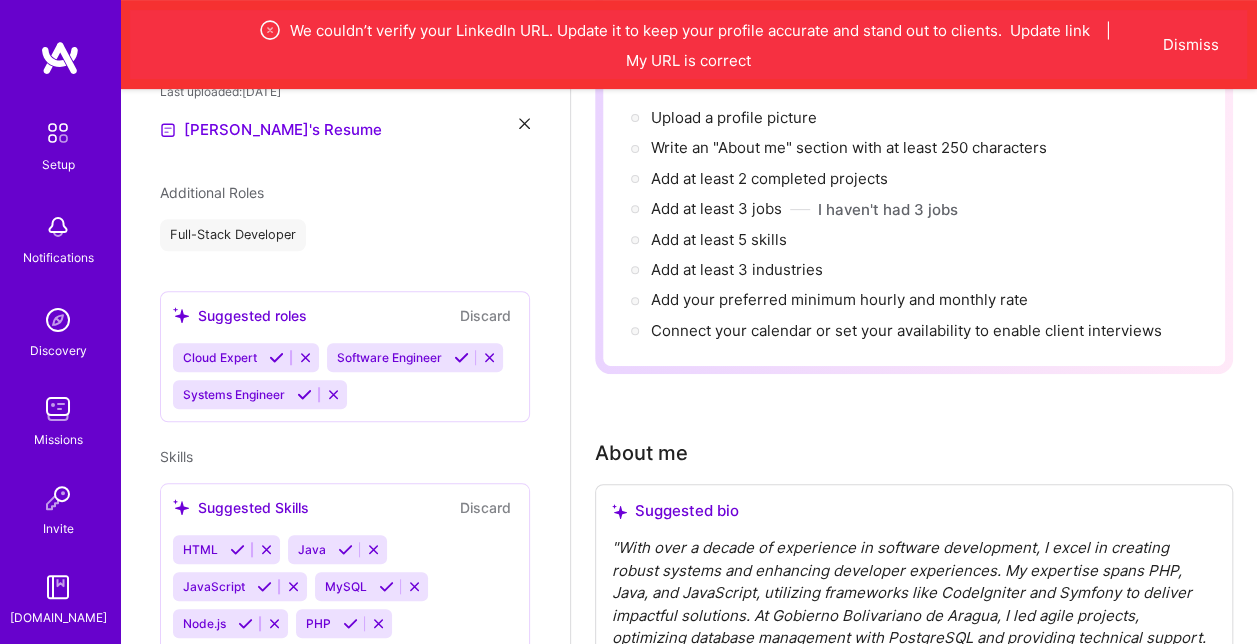 click at bounding box center (304, 394) 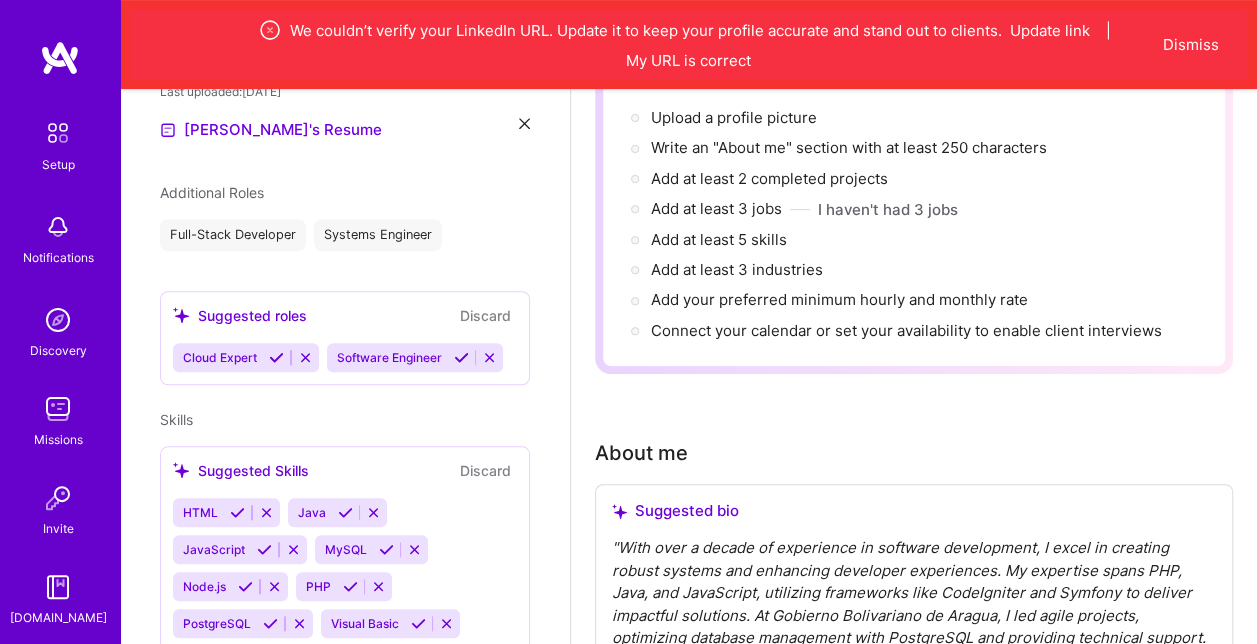 click on "Full-Stack Developer Systems Engineer" at bounding box center (345, 235) 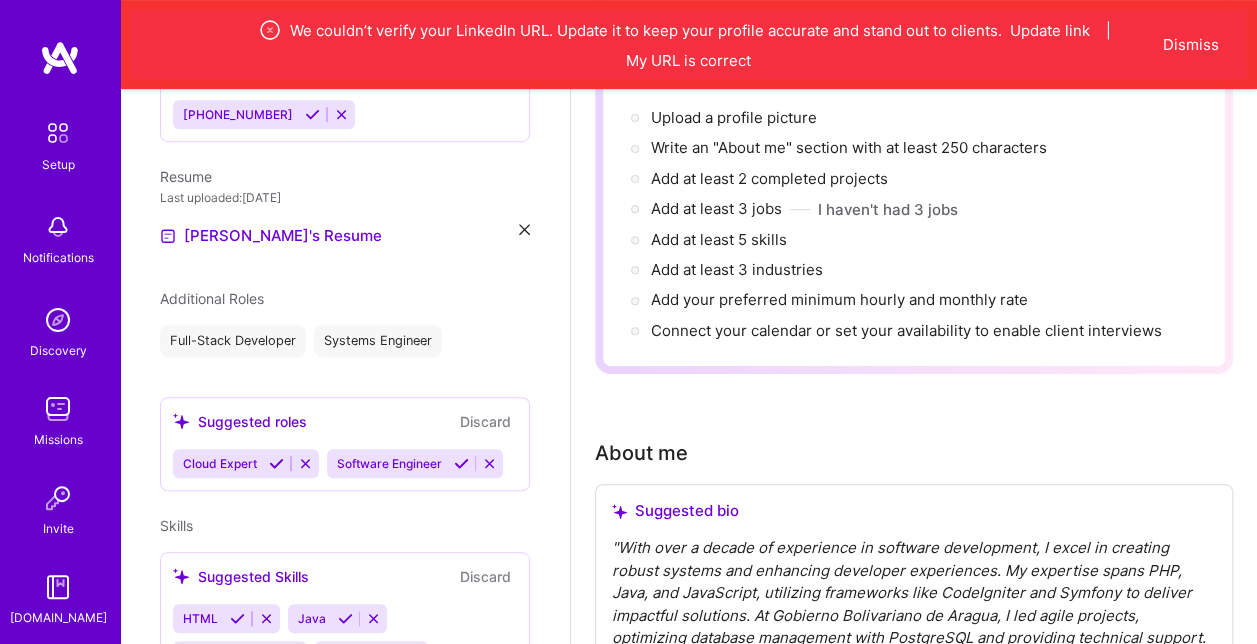 scroll, scrollTop: 608, scrollLeft: 0, axis: vertical 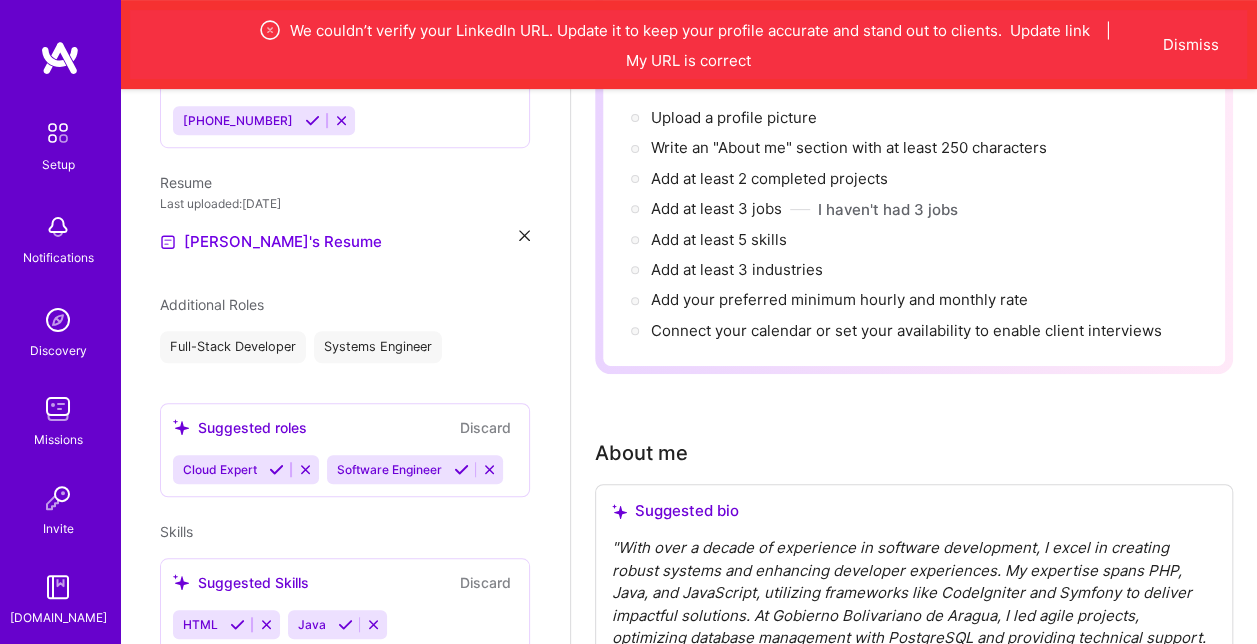 click on "Full-Stack Developer Systems Engineer" at bounding box center [345, 347] 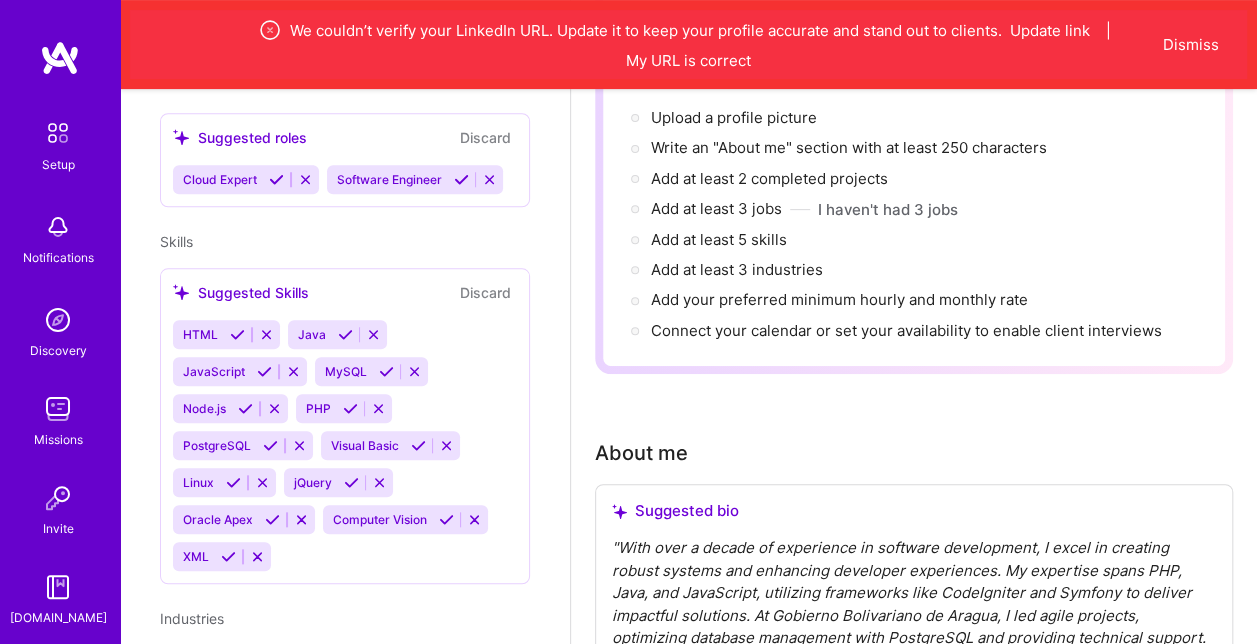 scroll, scrollTop: 914, scrollLeft: 0, axis: vertical 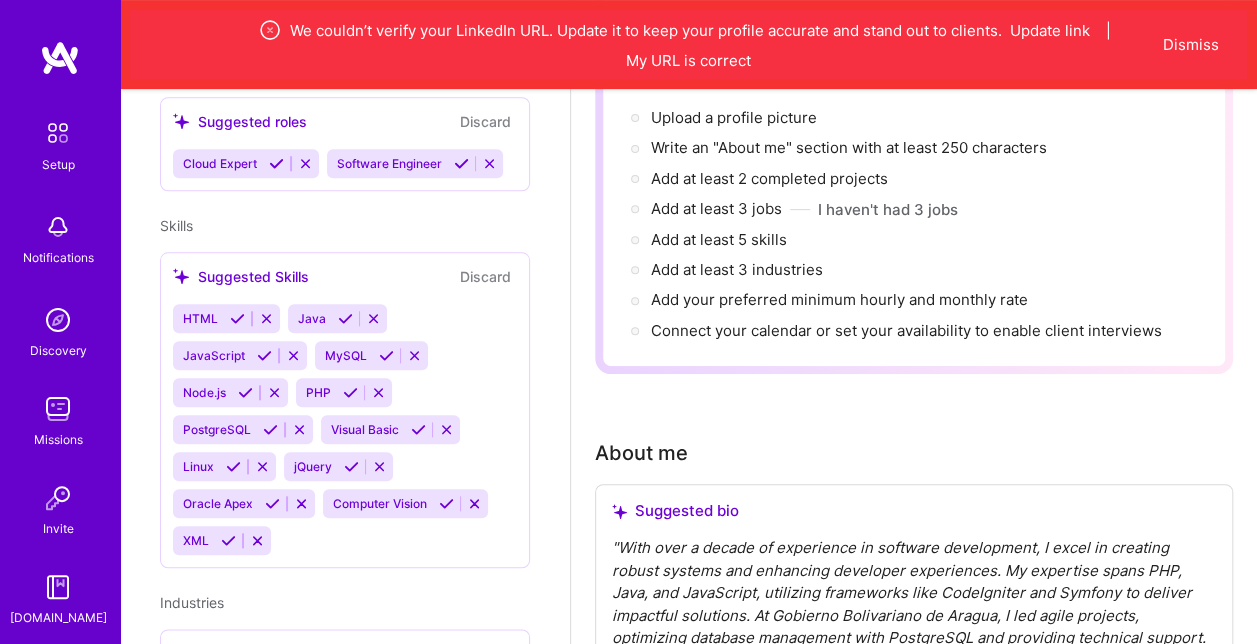 click at bounding box center (237, 318) 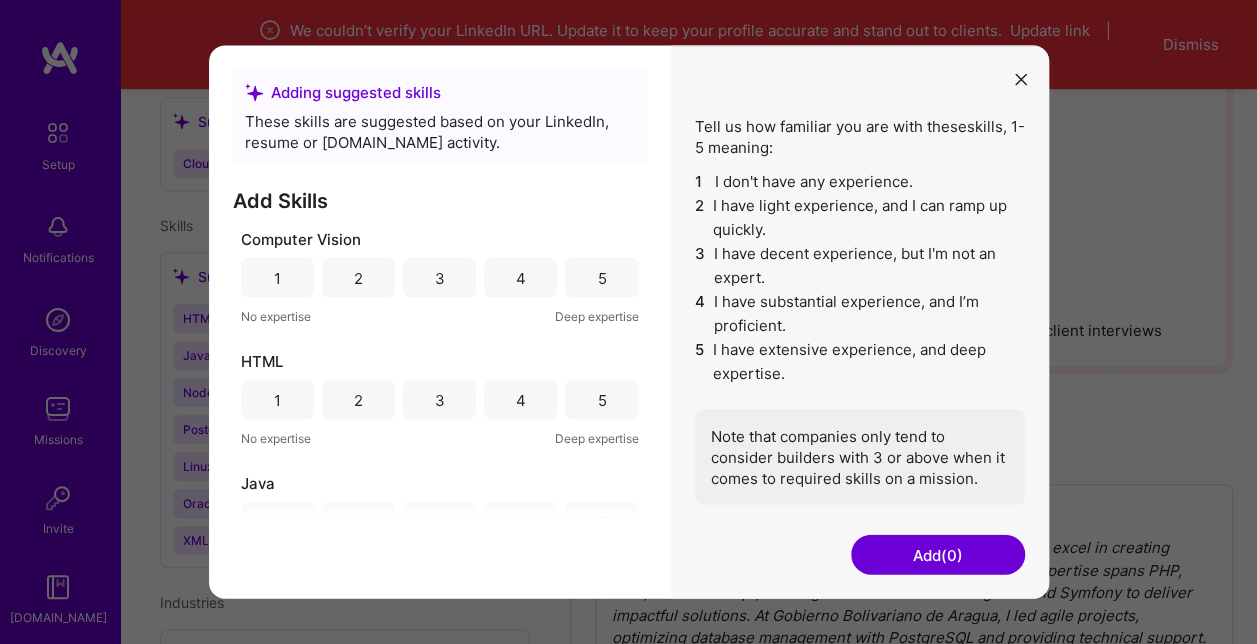 click on "2" at bounding box center [358, 278] 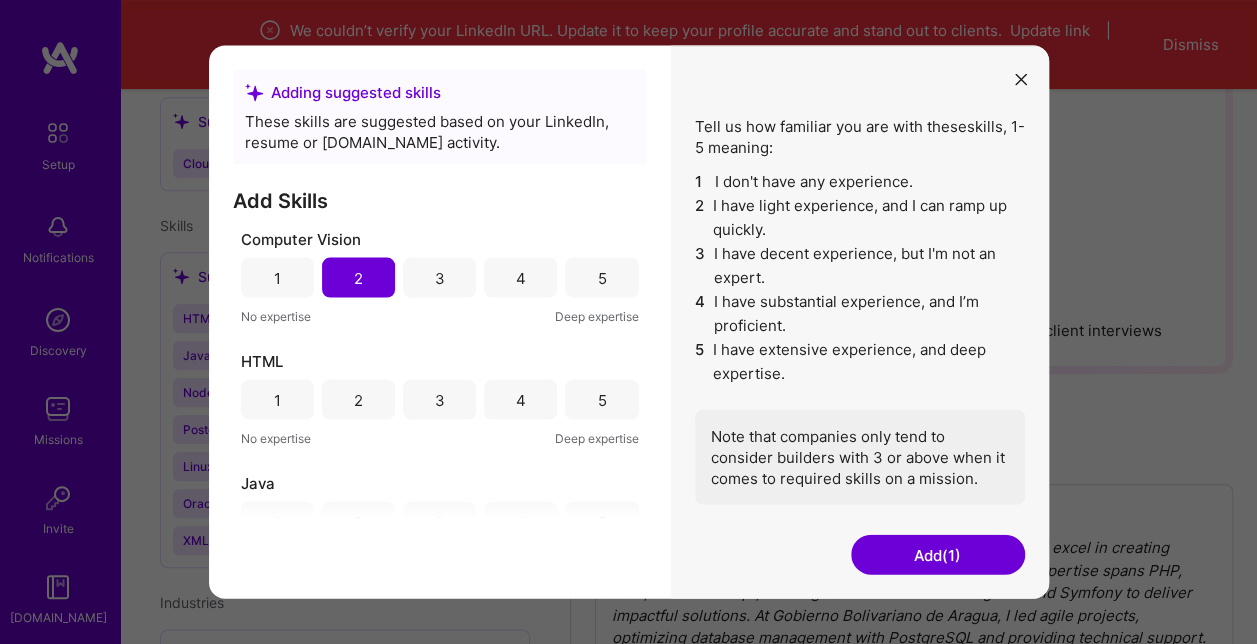 click on "4" at bounding box center [520, 400] 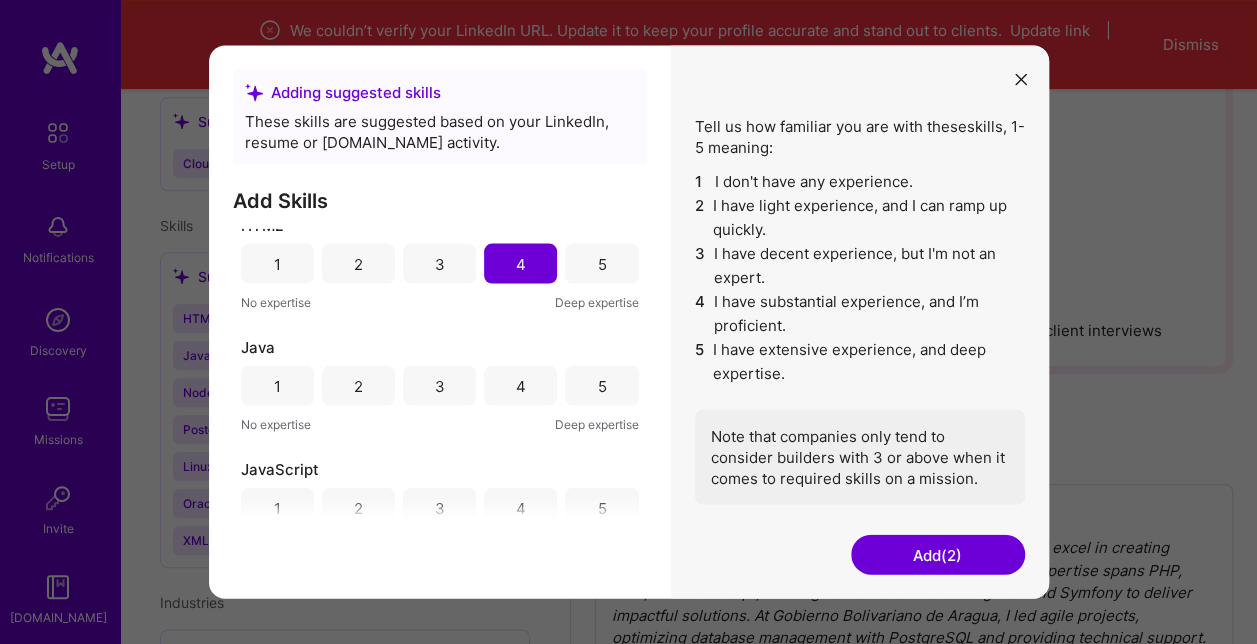 scroll, scrollTop: 223, scrollLeft: 0, axis: vertical 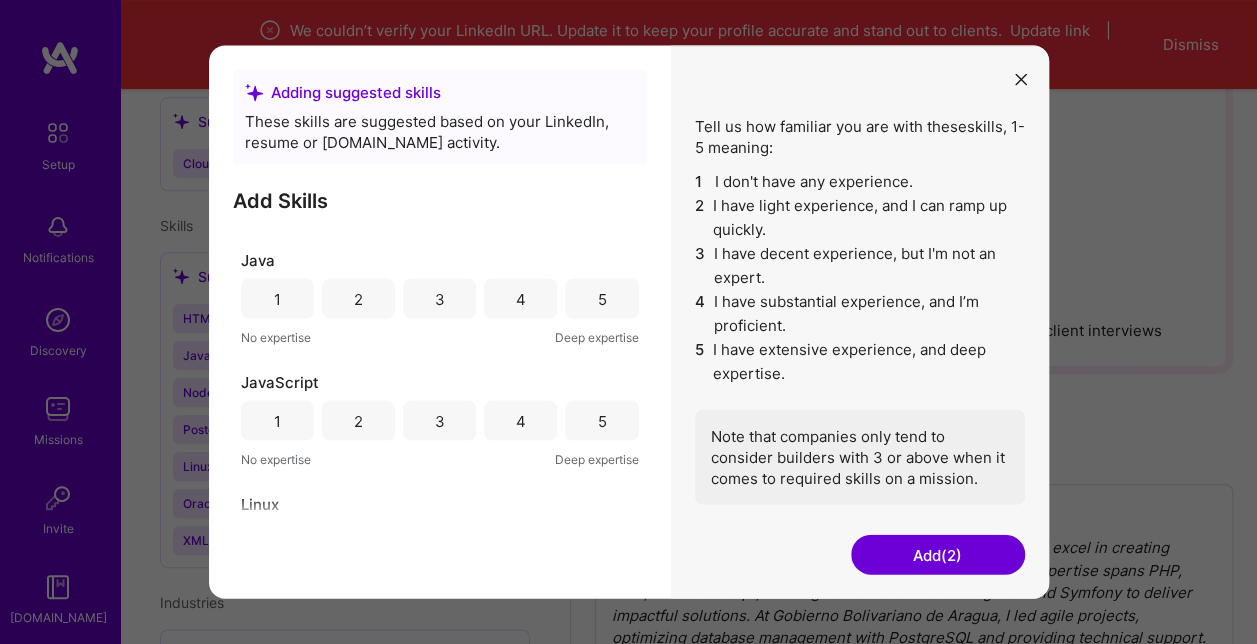 click on "4" at bounding box center (520, 299) 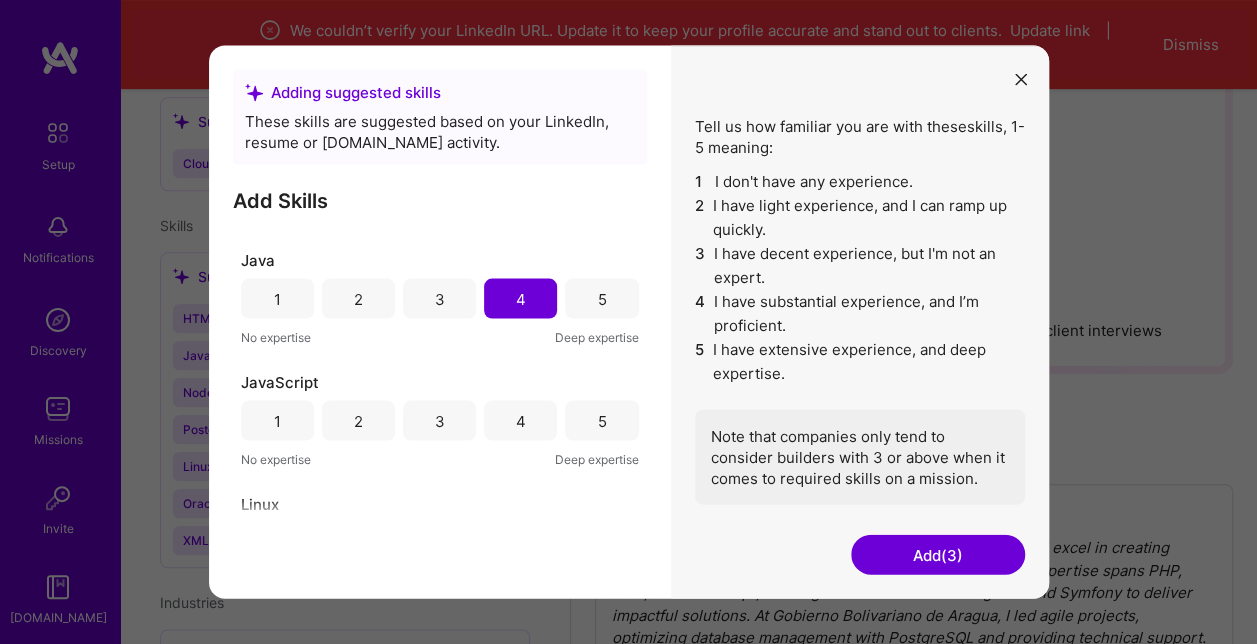 click on "3" at bounding box center (439, 299) 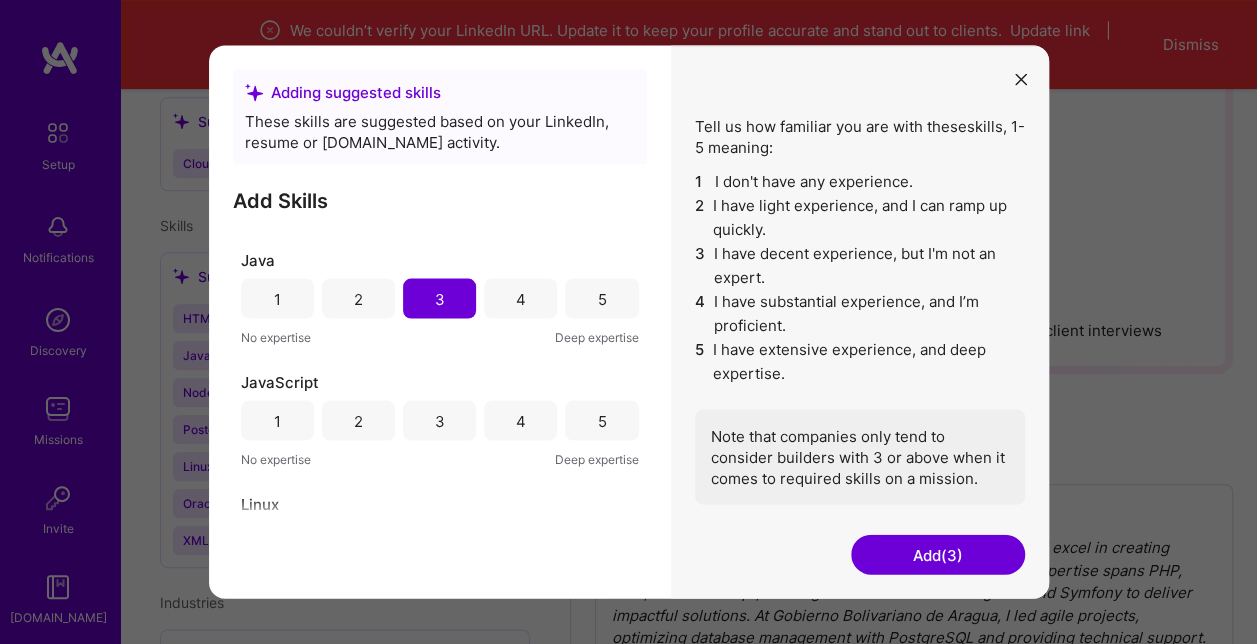 click on "3" at bounding box center [439, 421] 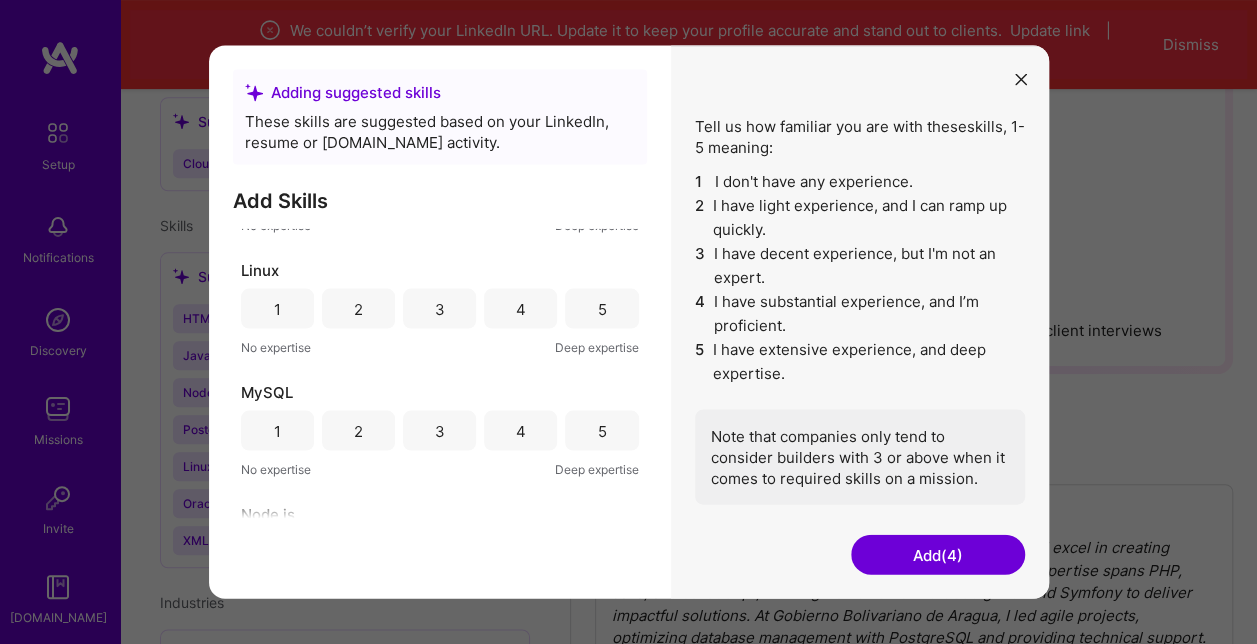 scroll, scrollTop: 461, scrollLeft: 0, axis: vertical 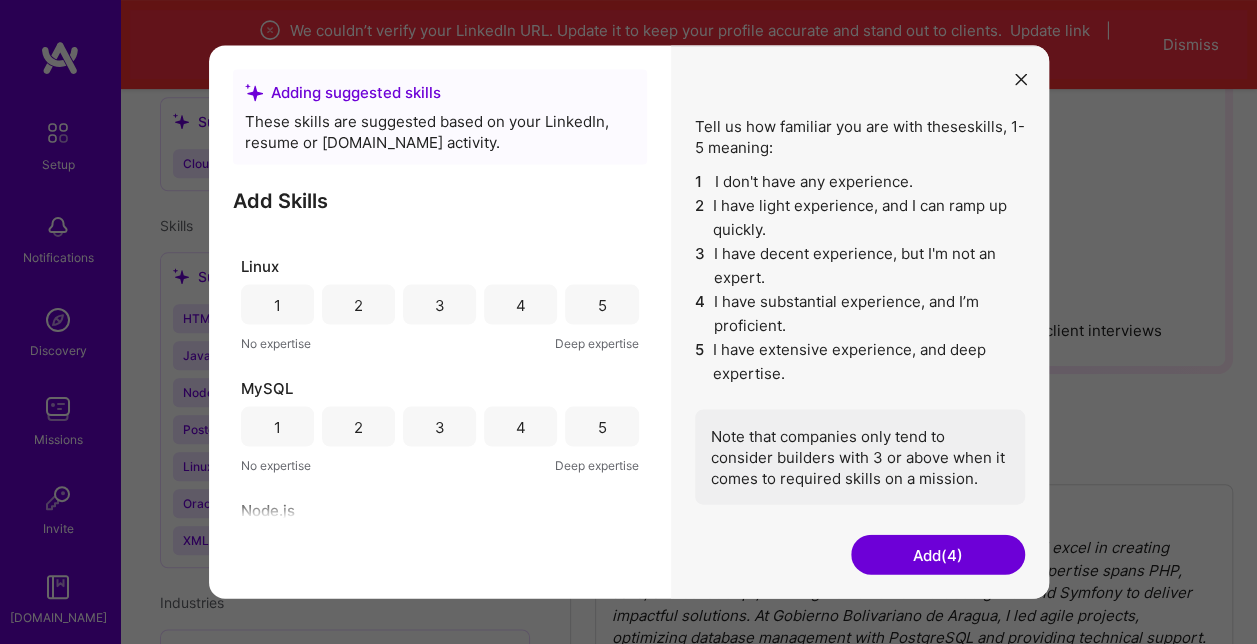 click on "2" at bounding box center (358, 304) 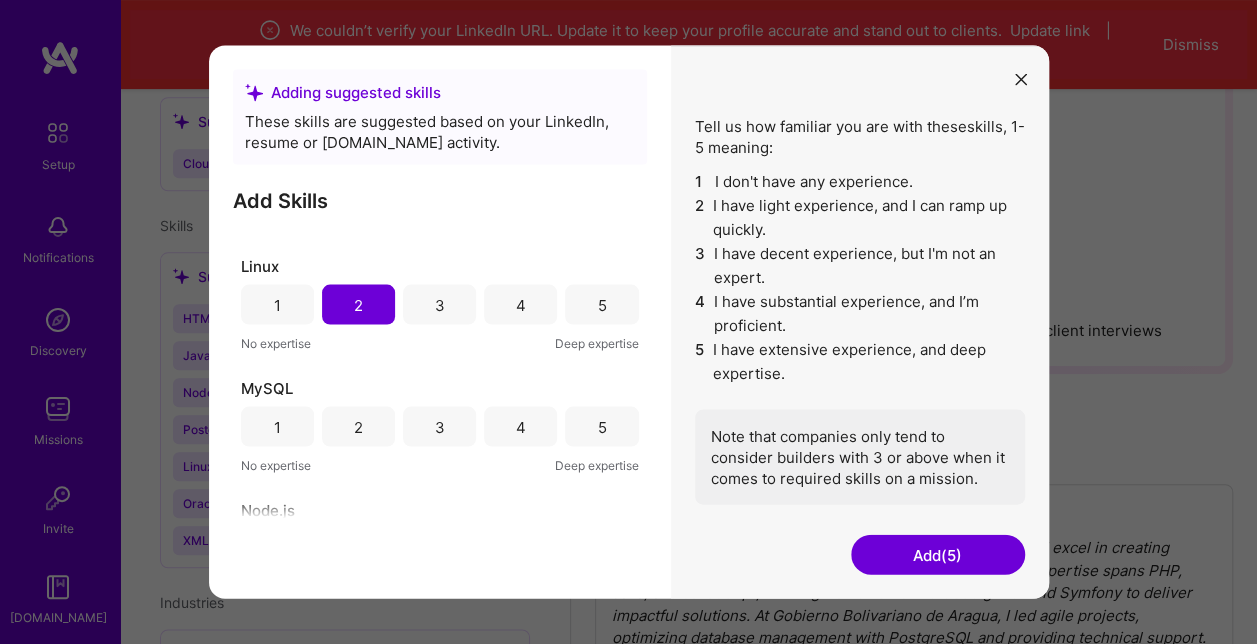 click on "3" at bounding box center (439, 427) 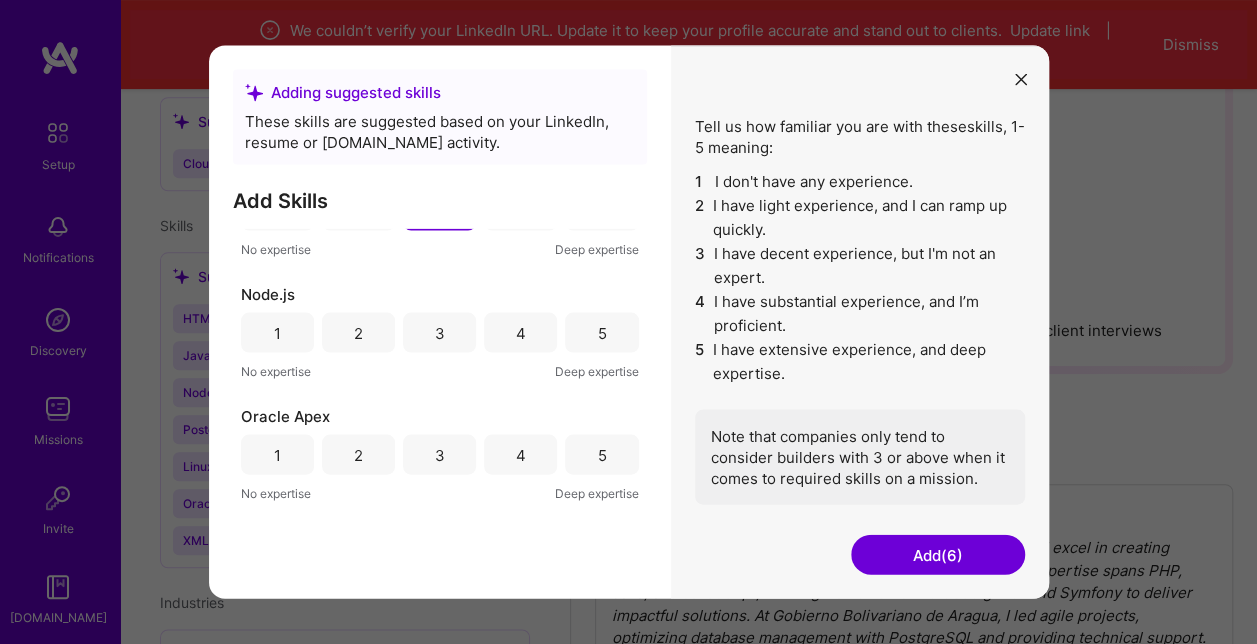 scroll, scrollTop: 684, scrollLeft: 0, axis: vertical 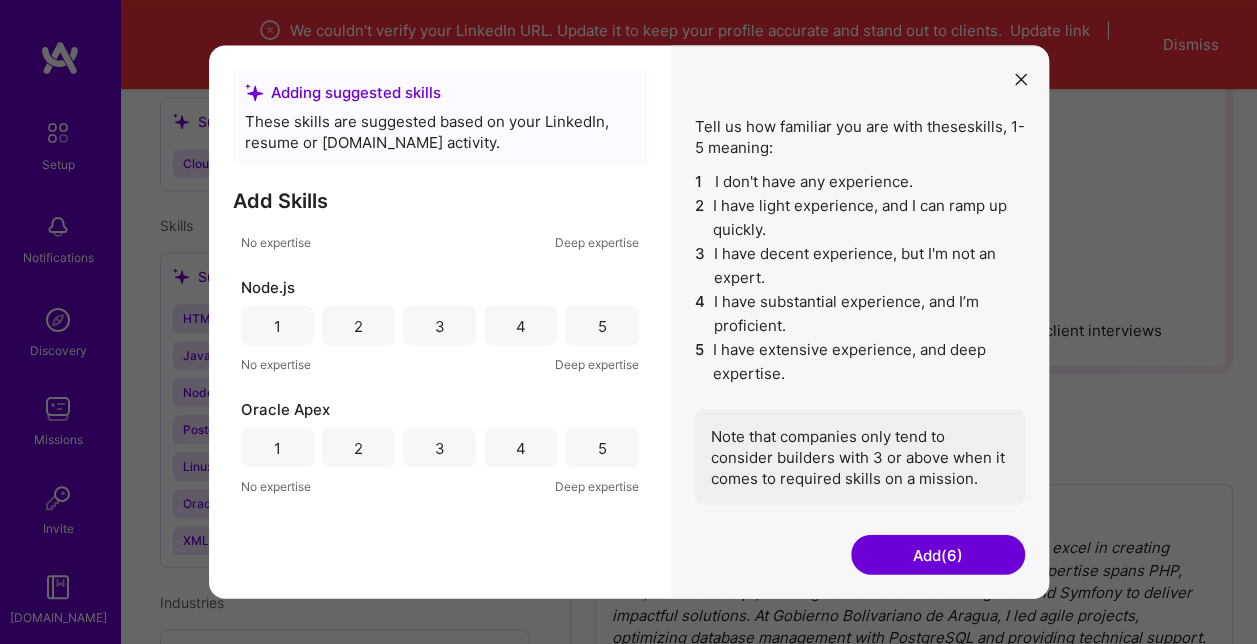 click on "2" at bounding box center [358, 326] 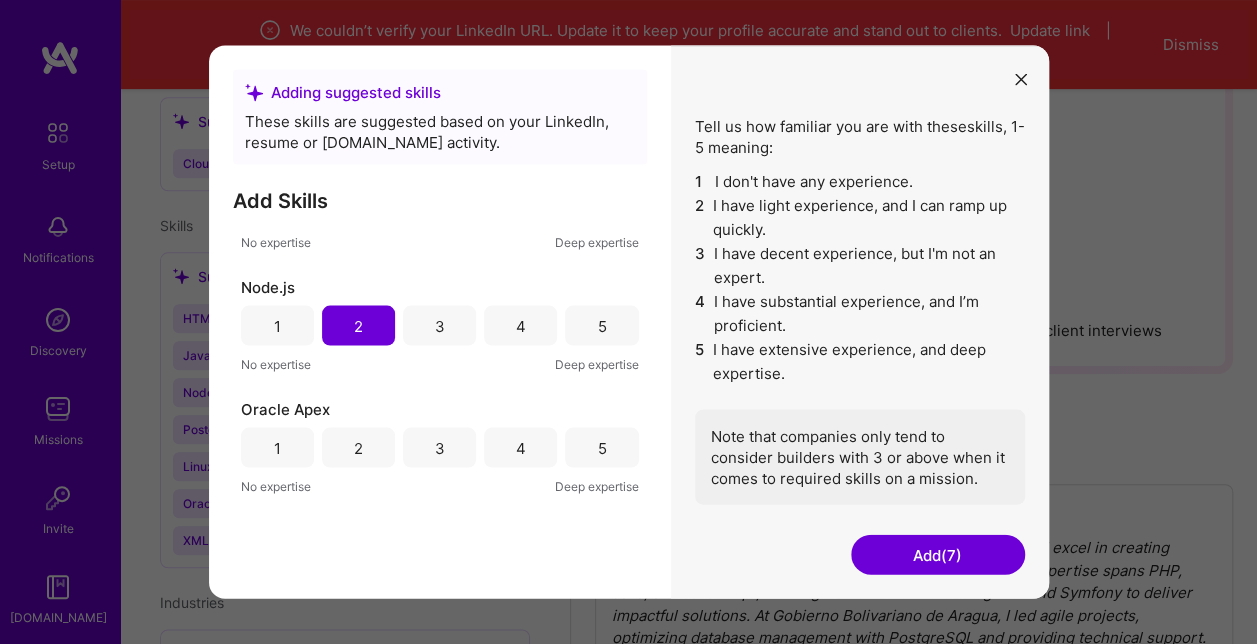 click on "2" at bounding box center (358, 448) 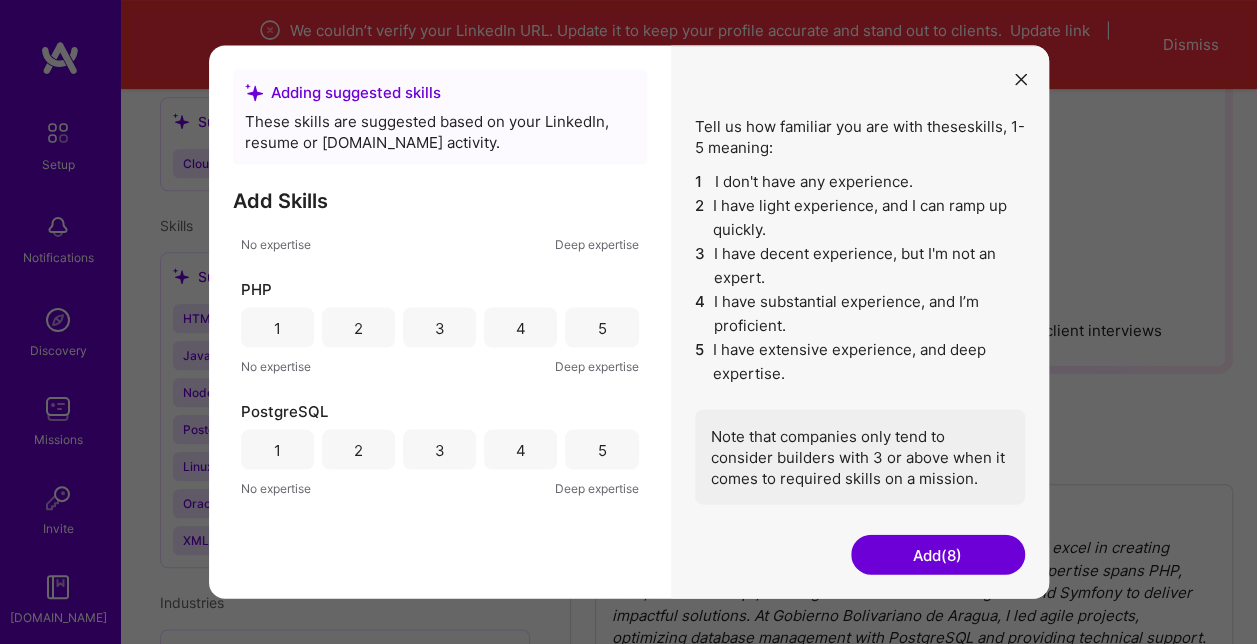 scroll, scrollTop: 944, scrollLeft: 0, axis: vertical 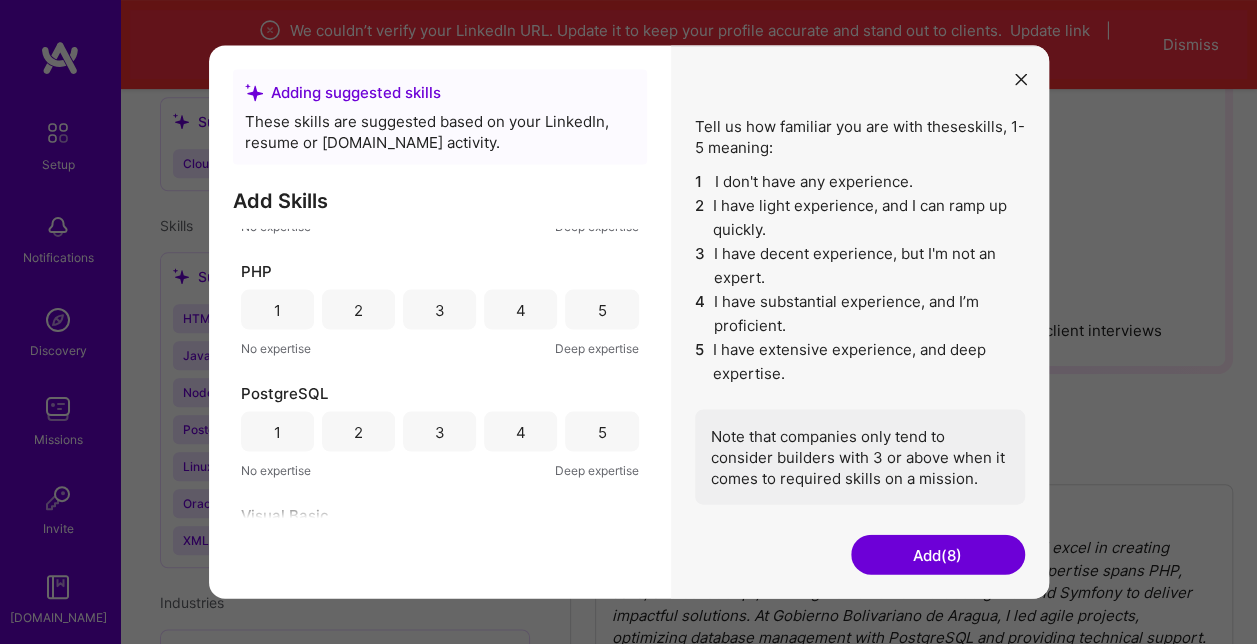 click on "3" at bounding box center [439, 310] 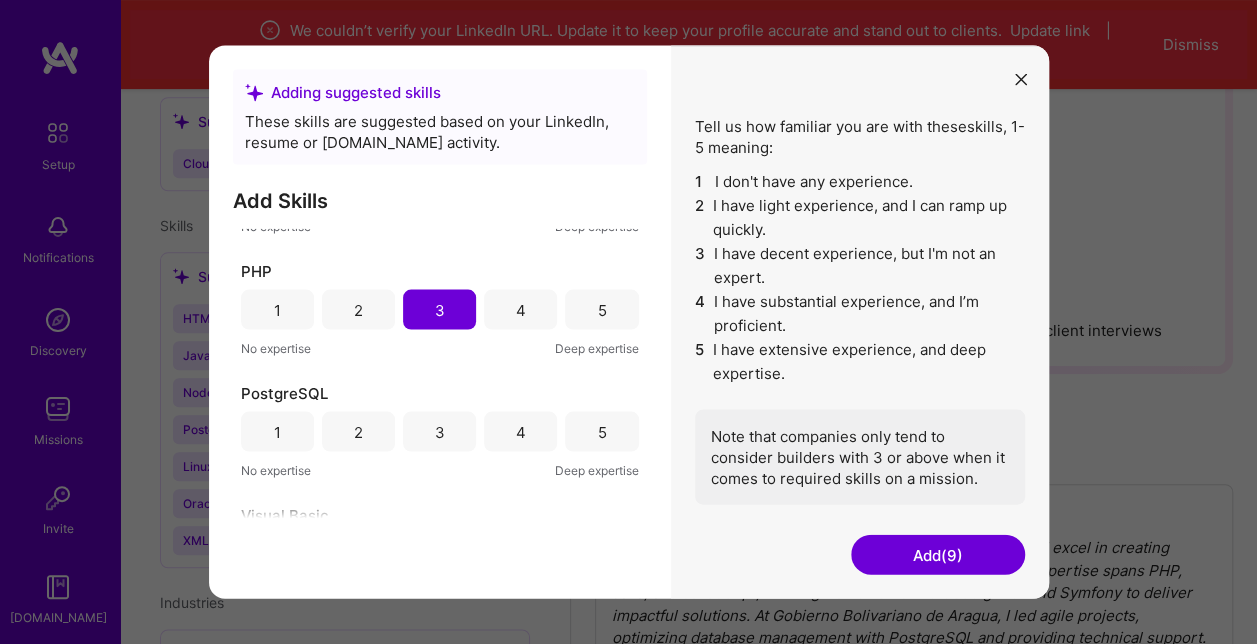 click on "3" at bounding box center (439, 432) 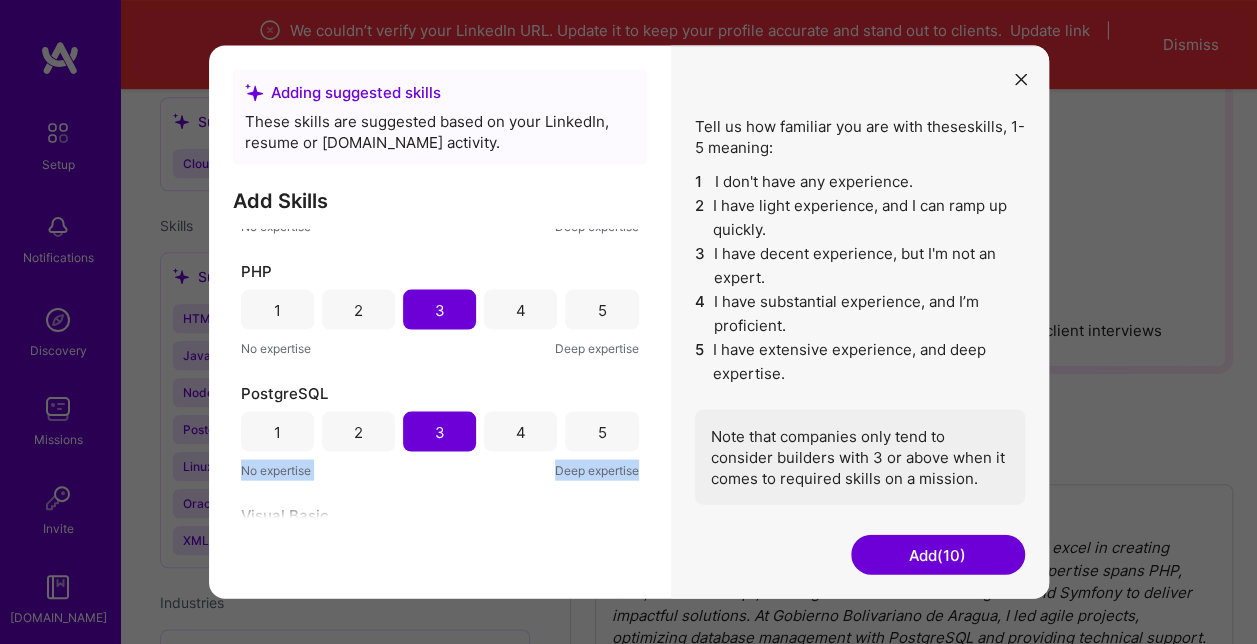 drag, startPoint x: 646, startPoint y: 427, endPoint x: 648, endPoint y: 473, distance: 46.043457 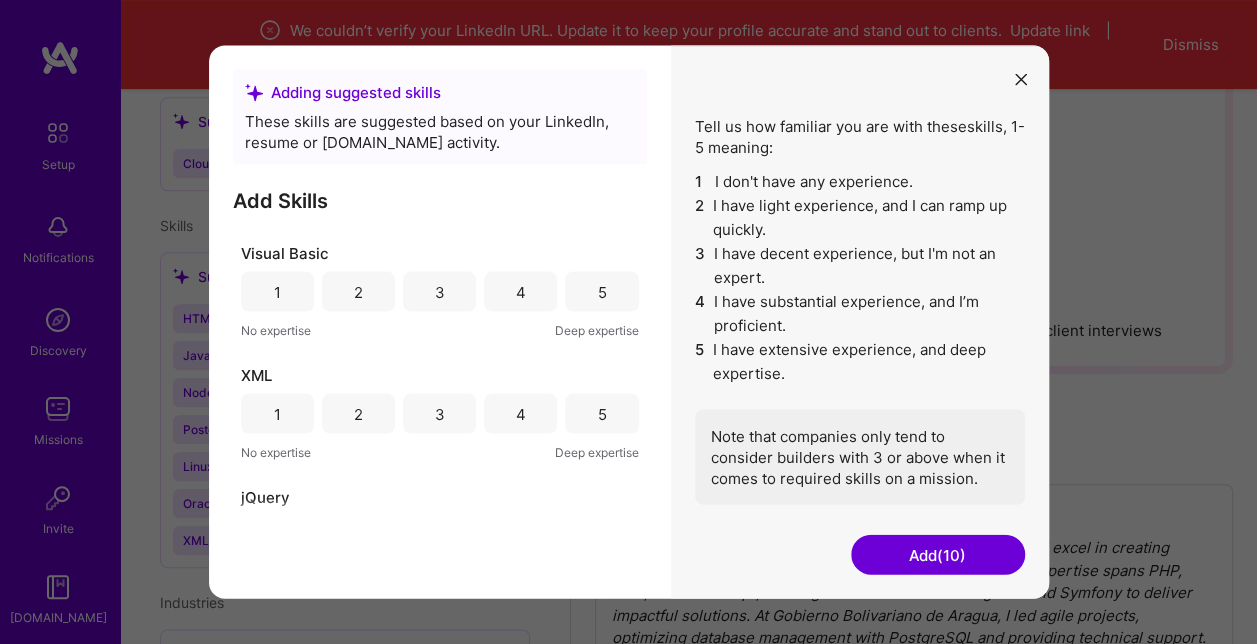 scroll, scrollTop: 1240, scrollLeft: 0, axis: vertical 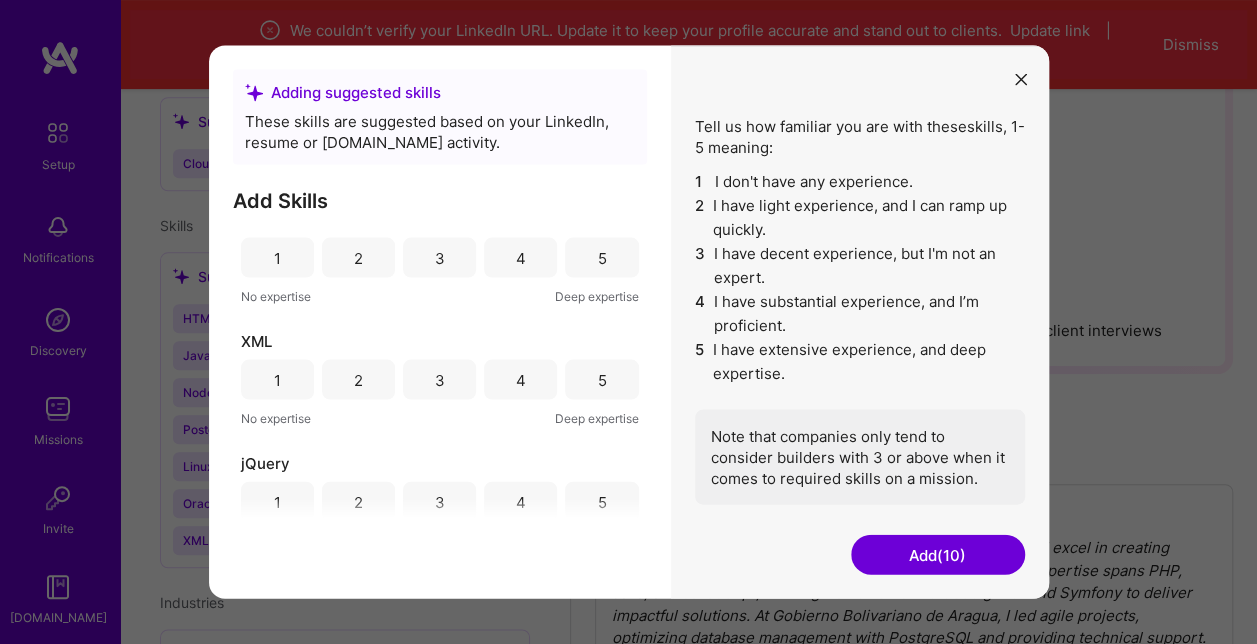 click on "2" at bounding box center [358, 257] 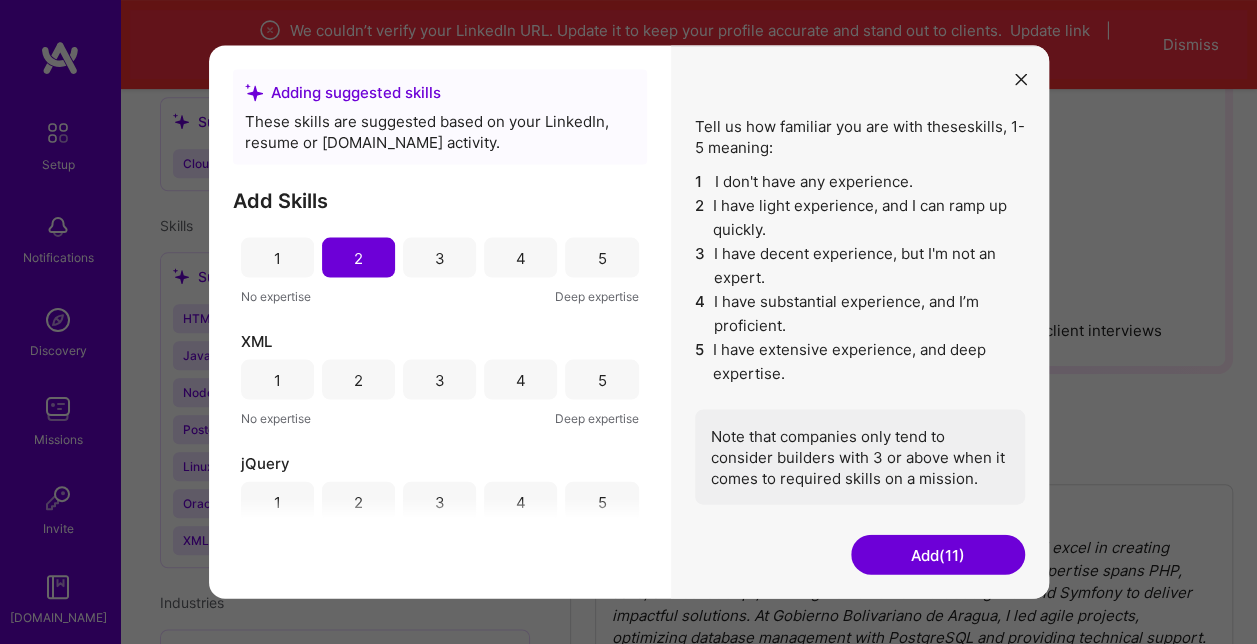 click on "2" at bounding box center [358, 380] 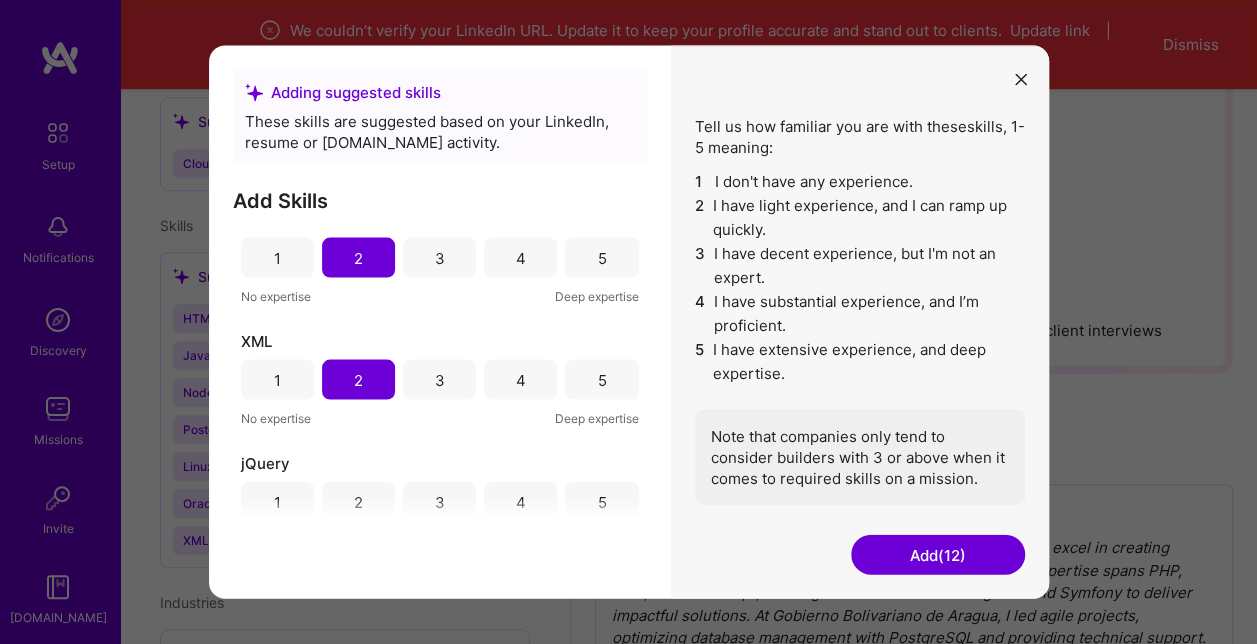 click on "3" at bounding box center [439, 502] 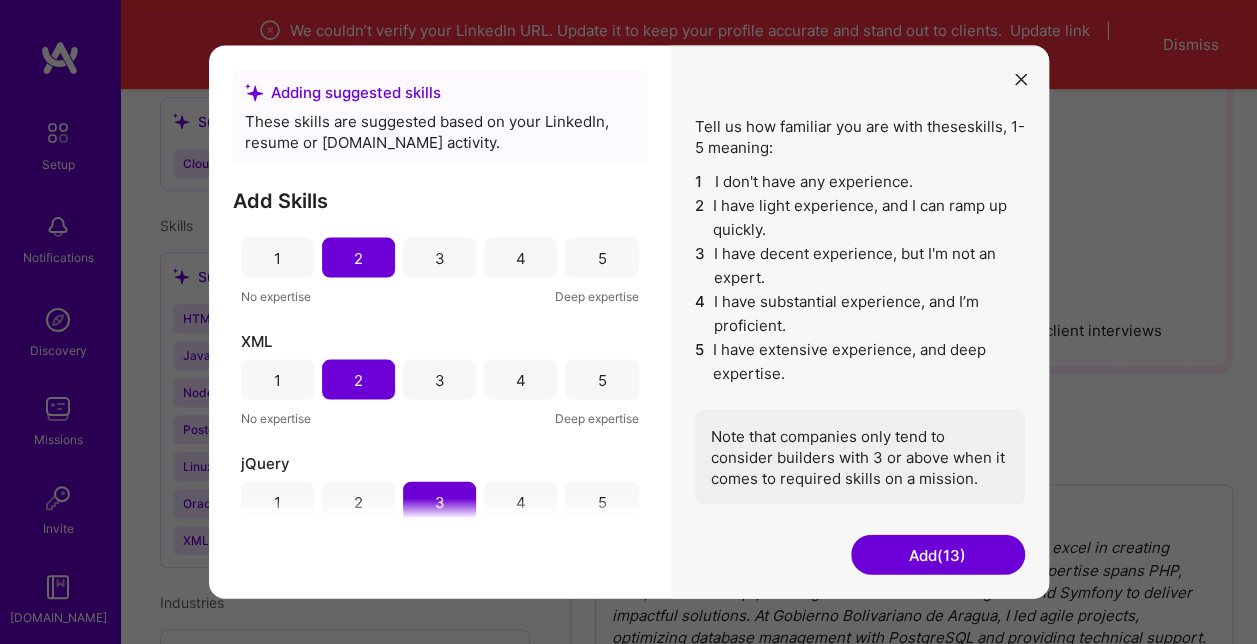 scroll, scrollTop: 1272, scrollLeft: 0, axis: vertical 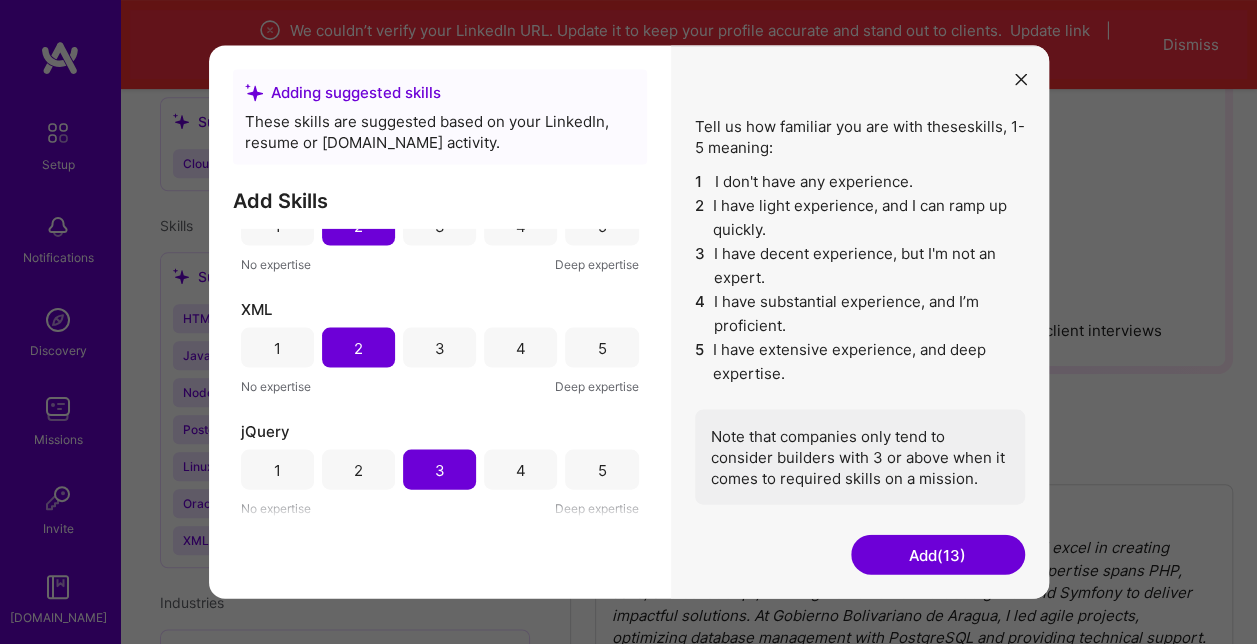 click on "Add  (13)" at bounding box center [938, 555] 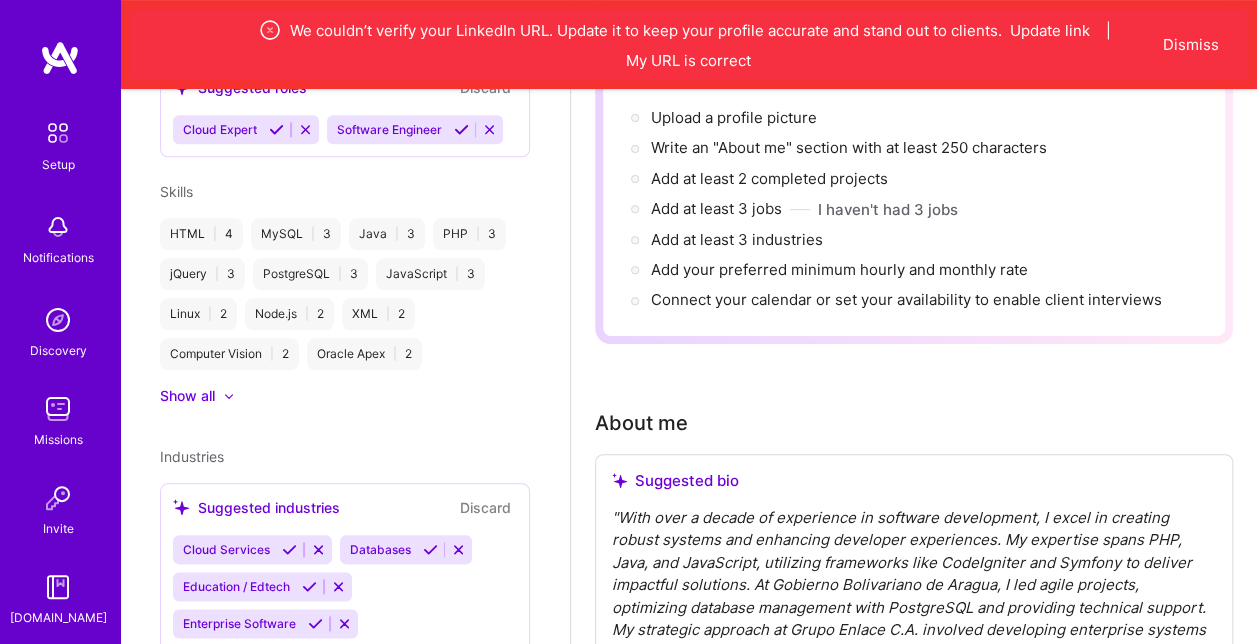scroll, scrollTop: 978, scrollLeft: 0, axis: vertical 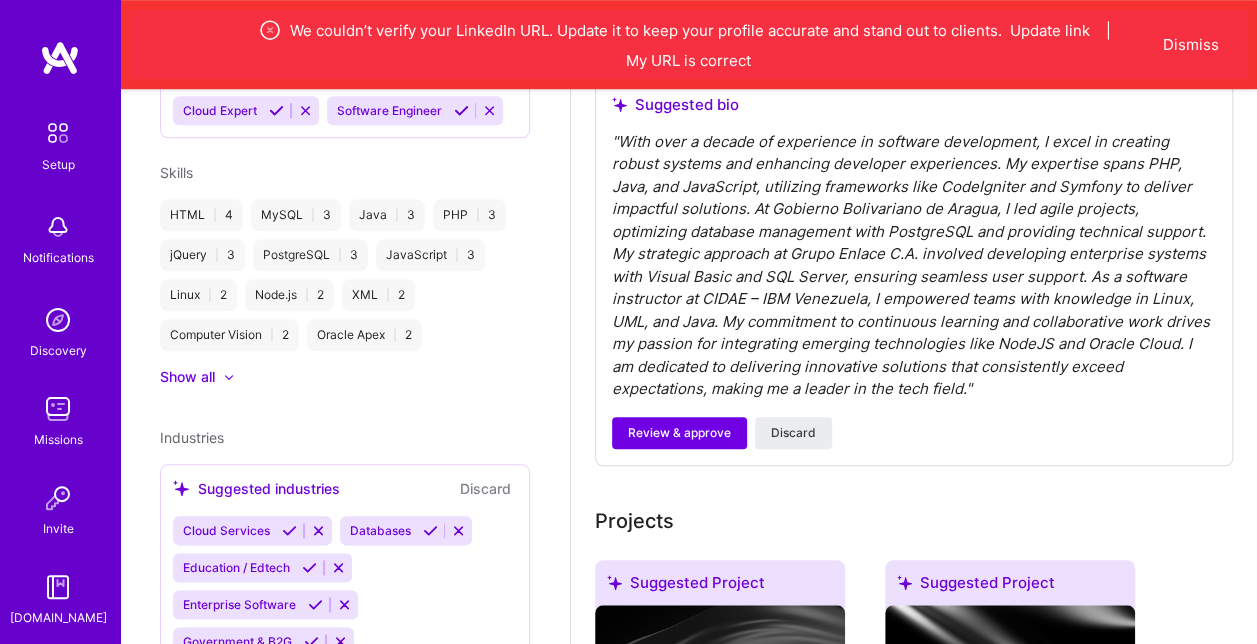click at bounding box center (430, 530) 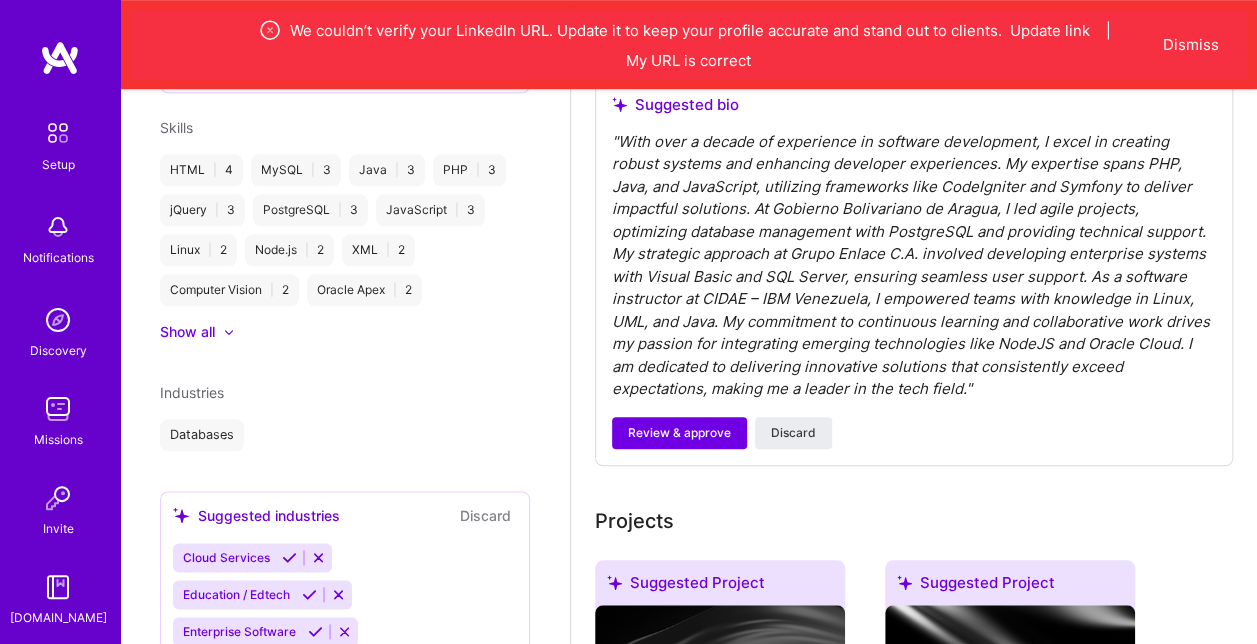 scroll, scrollTop: 1049, scrollLeft: 0, axis: vertical 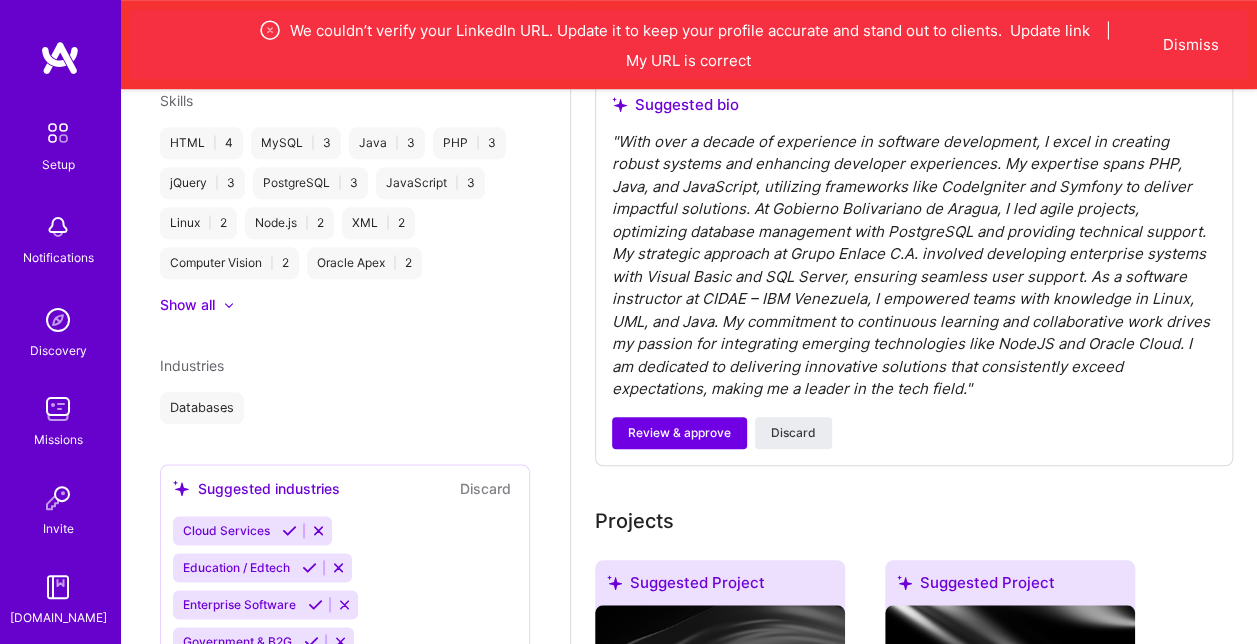click at bounding box center (315, 604) 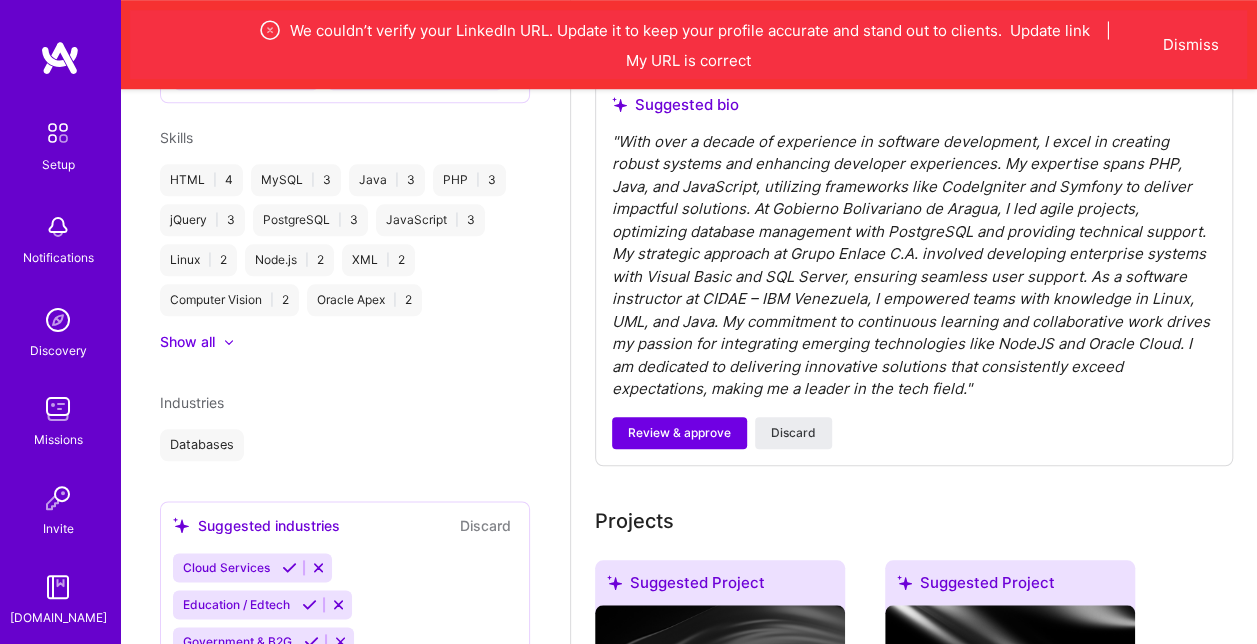 scroll, scrollTop: 1012, scrollLeft: 0, axis: vertical 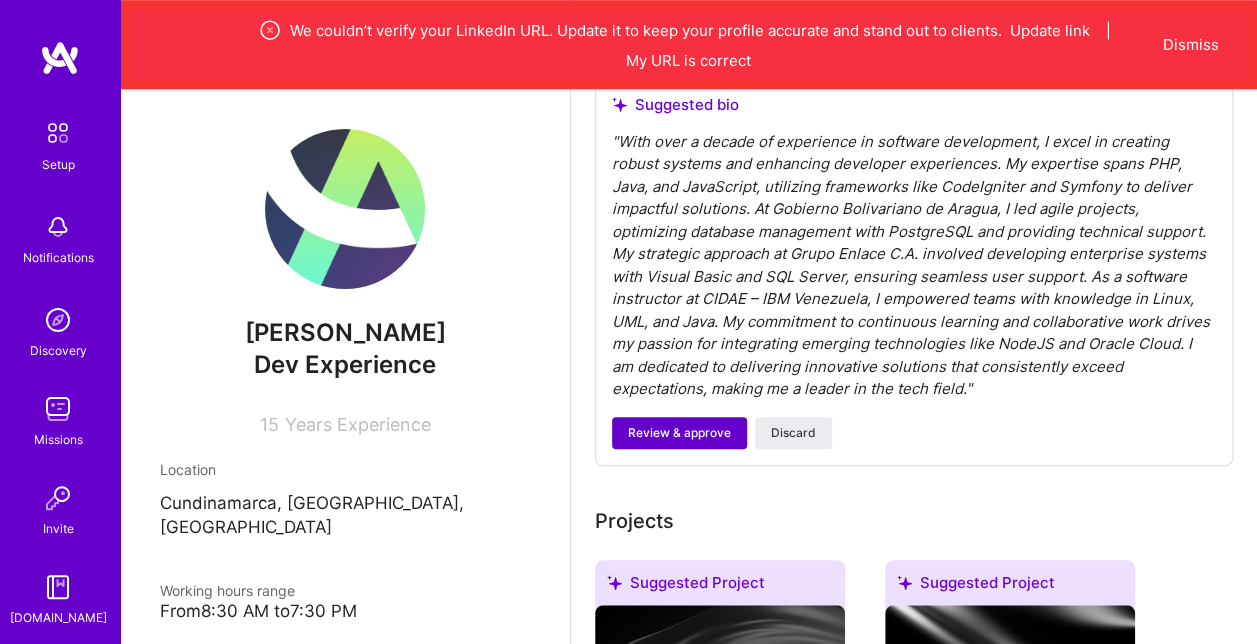 click on "Review & approve" at bounding box center (679, 433) 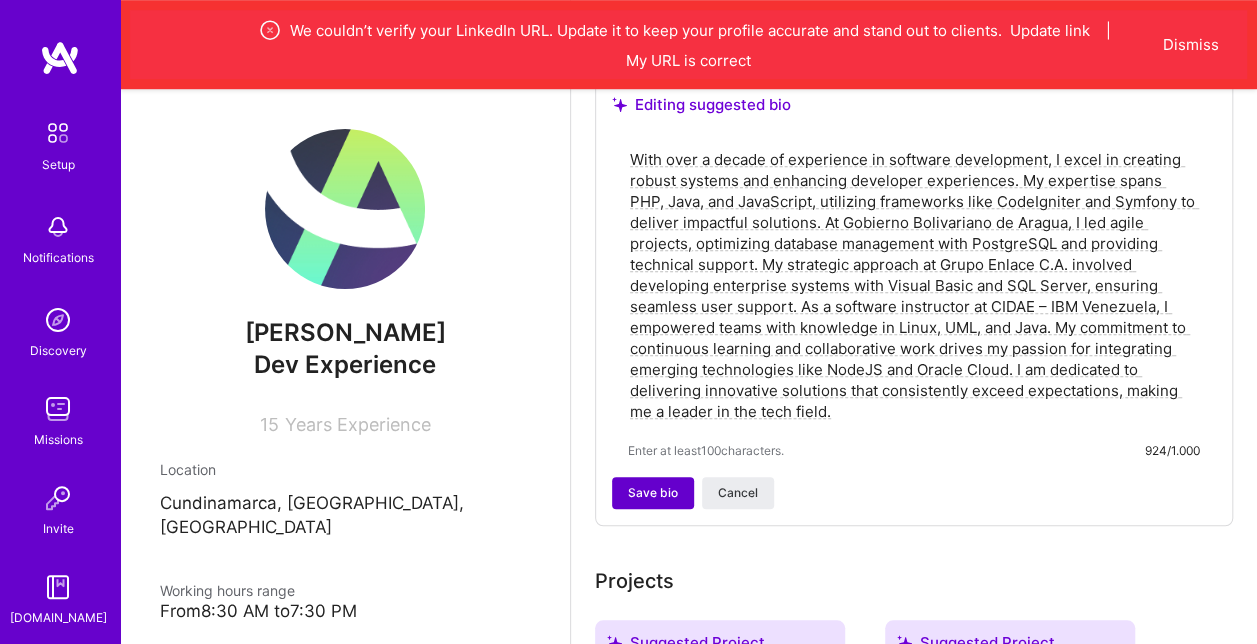 click on "Save bio" at bounding box center (653, 493) 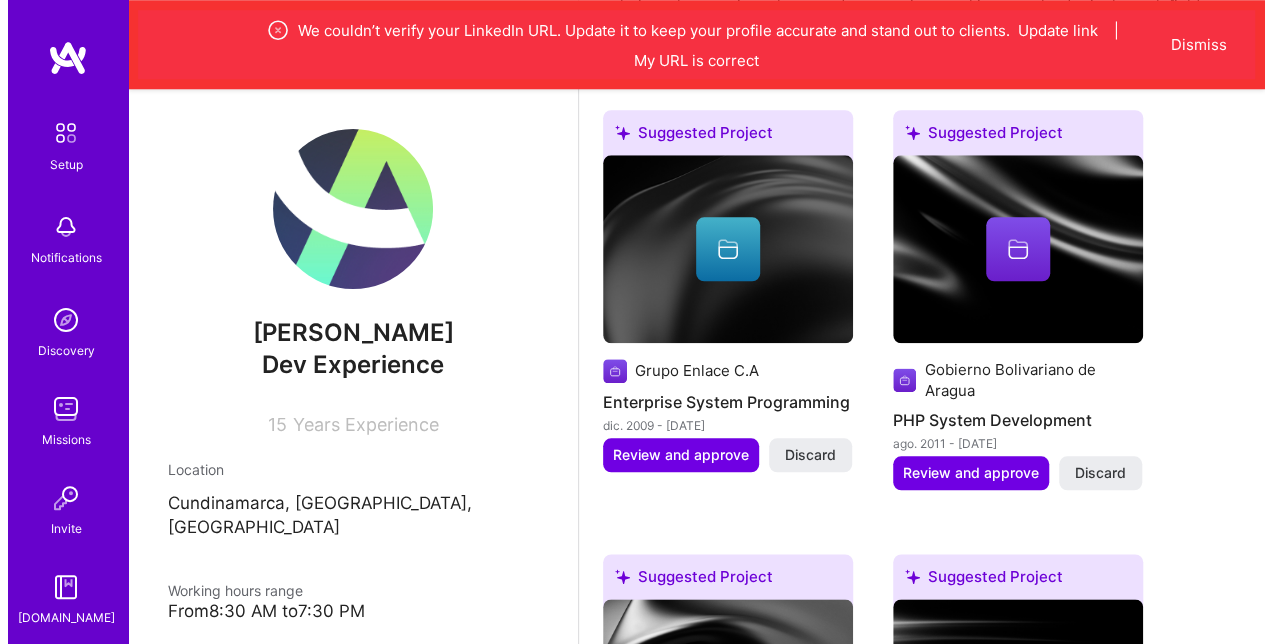 scroll, scrollTop: 896, scrollLeft: 0, axis: vertical 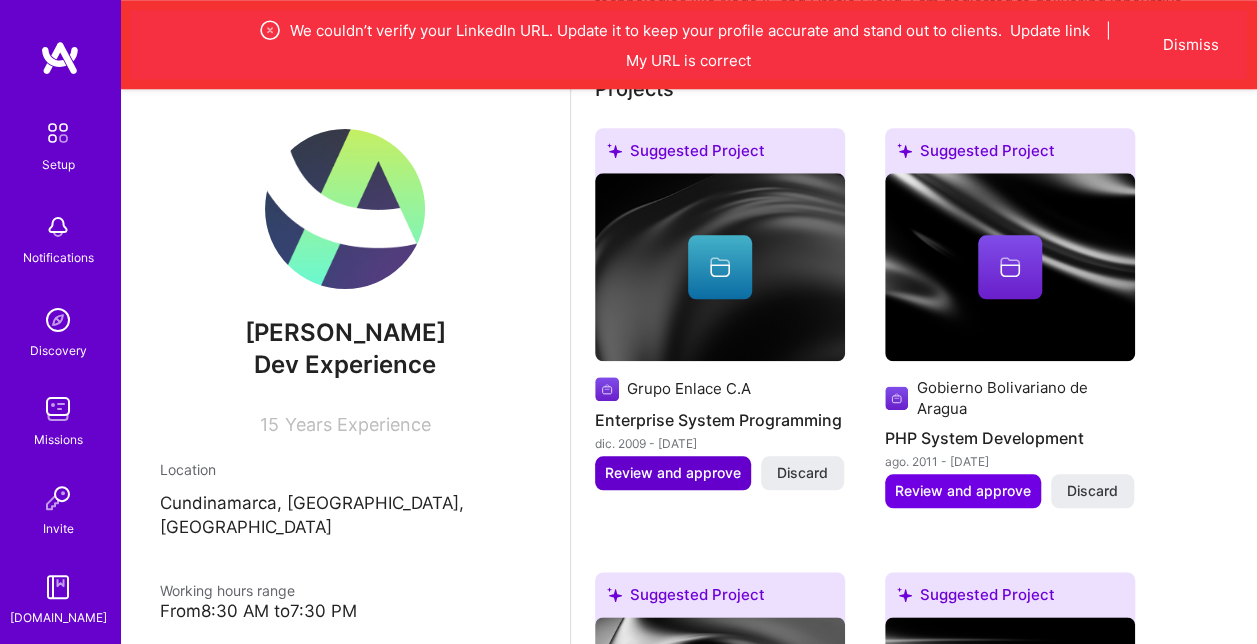 click on "Review and approve" at bounding box center [673, 473] 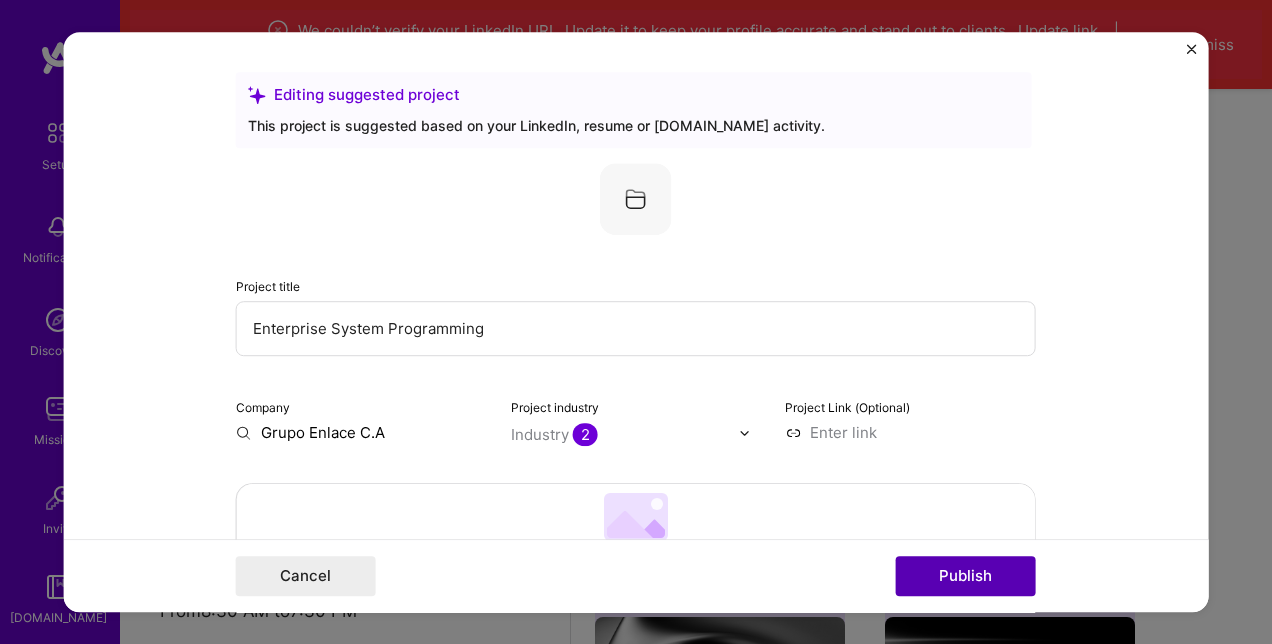 click on "Publish" at bounding box center [966, 576] 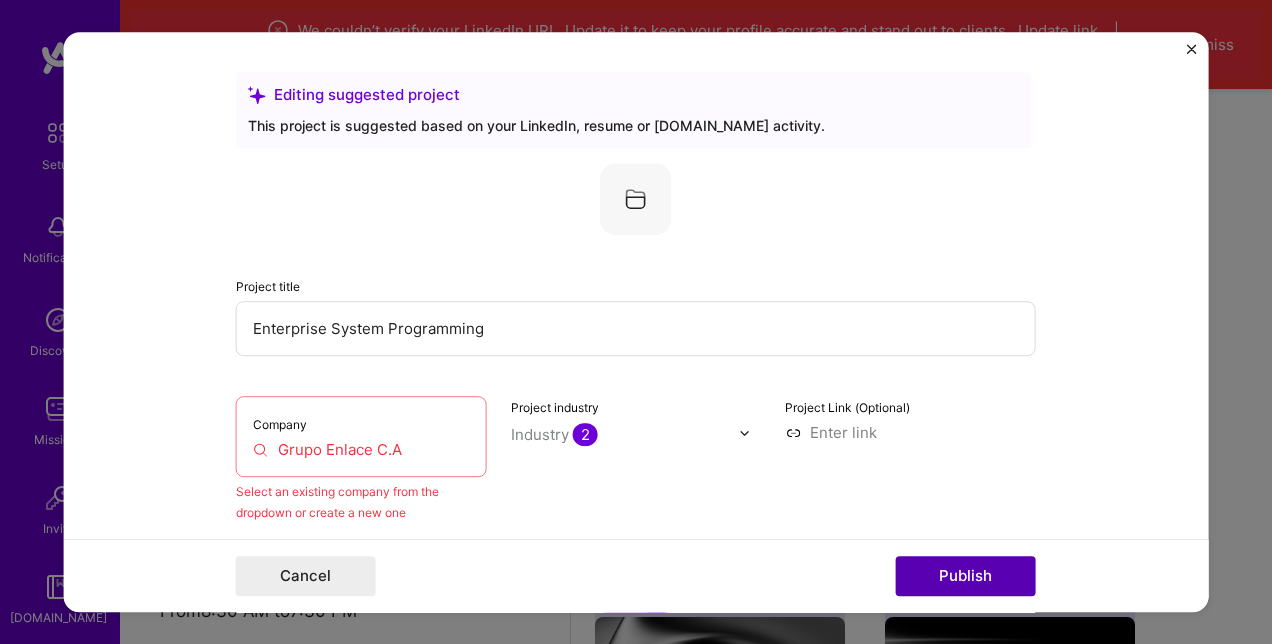 scroll, scrollTop: 130, scrollLeft: 0, axis: vertical 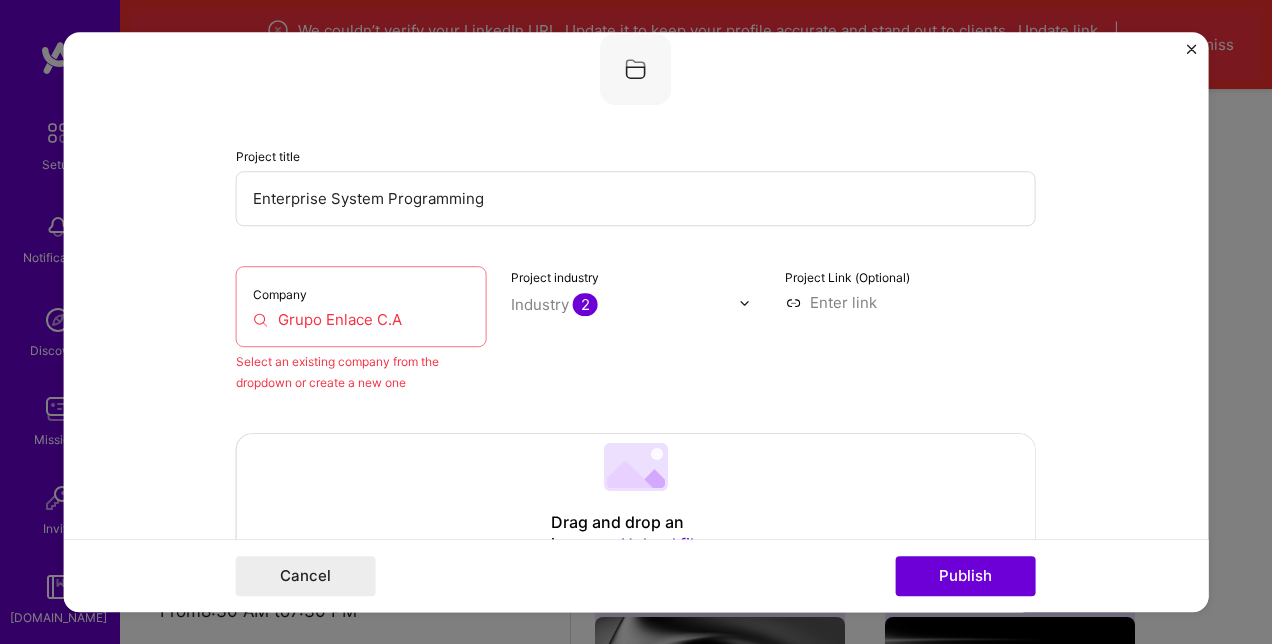 click on "Grupo Enlace C.A" at bounding box center (361, 319) 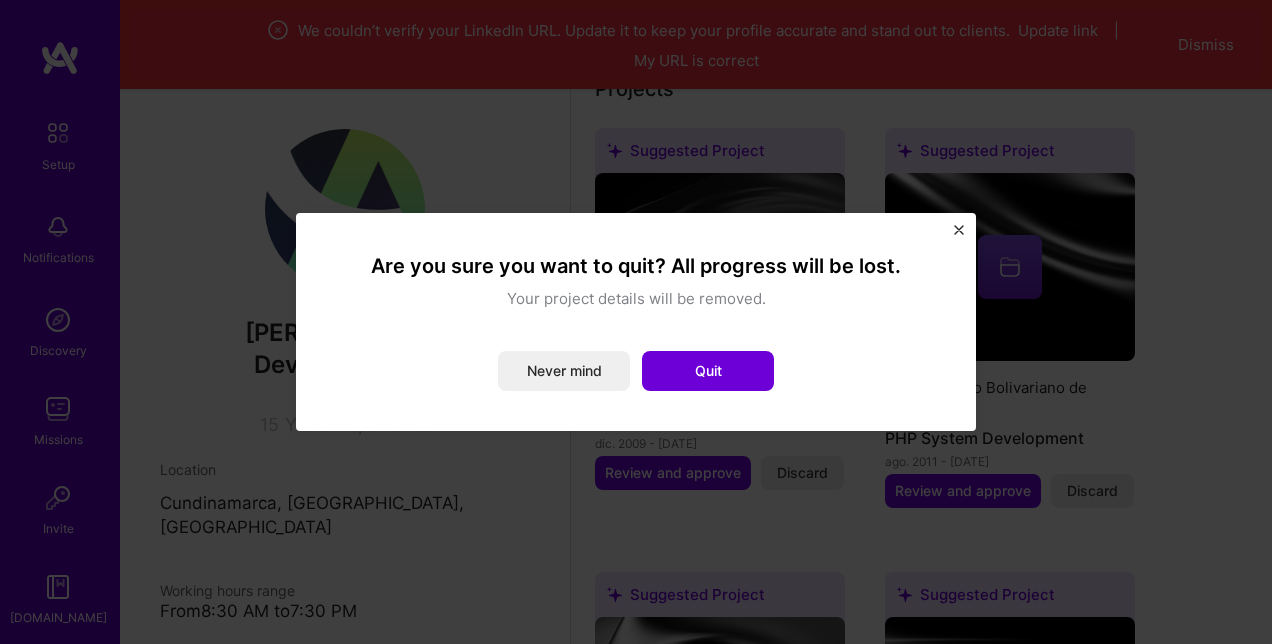 click at bounding box center (959, 230) 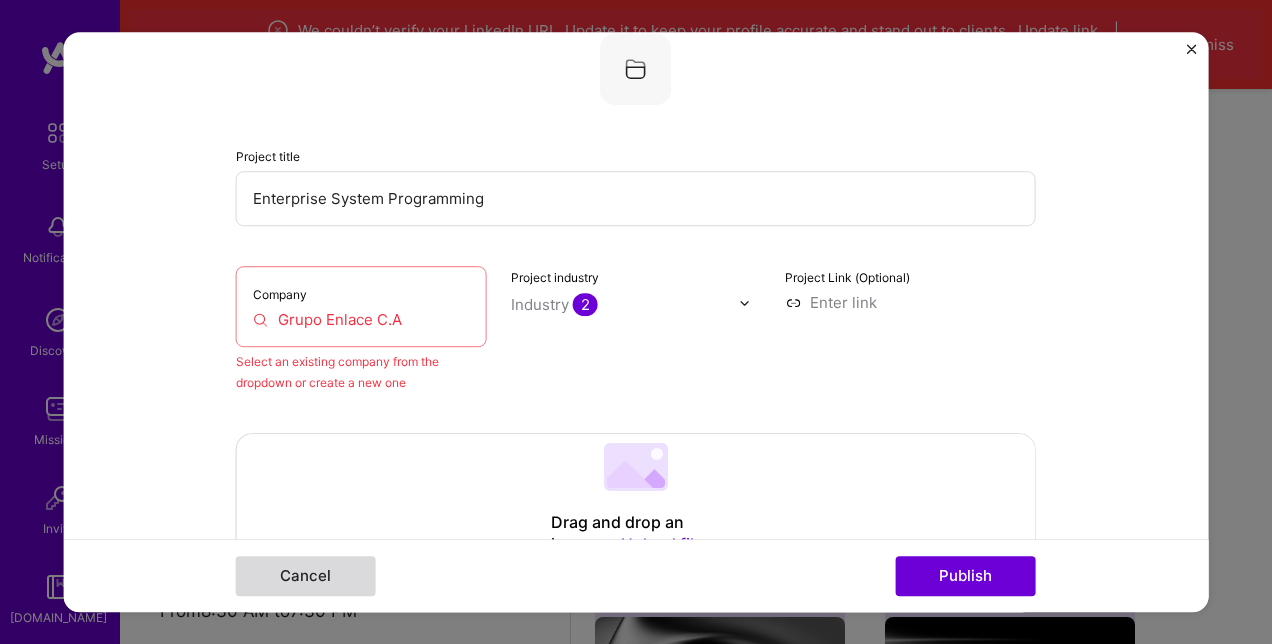click on "Cancel" at bounding box center [306, 576] 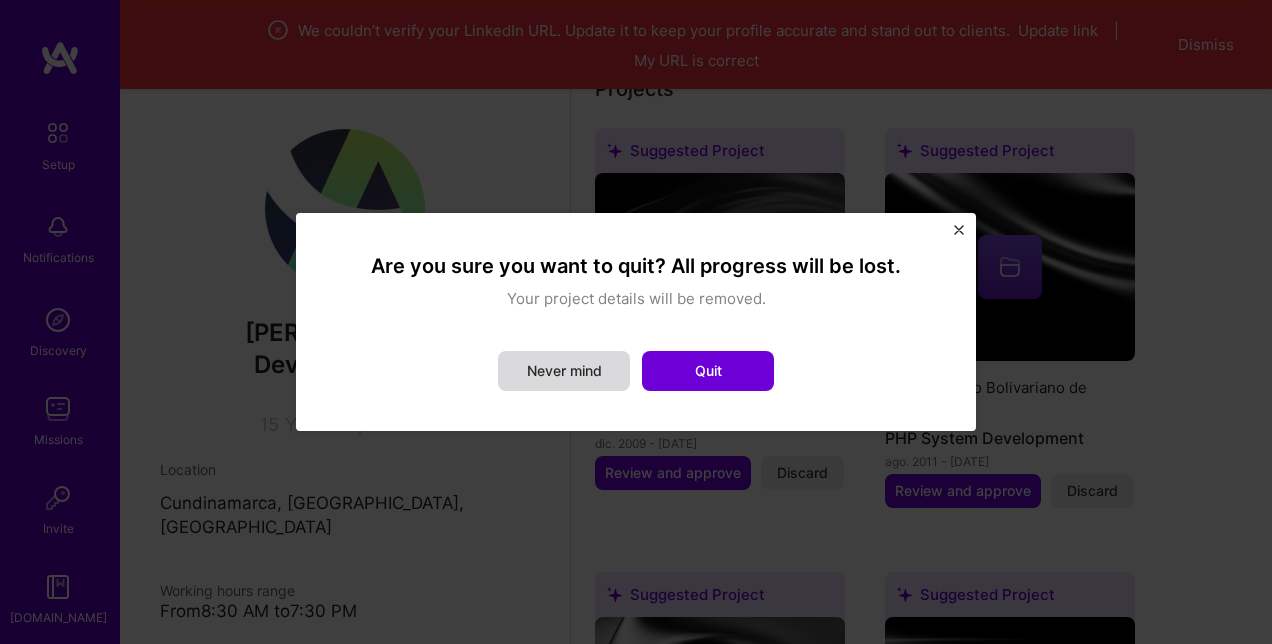 click on "Never mind" at bounding box center [564, 371] 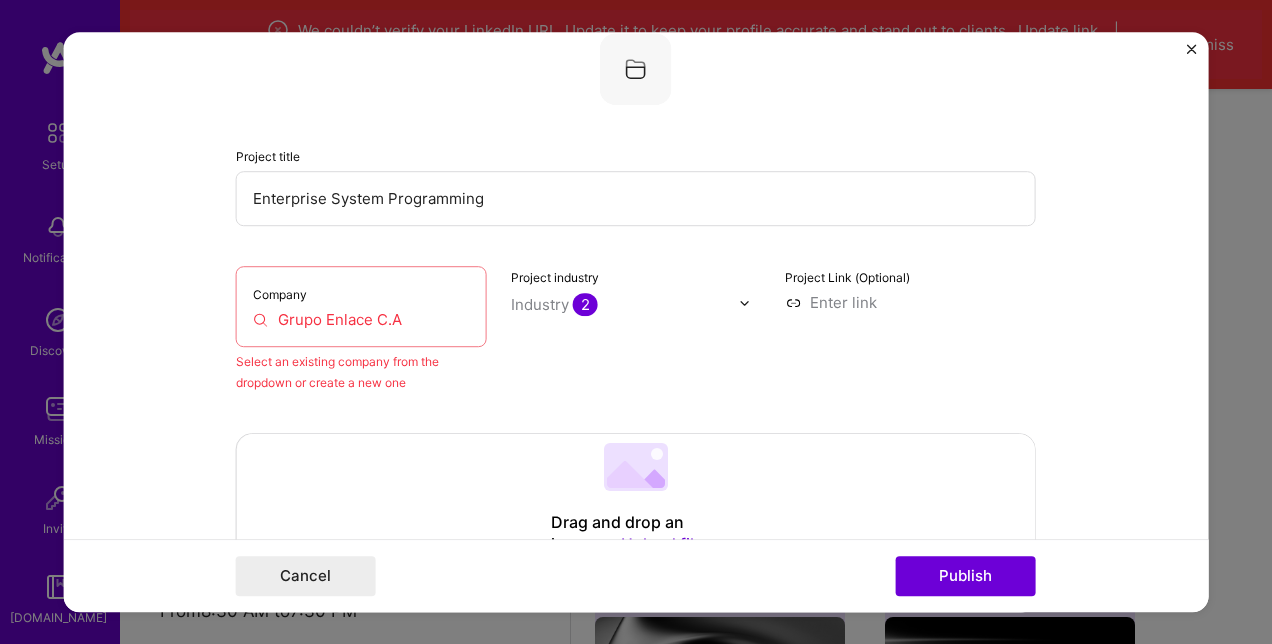 click on "Editing suggested project This project is suggested based on your LinkedIn, resume or [DOMAIN_NAME] activity. Project title Enterprise System Programming Company Grupo Enlace C.A
Select an existing company from the dropdown or create a new one Project industry Industry 2 Project Link (Optional)
Drag and drop an image or   Upload file Upload file We recommend uploading at least 4 images. 1600x1200px or higher recommended. Max 5MB each. Role Desarrolladora de Sistemas Select role type [DATE]
to [DATE]
I’m still working on this project A job role  is required Skills used — Add up to 12 skills Any new skills will be added to your profile. Enter skills... 1 Visual Basic 1 2 3 4 5 Did this role require you to manage team members? (Optional) Yes, I managed — team members. Were you involved from inception to launch (0  ->  1)? (Optional) I was involved in zero to one with this project" at bounding box center [636, 322] 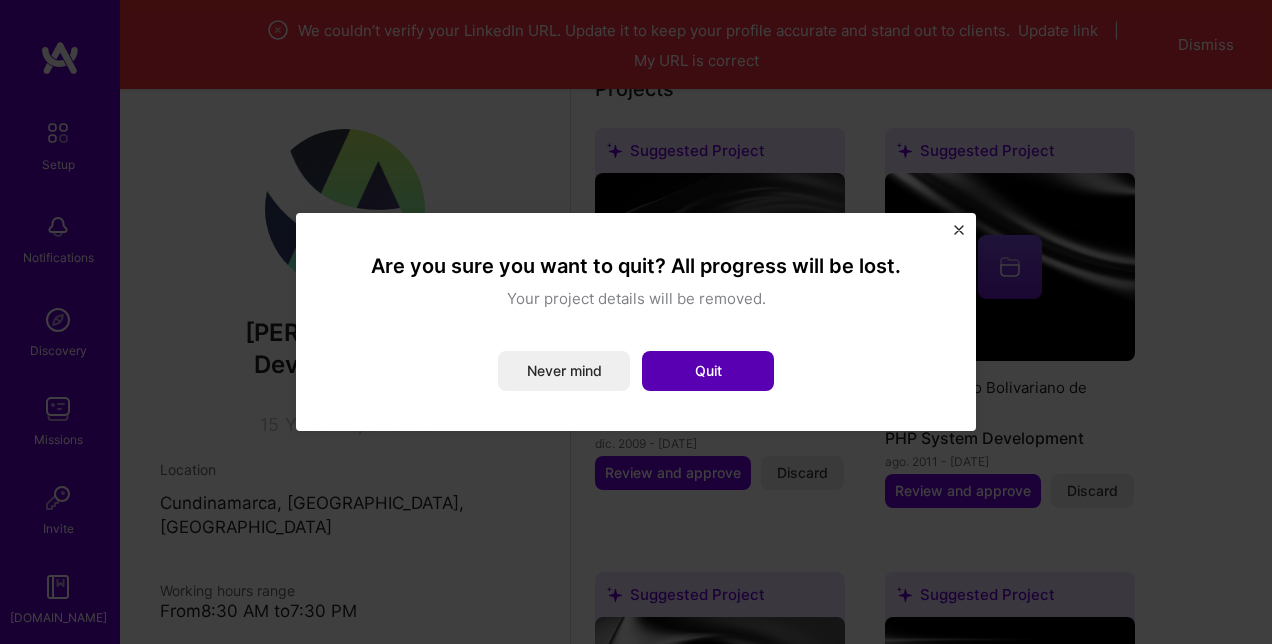 click on "Quit" at bounding box center [708, 371] 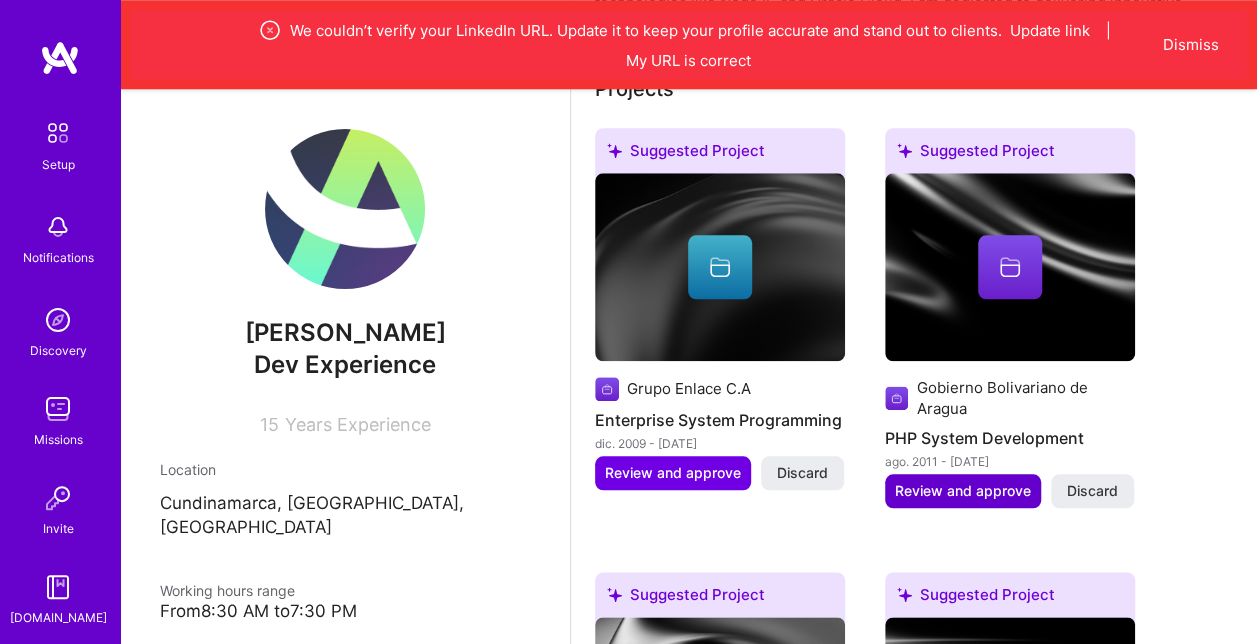 click on "Review and approve" at bounding box center (963, 491) 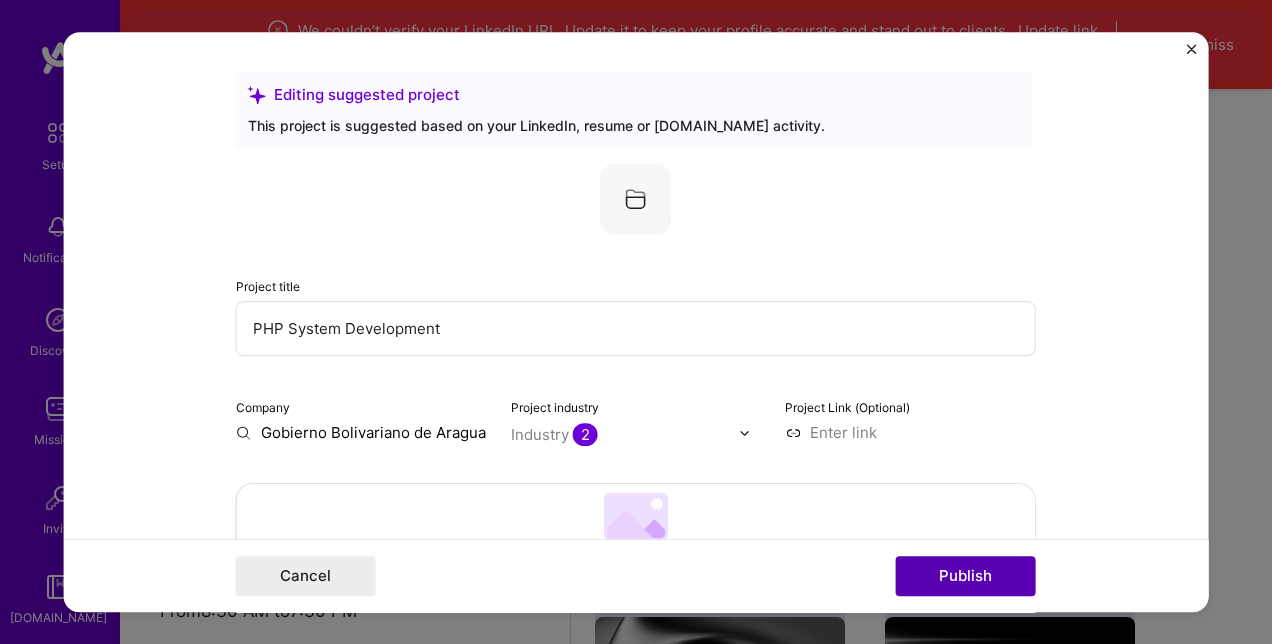 click on "Publish" at bounding box center [966, 576] 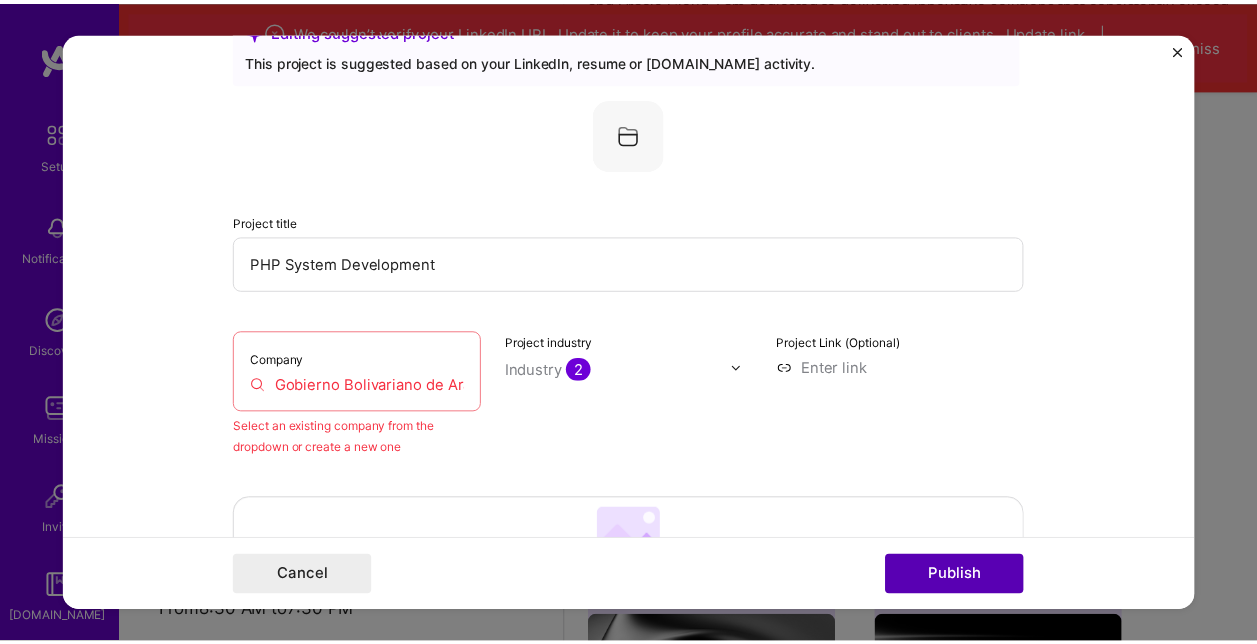 scroll, scrollTop: 130, scrollLeft: 0, axis: vertical 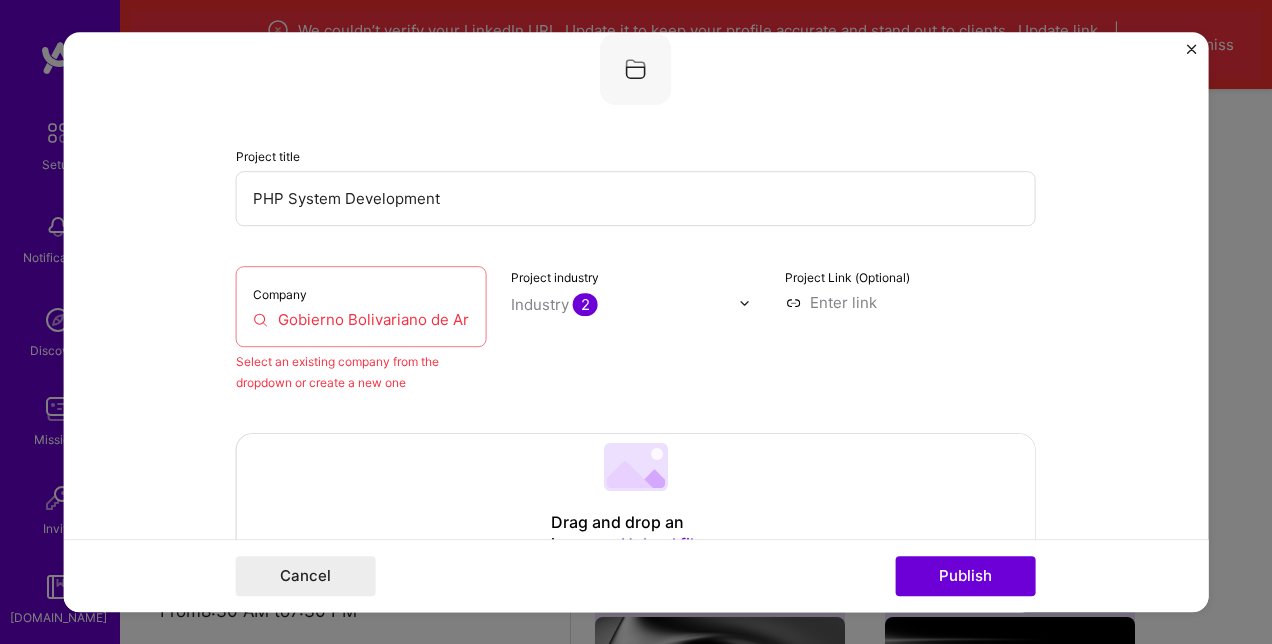 click on "Editing suggested project This project is suggested based on your LinkedIn, resume or [DOMAIN_NAME] activity. Project title PHP System Development Company Gobierno Bolivariano de Aragua
Select an existing company from the dropdown or create a new one Project industry Industry 2 Project Link (Optional)
Drag and drop an image or   Upload file Upload file We recommend uploading at least 4 images. 1600x1200px or higher recommended. Max 5MB each. Role Desarrolladora de Sistemas Select role type [DATE]
to [DATE]
I’m still working on this project A job role  is required Skills used — Add up to 12 skills Any new skills will be added to your profile. Enter skills... 3 PHP 1 2 3 4 5 PostgreSQL 1 2 3 4 5 Scrum 1 2 3 4 5 Skill rating is required. Did this role require you to manage team members? (Optional) Yes, I managed — team members. Were you involved from inception to launch (0  ->   /" at bounding box center [636, 322] 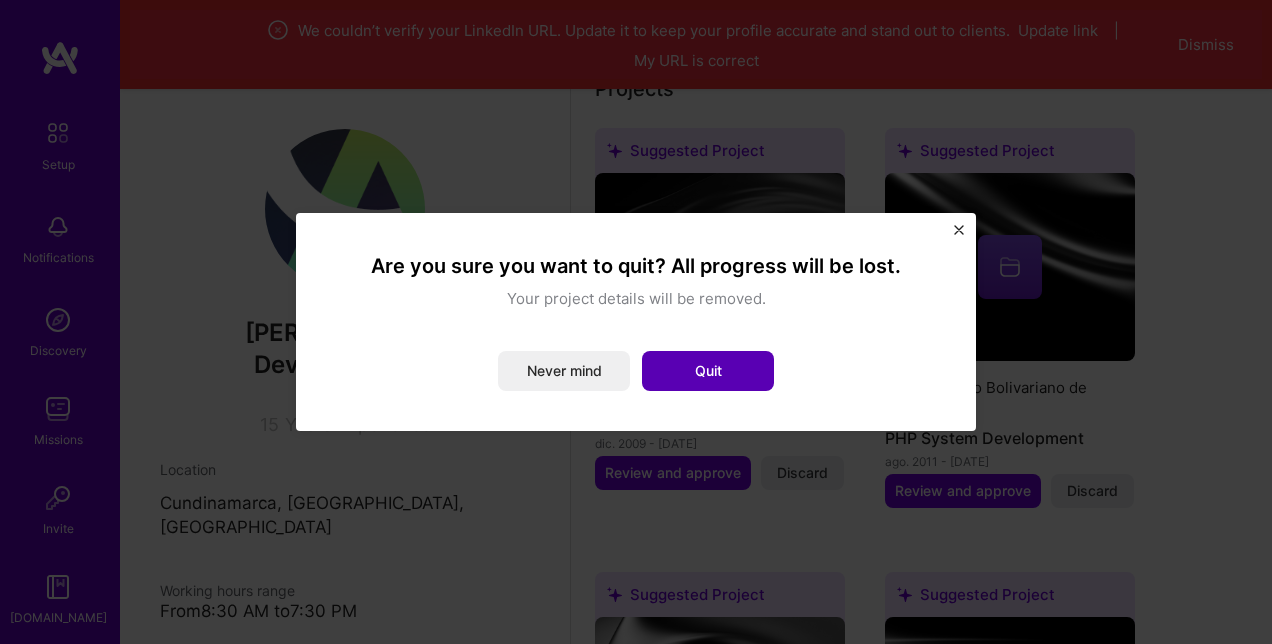 click on "Quit" at bounding box center [708, 371] 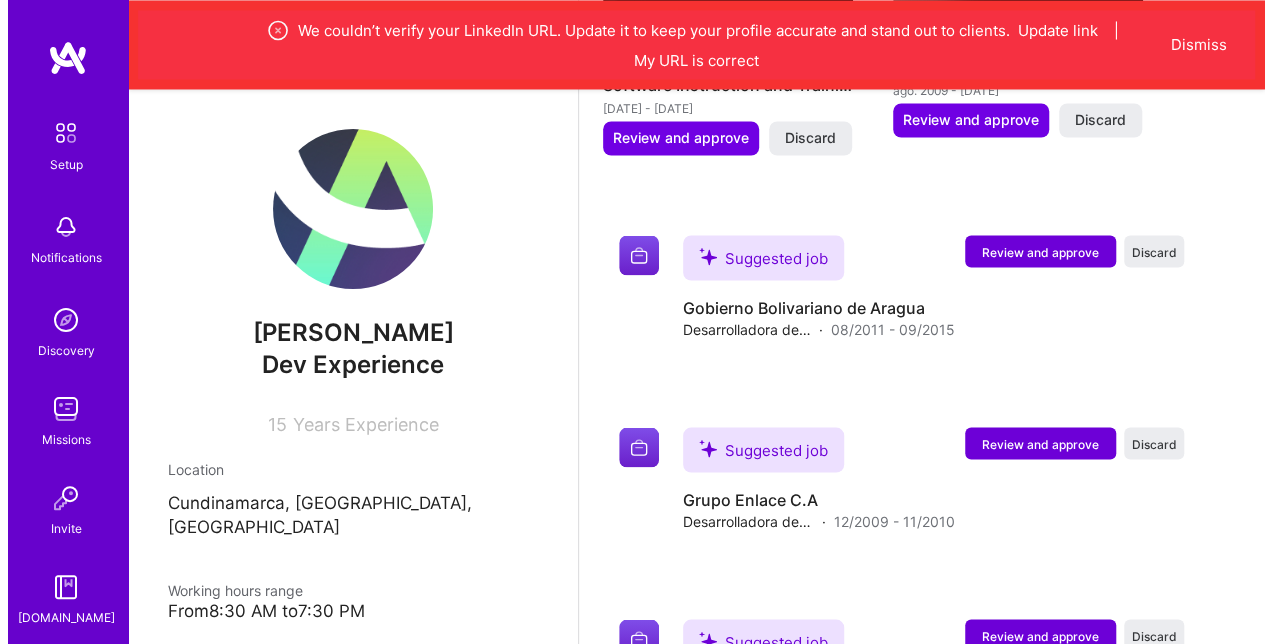 scroll, scrollTop: 1787, scrollLeft: 0, axis: vertical 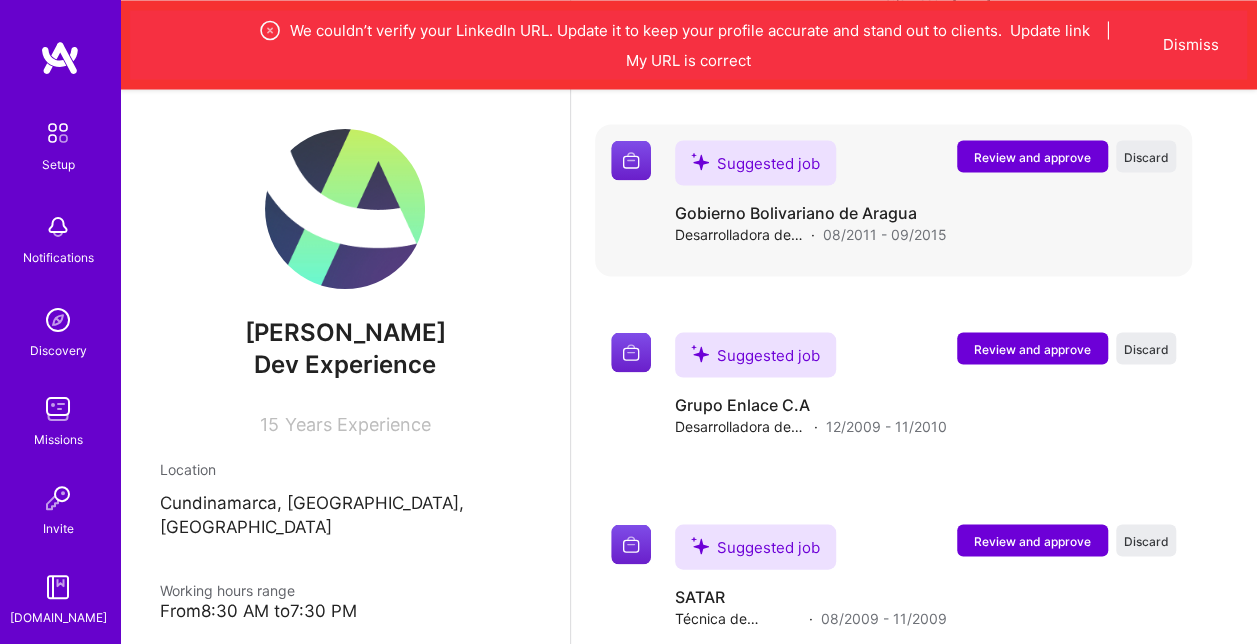 click on "Review and approve" at bounding box center [1032, 156] 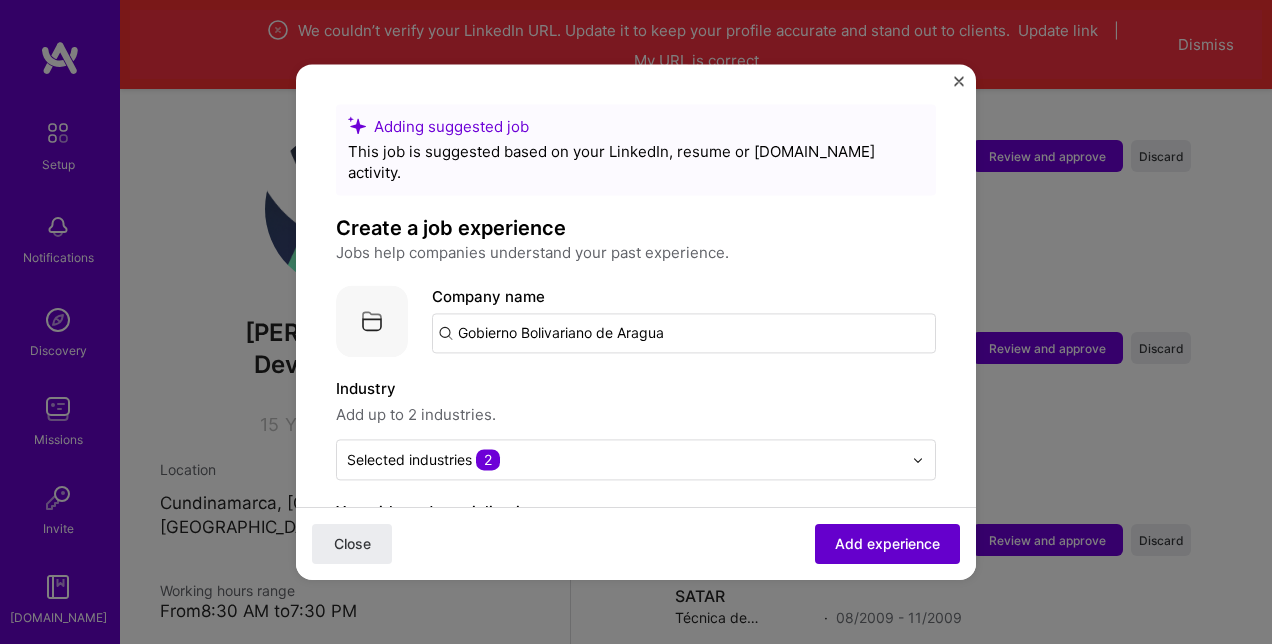 click on "Add experience" at bounding box center (887, 544) 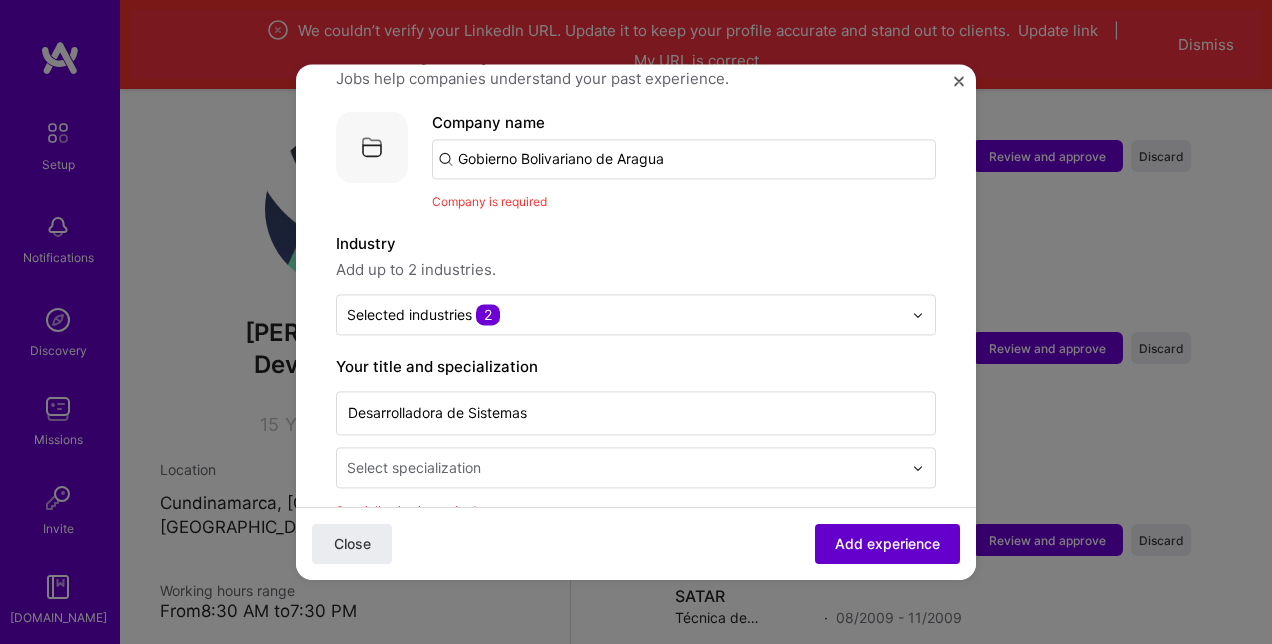 scroll, scrollTop: 200, scrollLeft: 0, axis: vertical 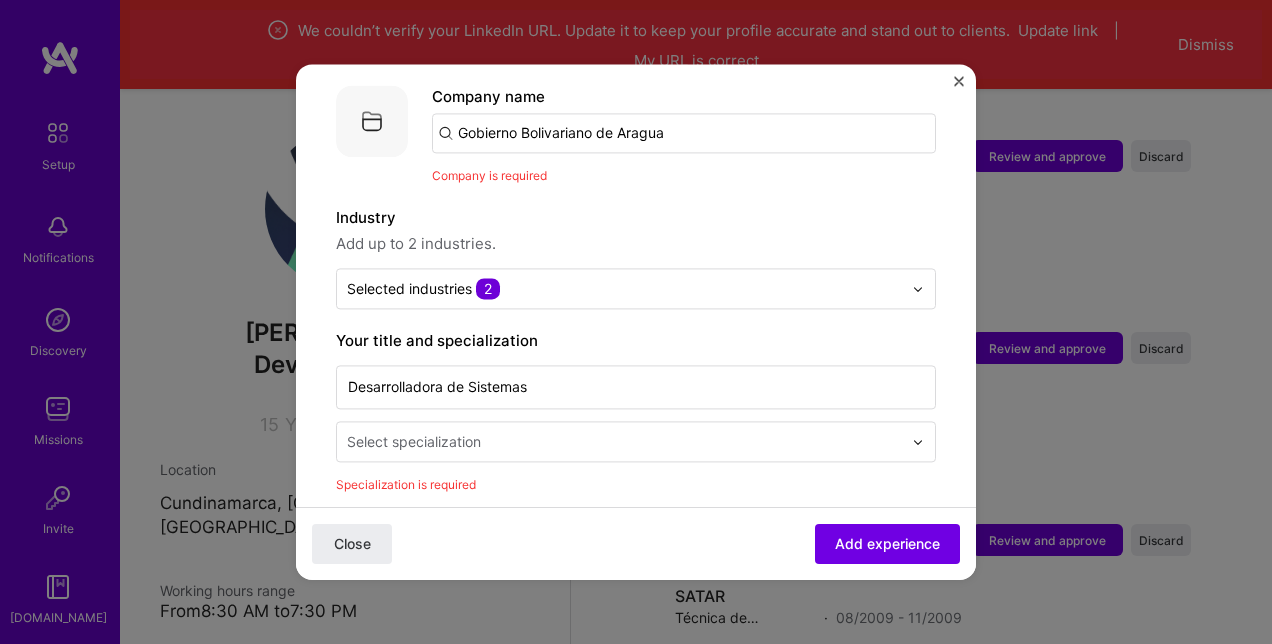 click on "Gobierno Bolivariano de Aragua" at bounding box center (684, 133) 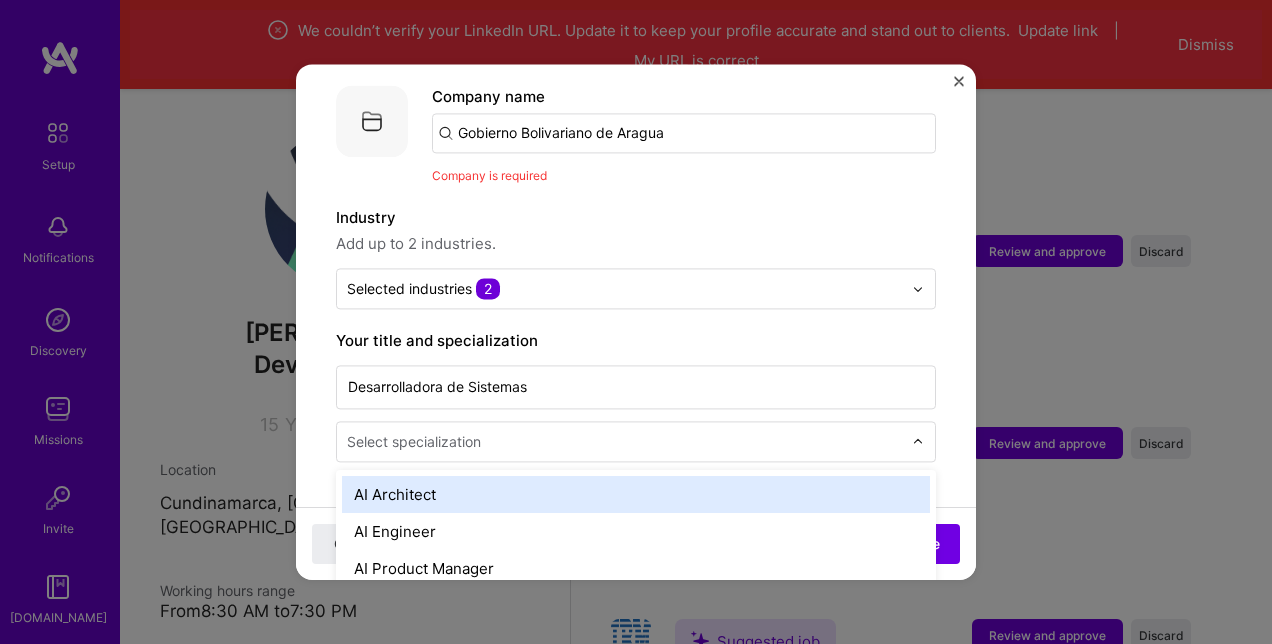 click at bounding box center (626, 441) 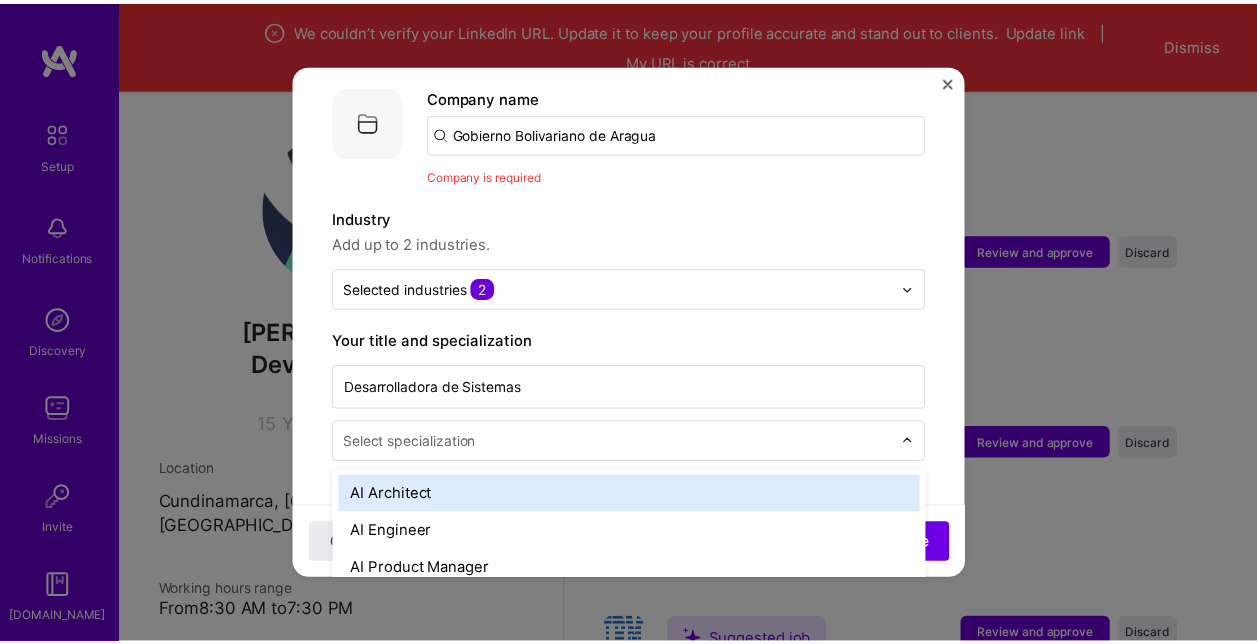 scroll, scrollTop: 1898, scrollLeft: 0, axis: vertical 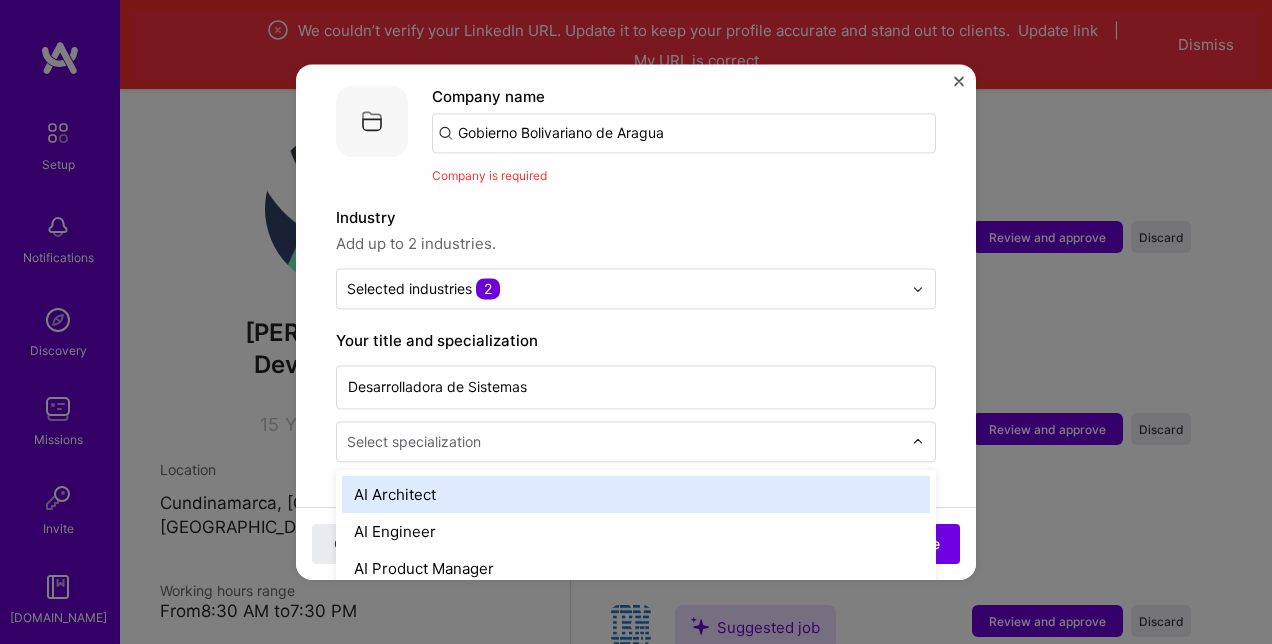 click at bounding box center [626, 441] 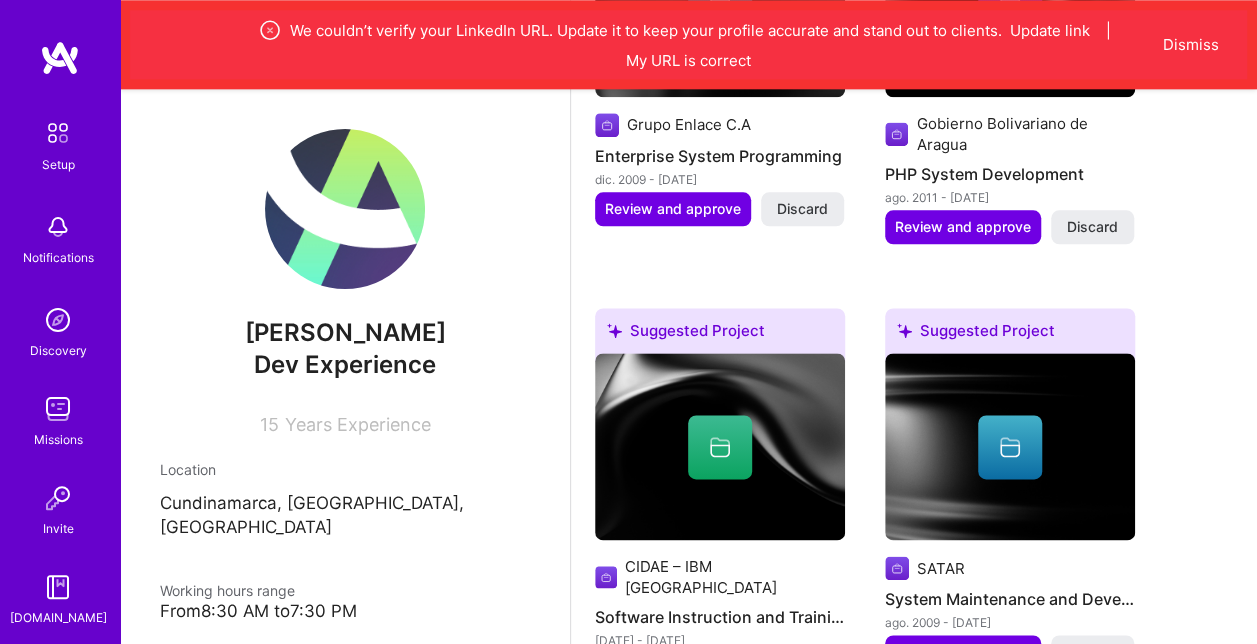 scroll, scrollTop: 0, scrollLeft: 0, axis: both 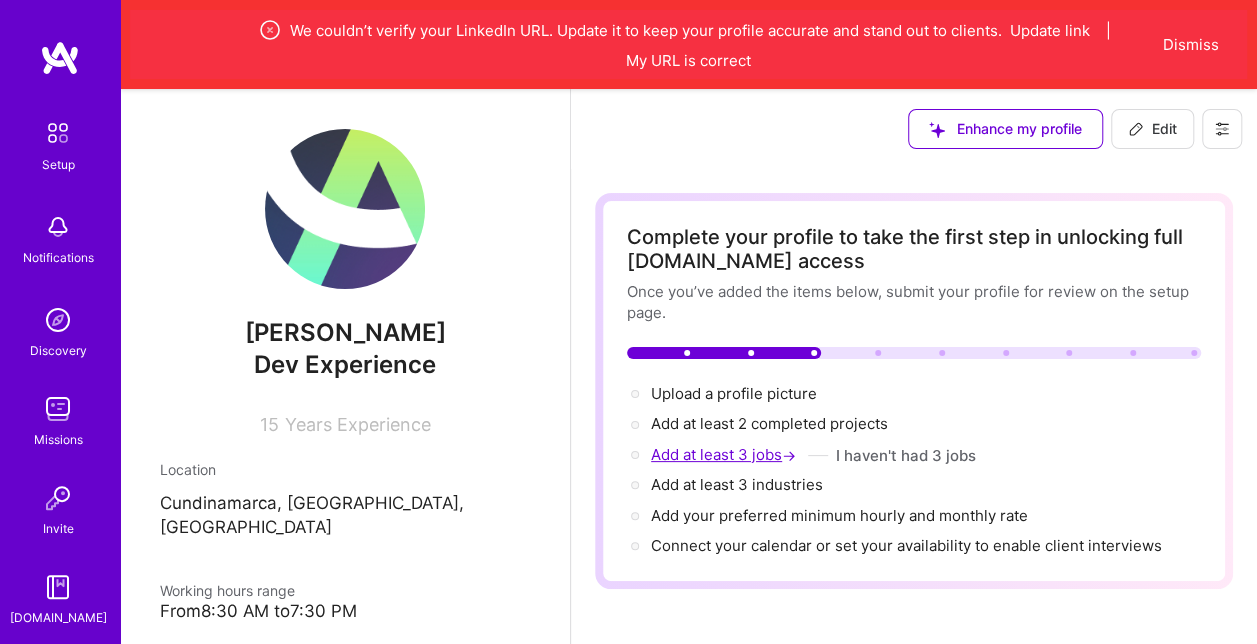 click on "Add at least 3 jobs  →" at bounding box center [725, 454] 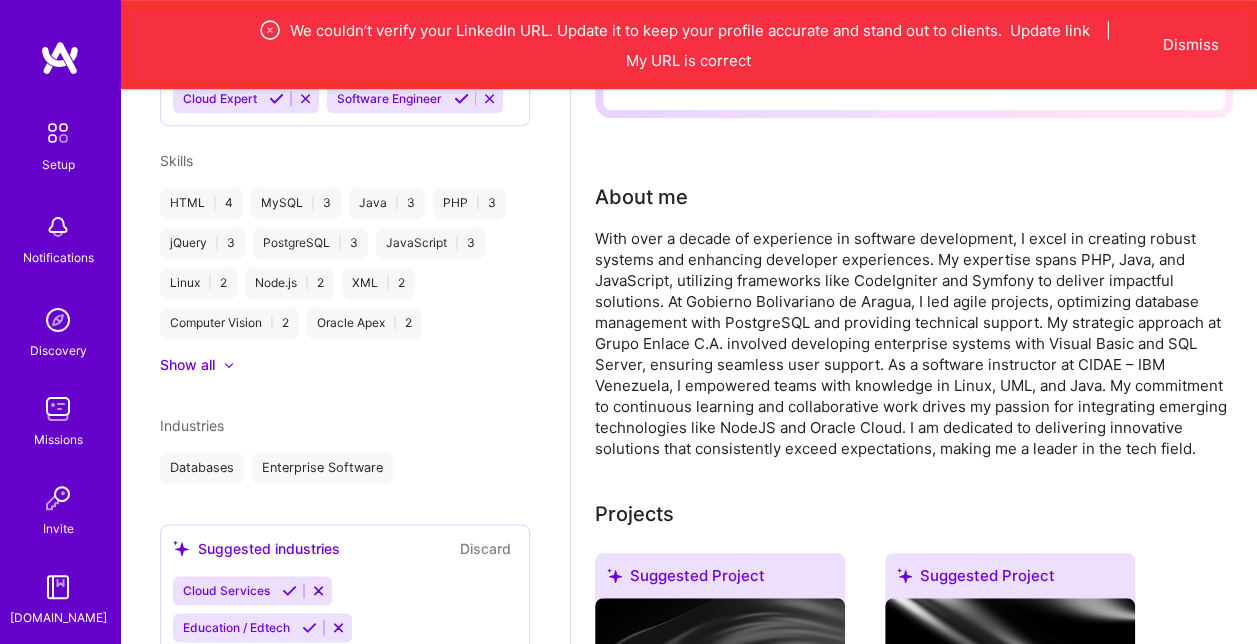 select on "US" 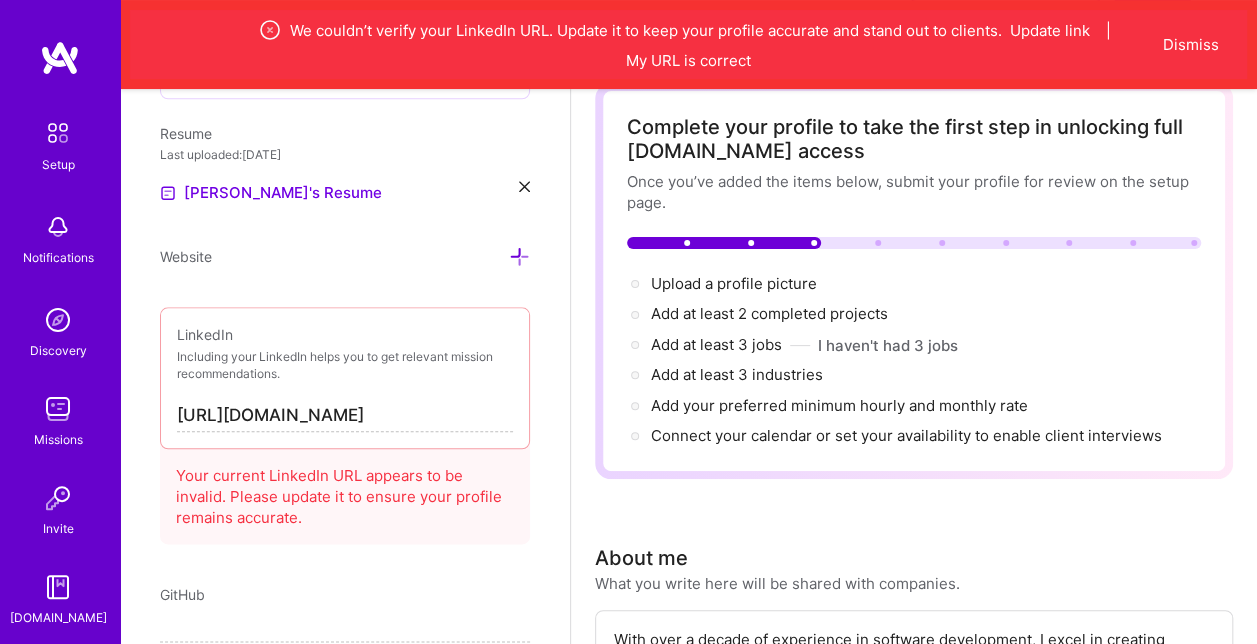 scroll, scrollTop: 136, scrollLeft: 0, axis: vertical 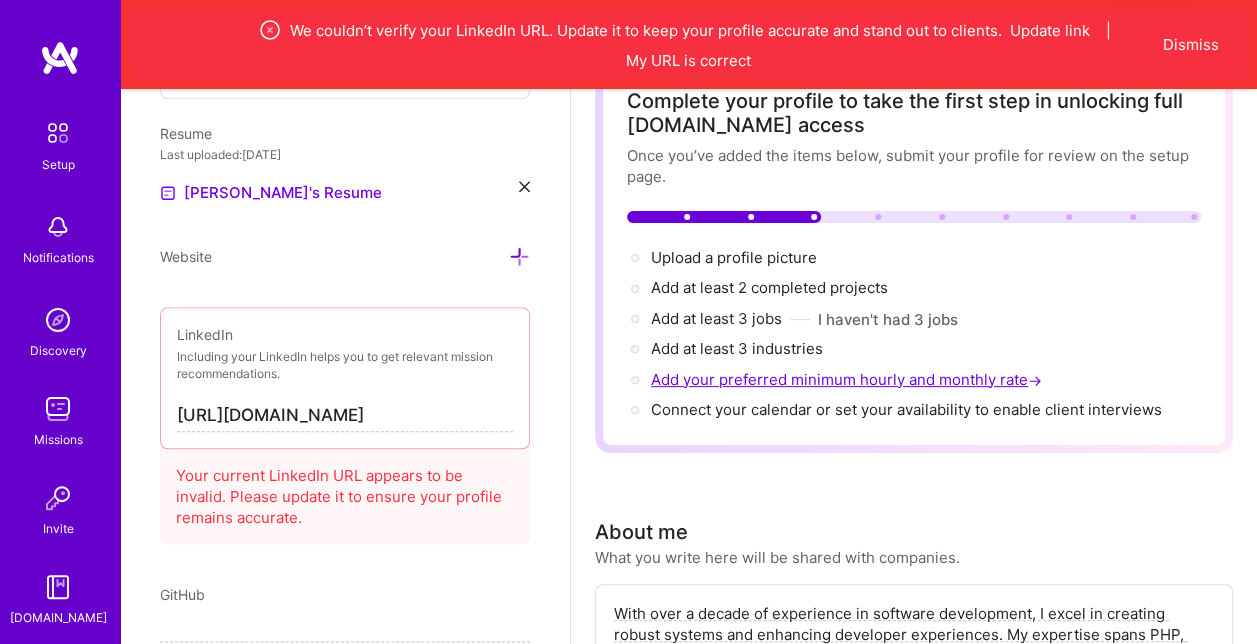 click on "Add your preferred minimum hourly and monthly rate  →" at bounding box center [848, 379] 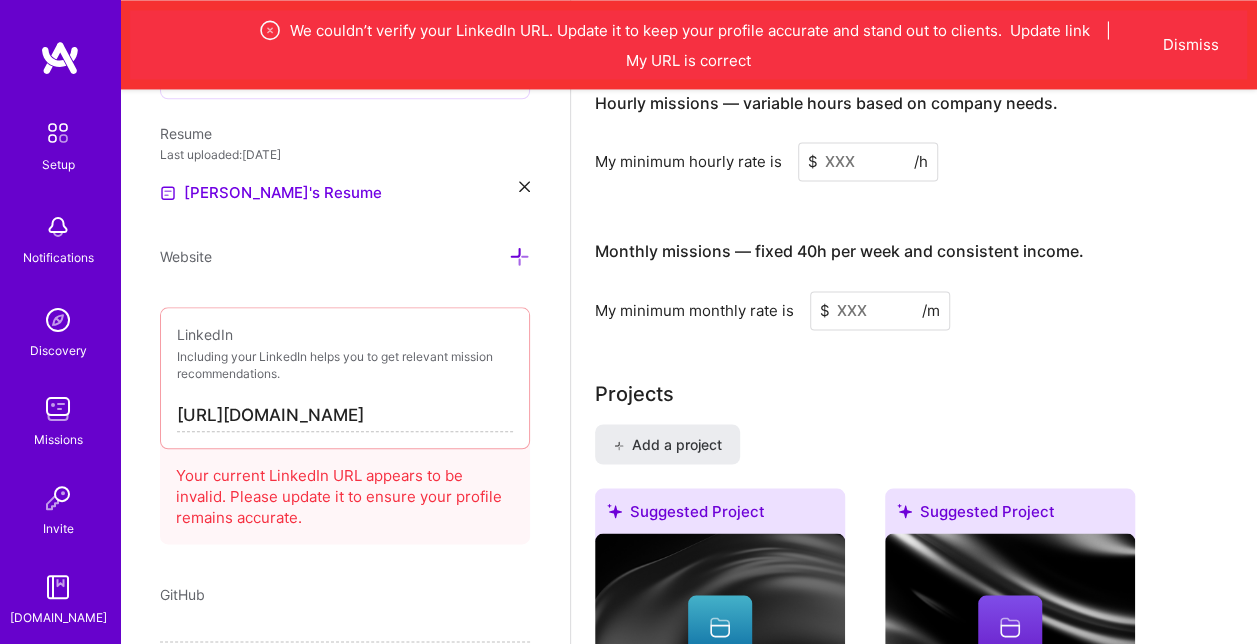scroll, scrollTop: 1557, scrollLeft: 0, axis: vertical 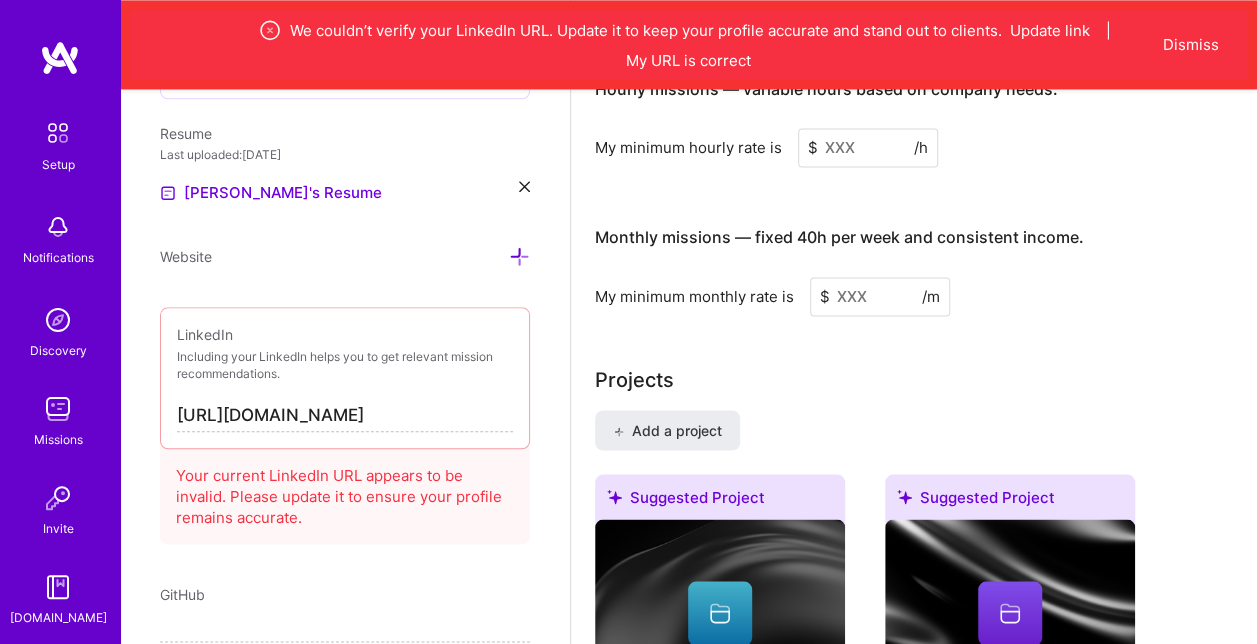 click at bounding box center [868, 147] 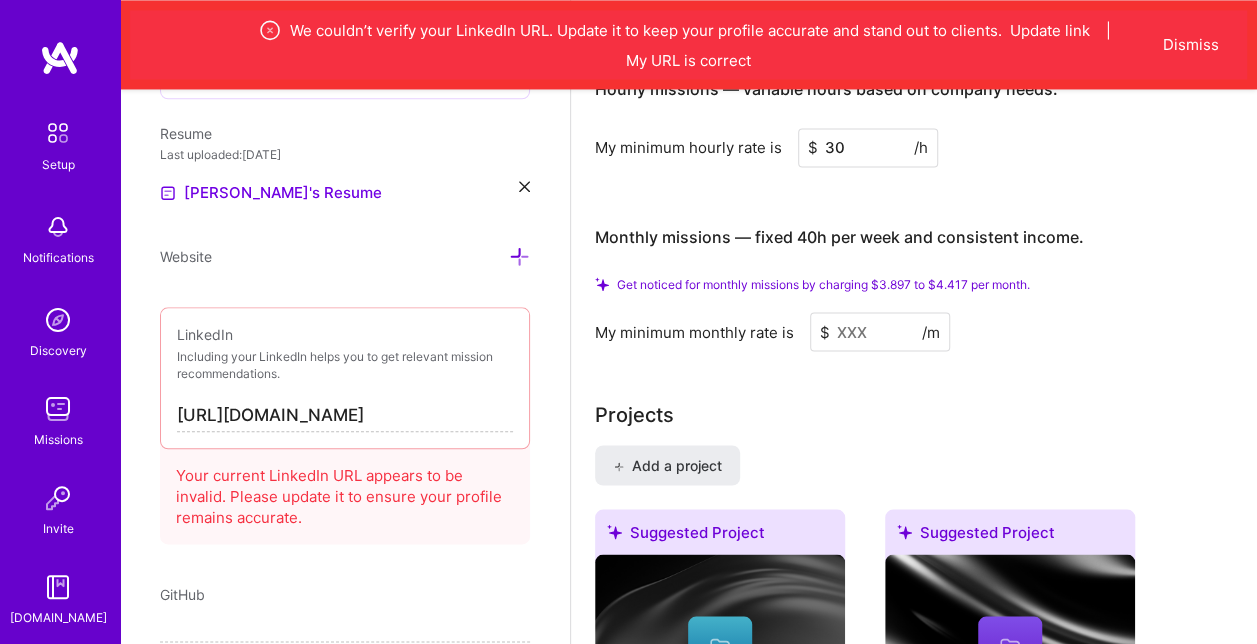 drag, startPoint x: 862, startPoint y: 148, endPoint x: 758, endPoint y: 148, distance: 104 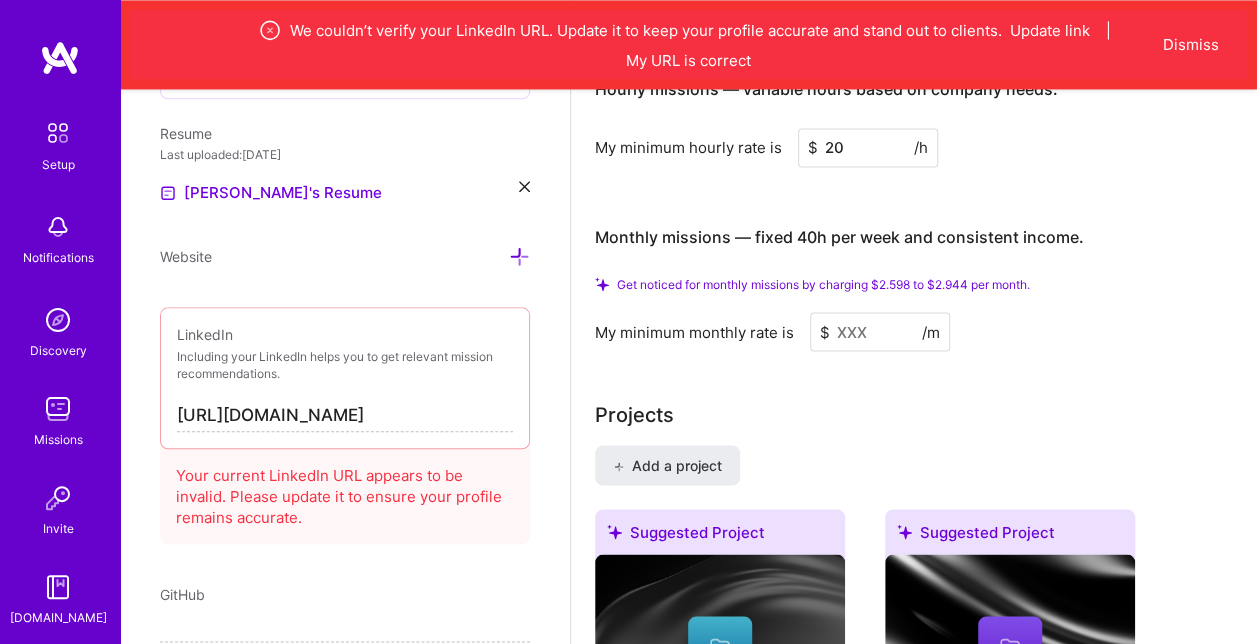 type on "20" 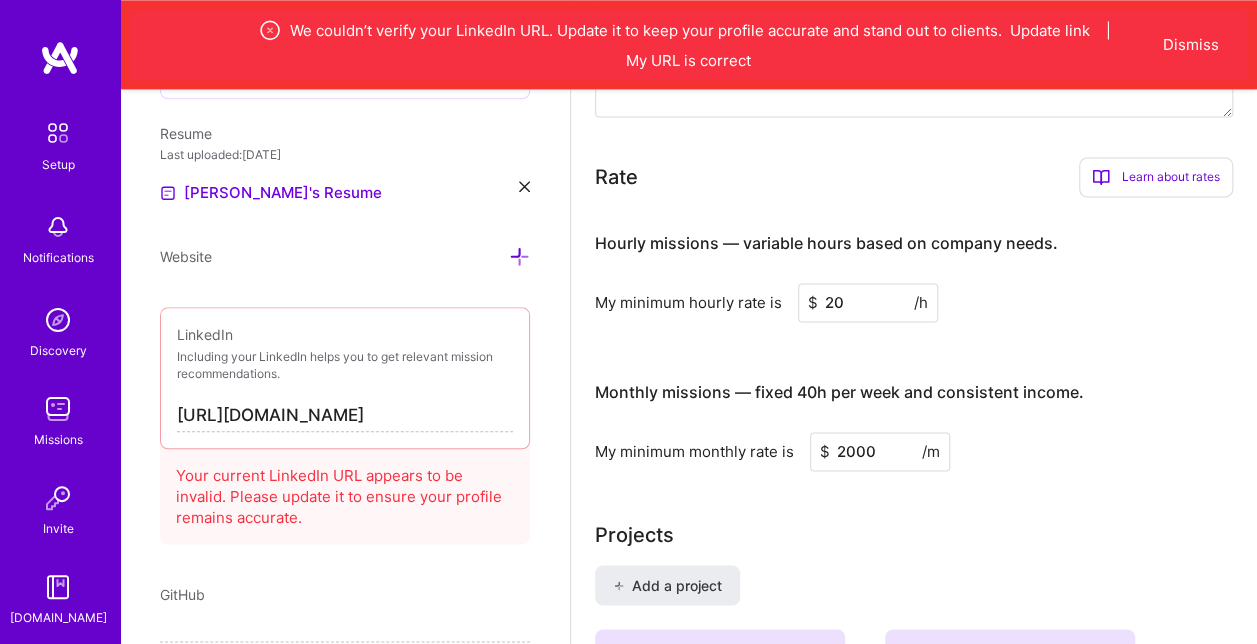 scroll, scrollTop: 1360, scrollLeft: 0, axis: vertical 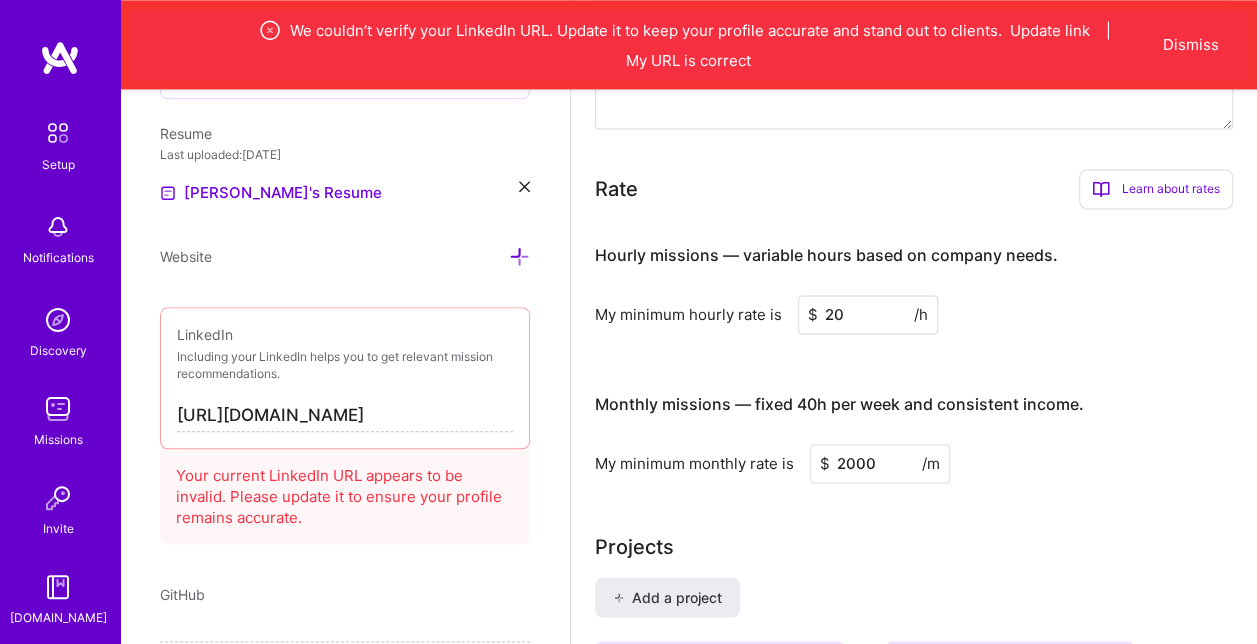 type on "2000" 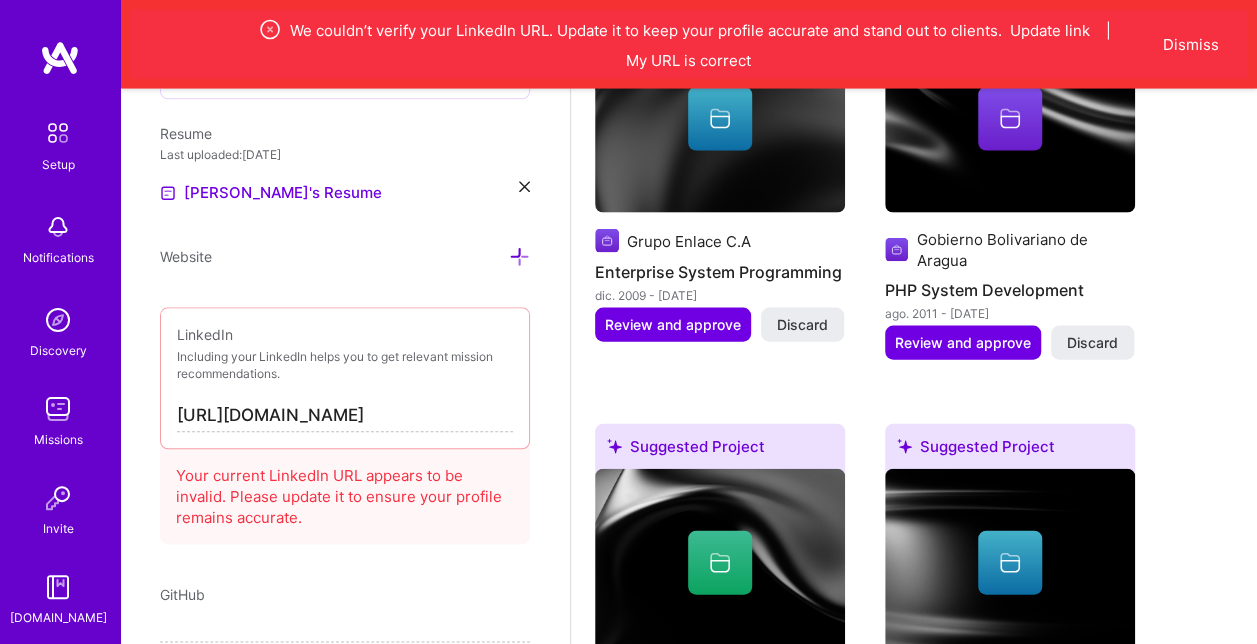 type 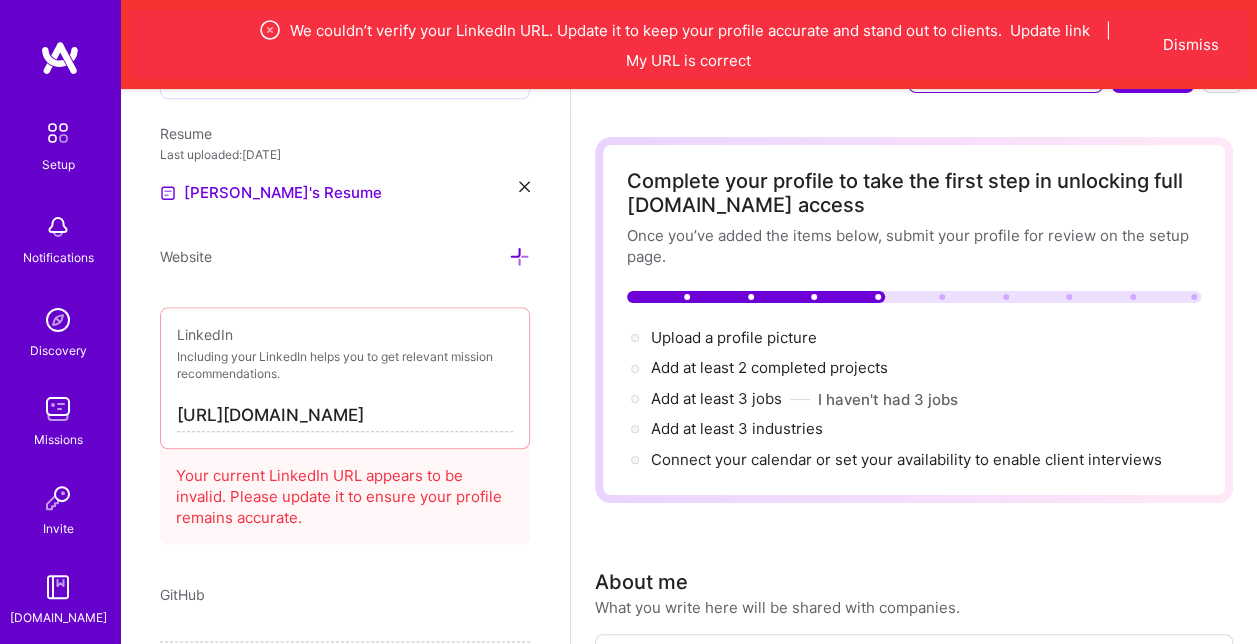 scroll, scrollTop: 51, scrollLeft: 0, axis: vertical 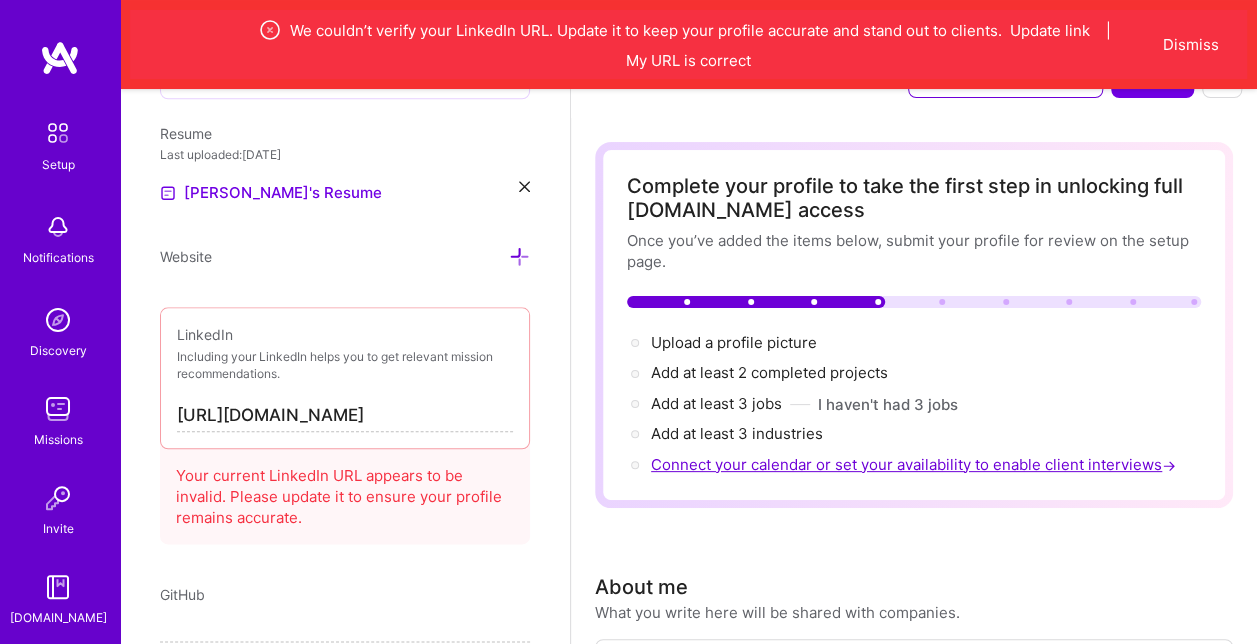 click on "Connect your calendar or set your availability to enable client interviews  →" at bounding box center [915, 464] 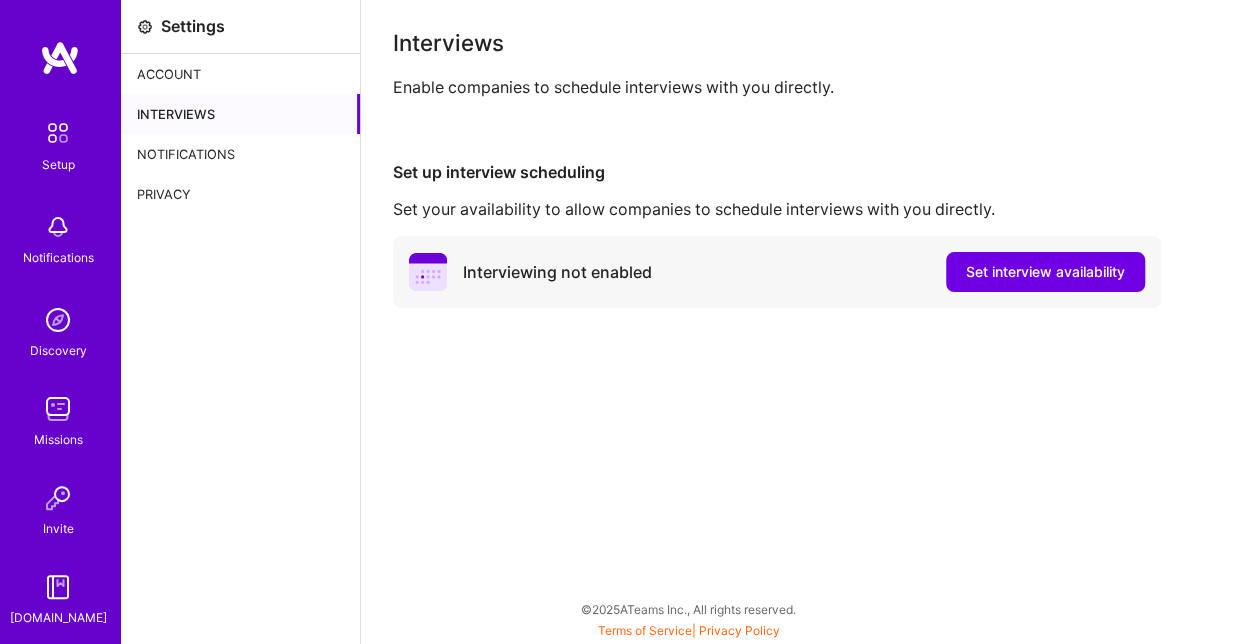 scroll, scrollTop: 0, scrollLeft: 0, axis: both 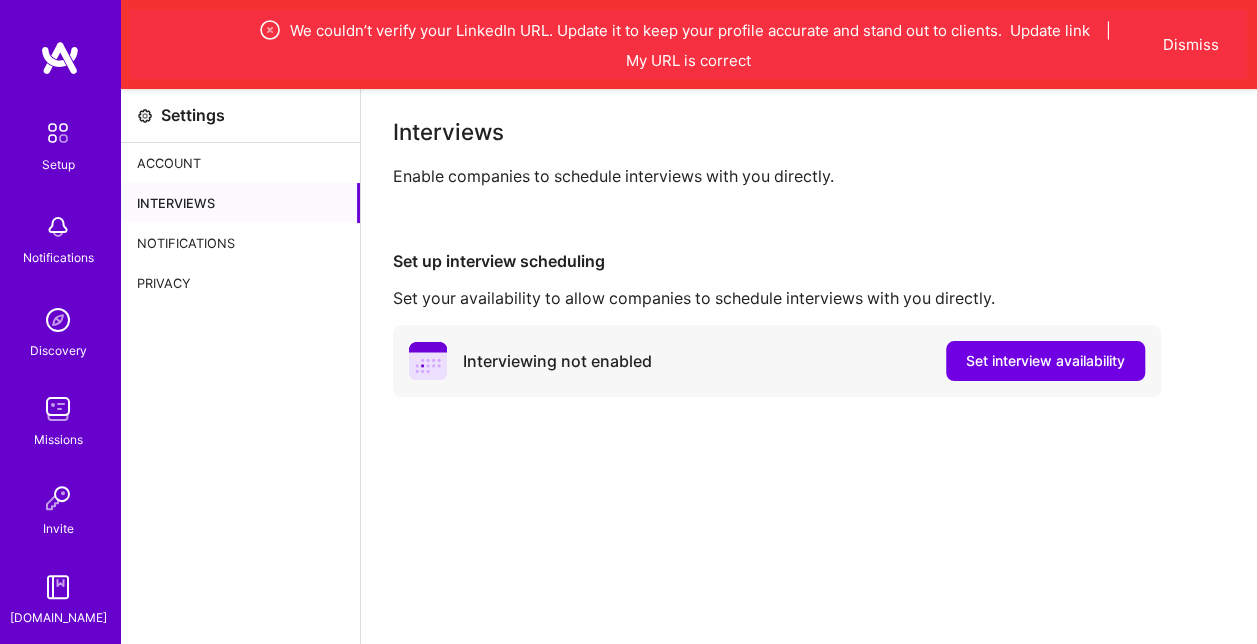click on "Account" at bounding box center (240, 163) 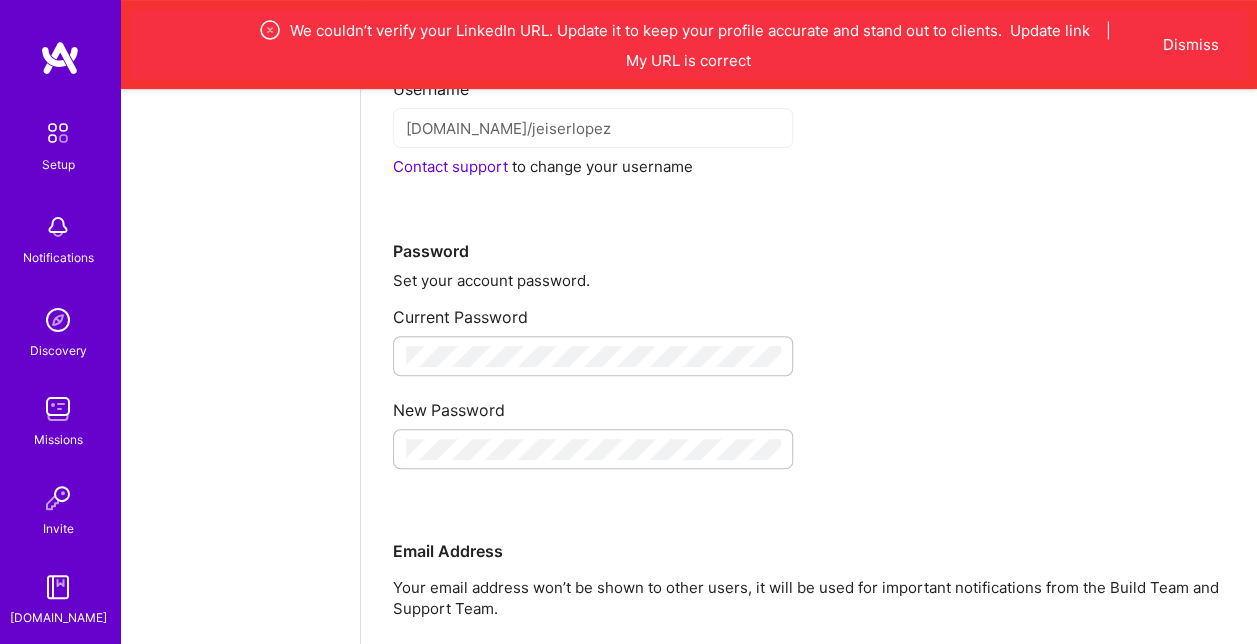 scroll, scrollTop: 0, scrollLeft: 0, axis: both 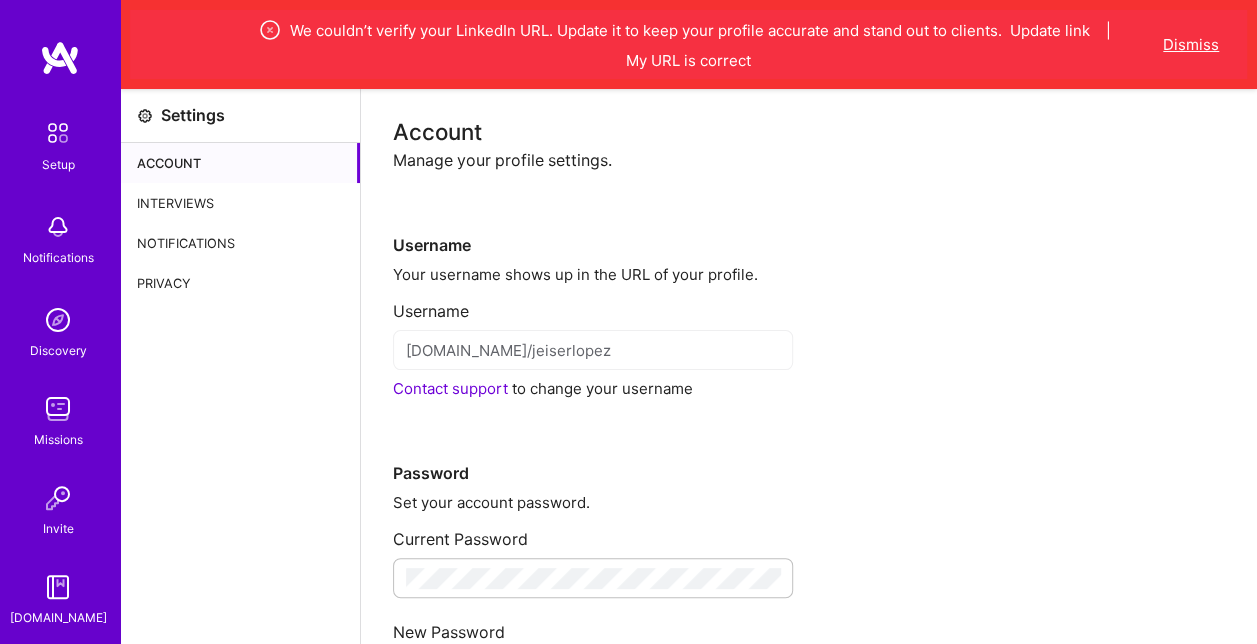 click on "Dismiss" at bounding box center [1191, 44] 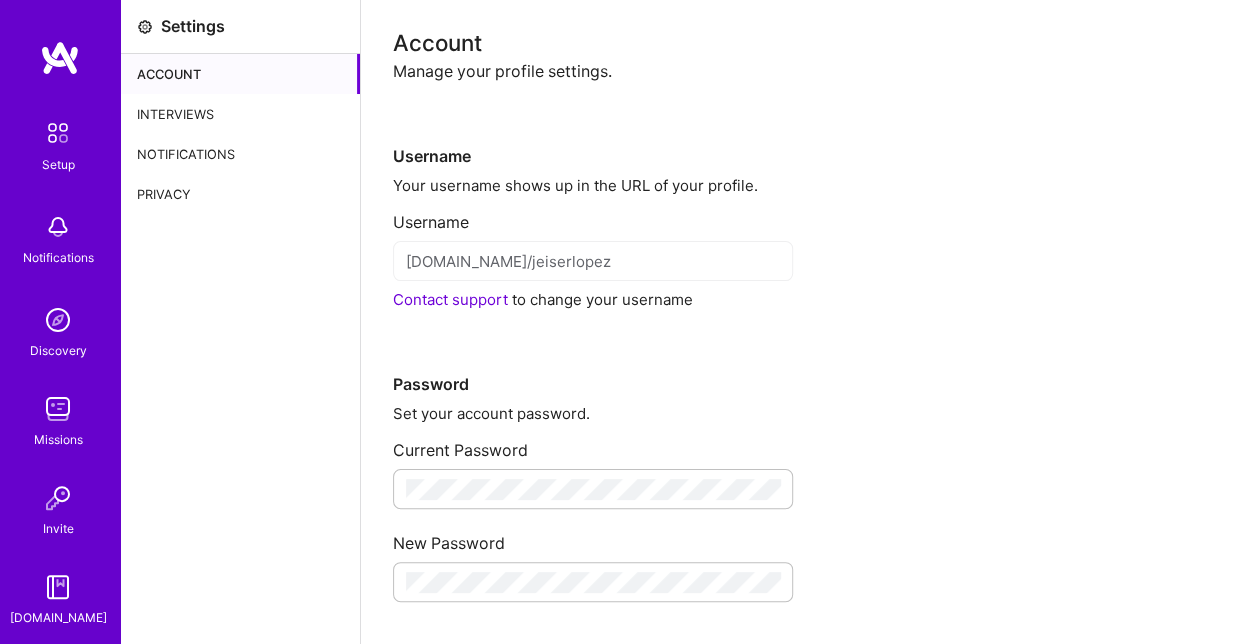click on "Setup" at bounding box center (58, 164) 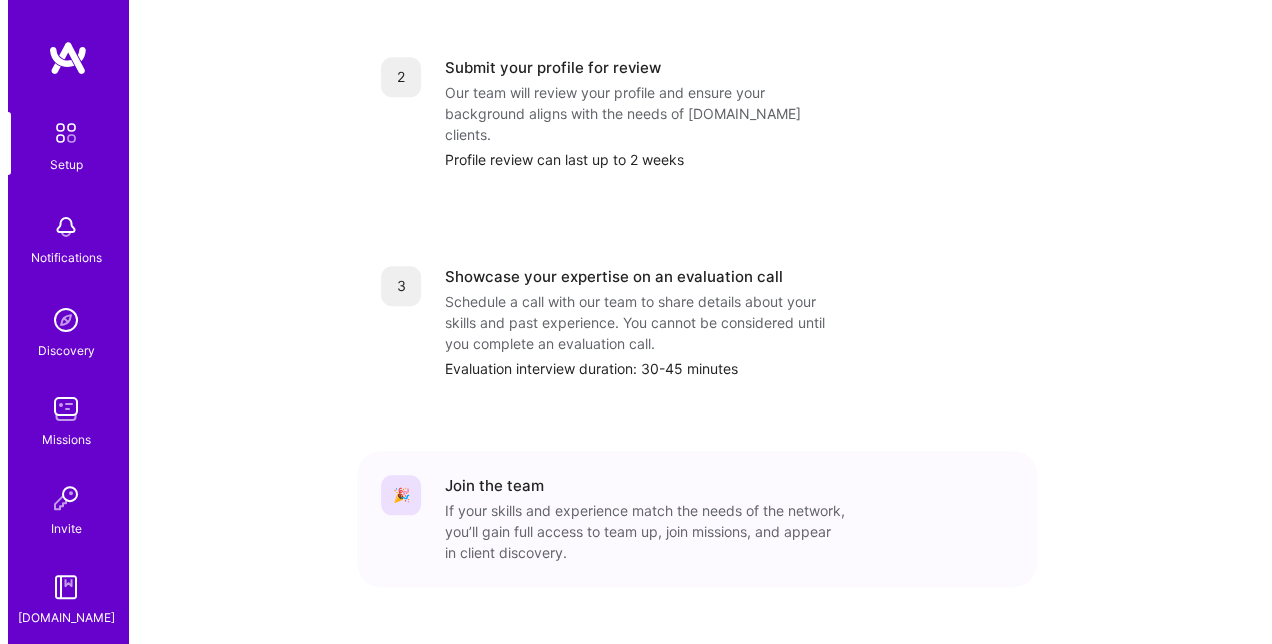 scroll, scrollTop: 874, scrollLeft: 0, axis: vertical 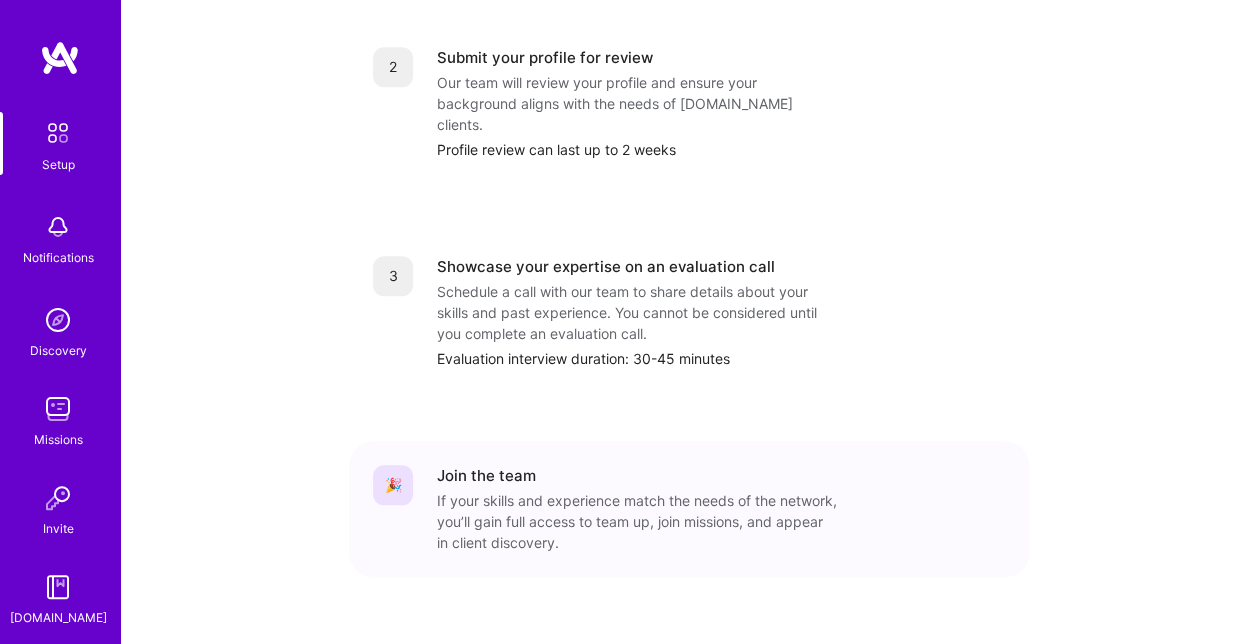 click at bounding box center (58, 227) 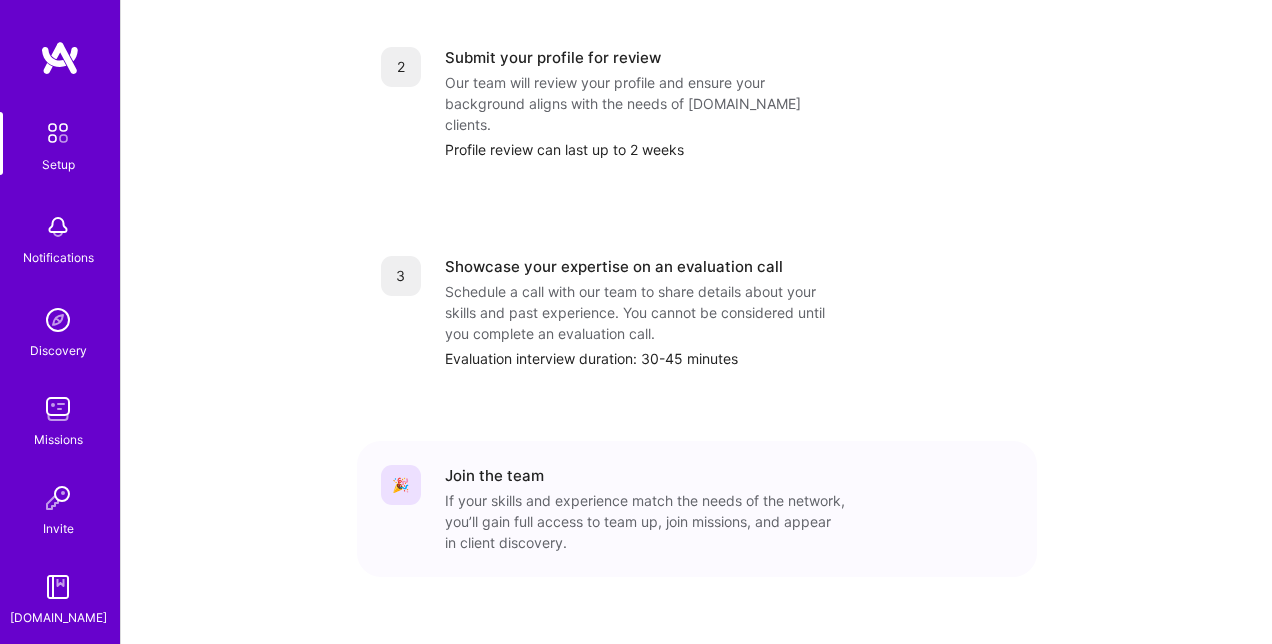 click at bounding box center (58, 320) 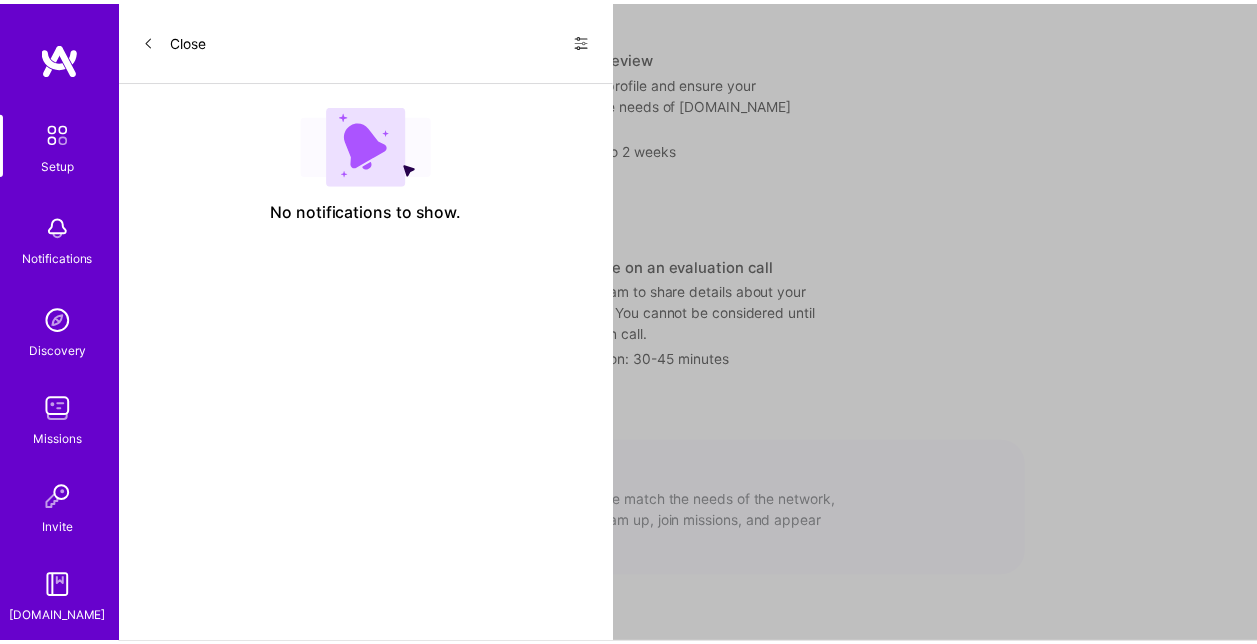 scroll, scrollTop: 0, scrollLeft: 0, axis: both 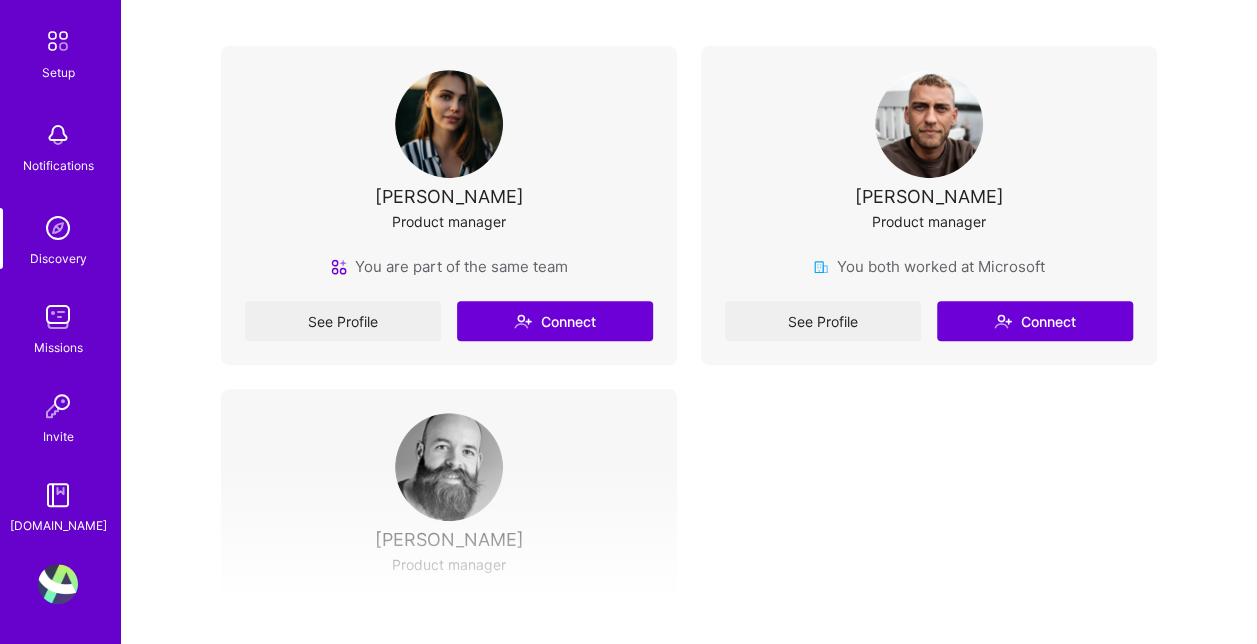 click at bounding box center [58, 317] 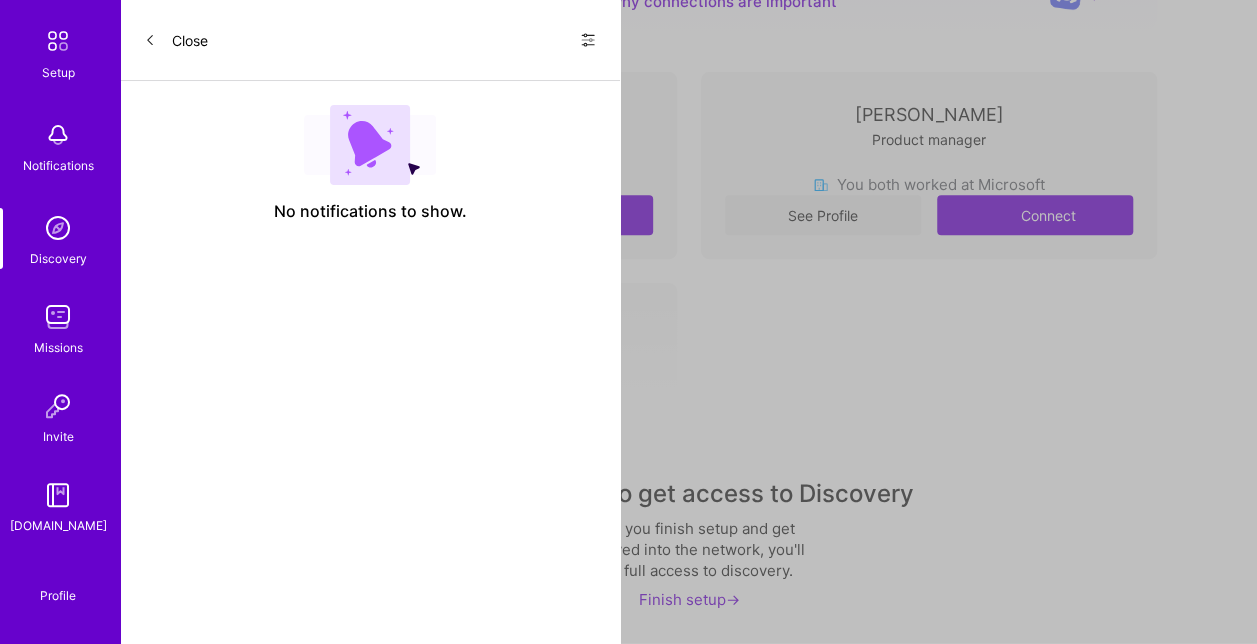 scroll, scrollTop: 0, scrollLeft: 0, axis: both 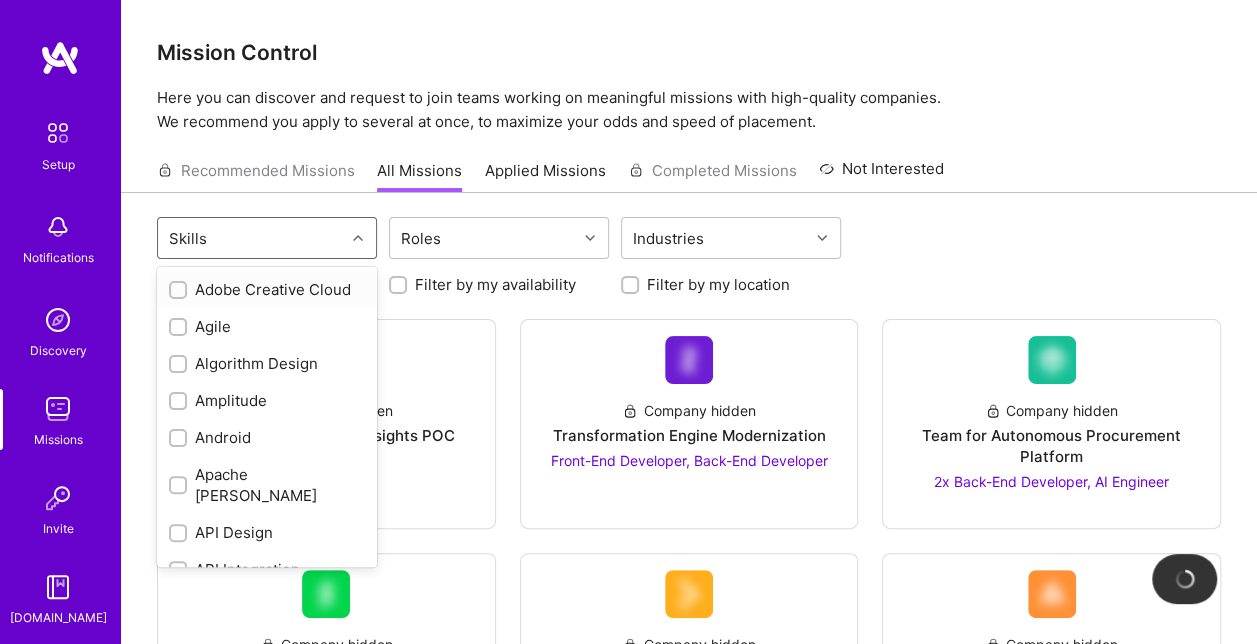 click on "Skills" at bounding box center [251, 238] 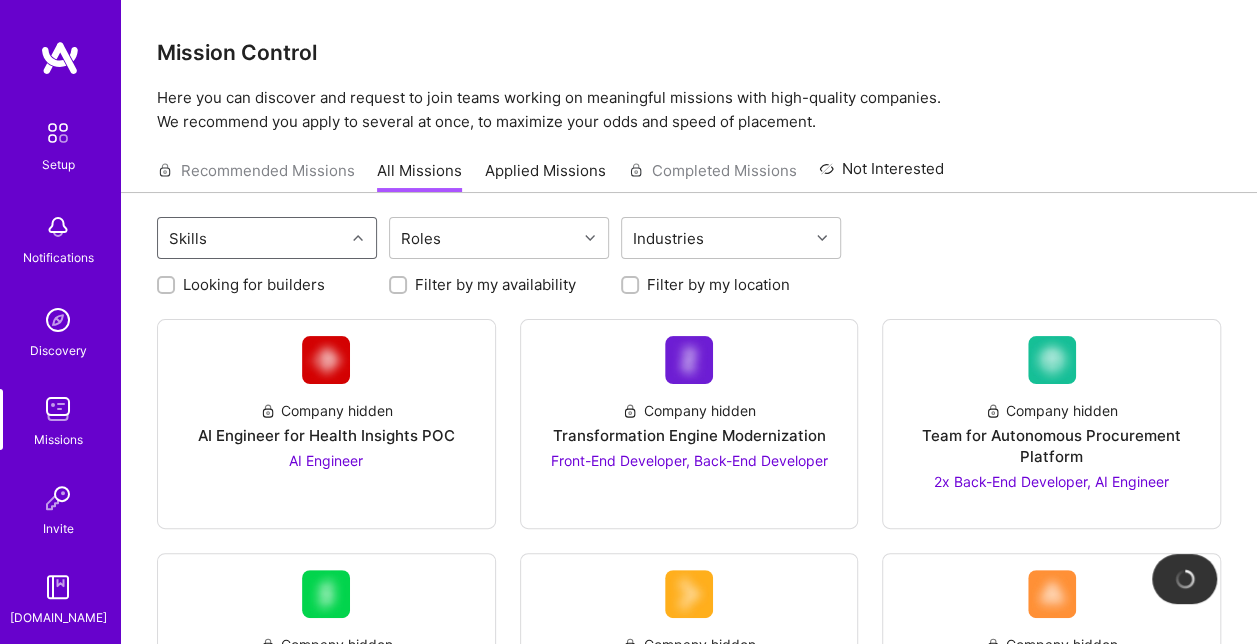 click on "Skills" at bounding box center [251, 238] 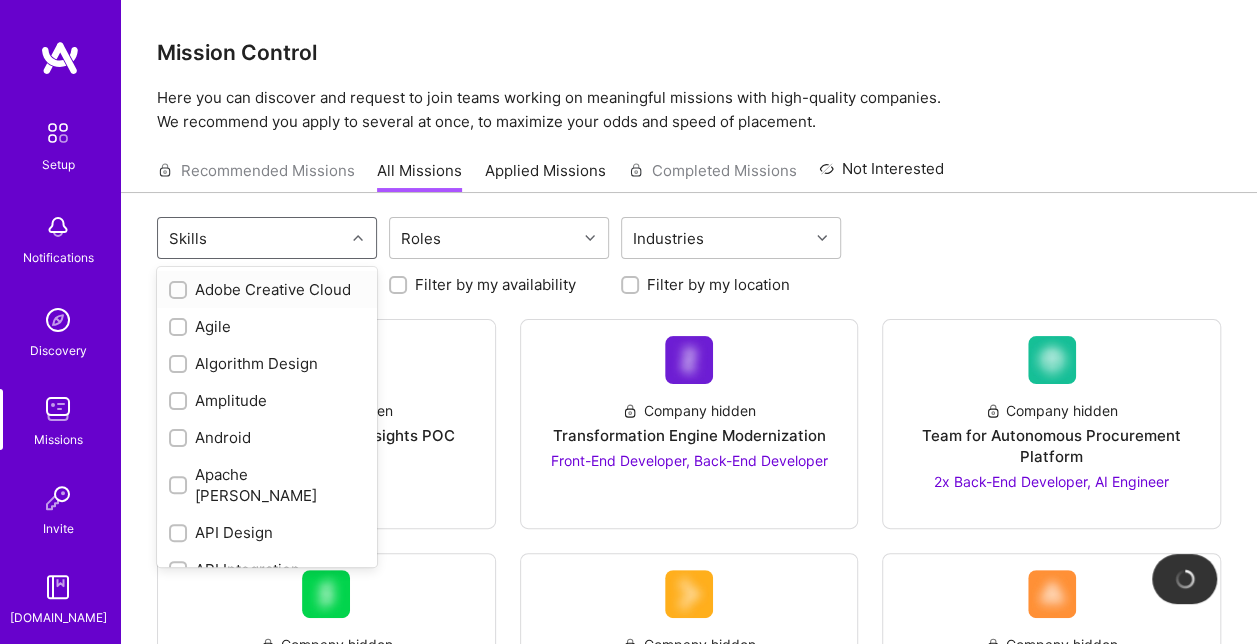 click on "Skills" at bounding box center (251, 238) 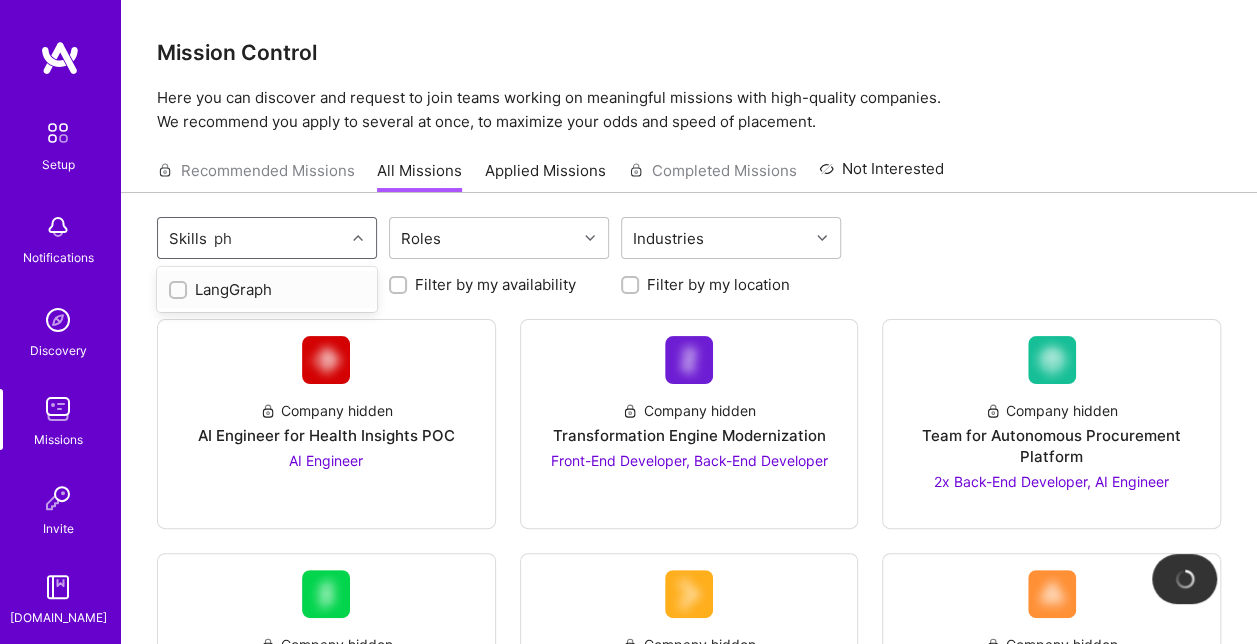 type on "php" 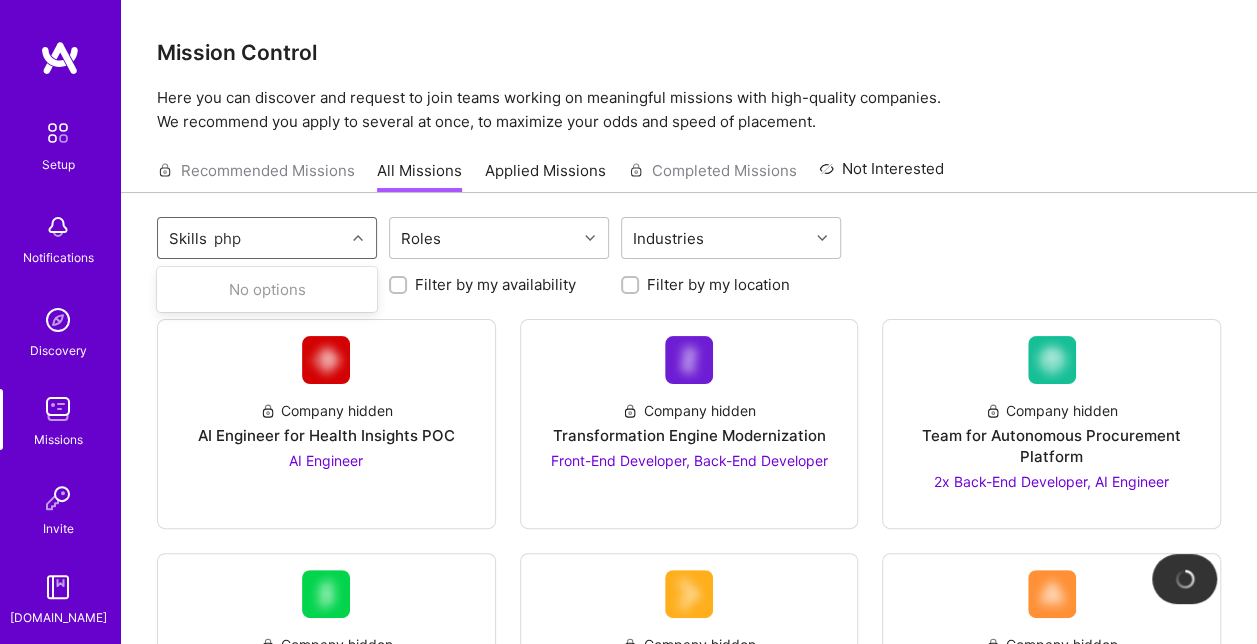 type 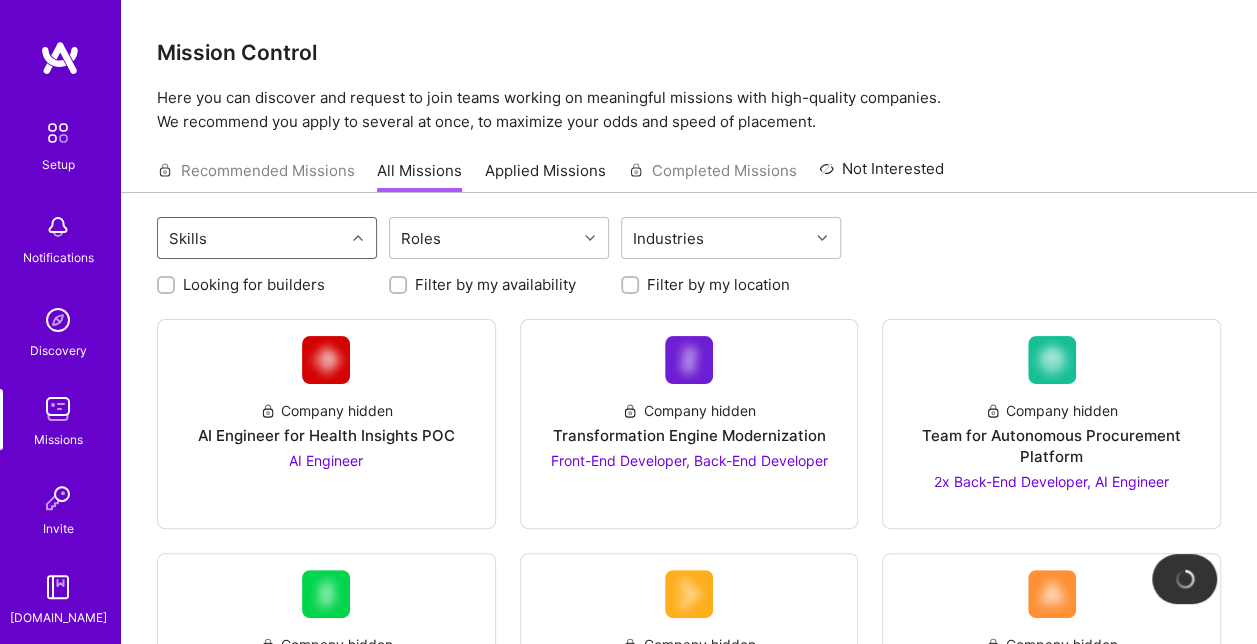 drag, startPoint x: 268, startPoint y: 229, endPoint x: 114, endPoint y: 259, distance: 156.89487 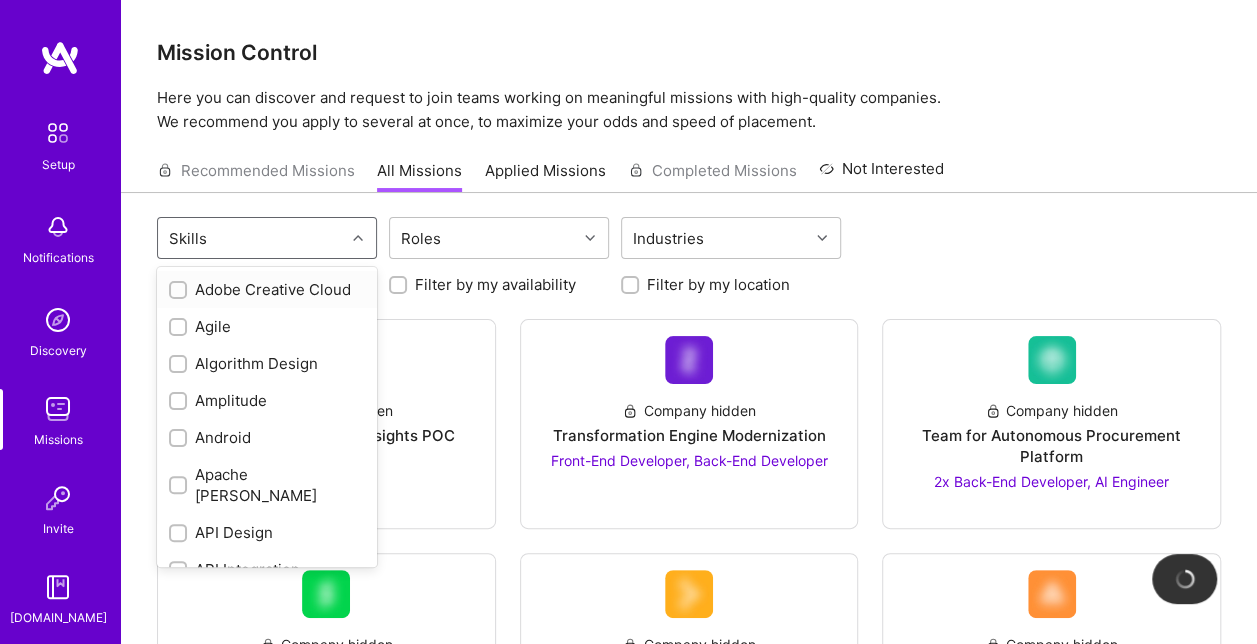 click on "Skills" at bounding box center [251, 238] 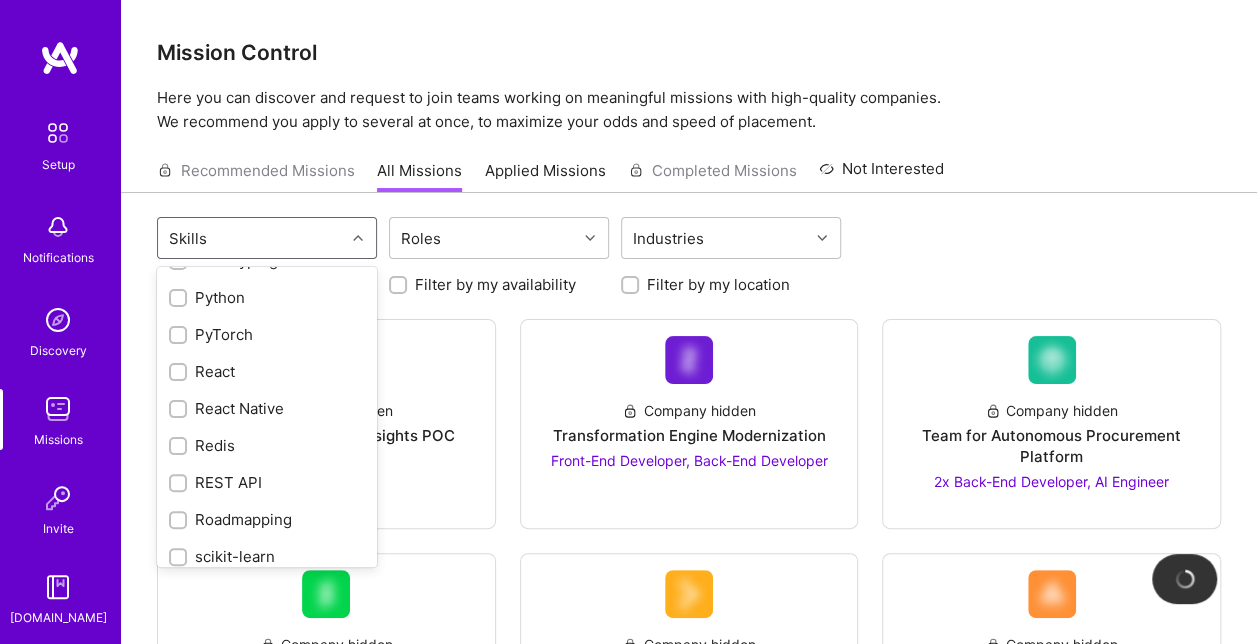 scroll, scrollTop: 2116, scrollLeft: 0, axis: vertical 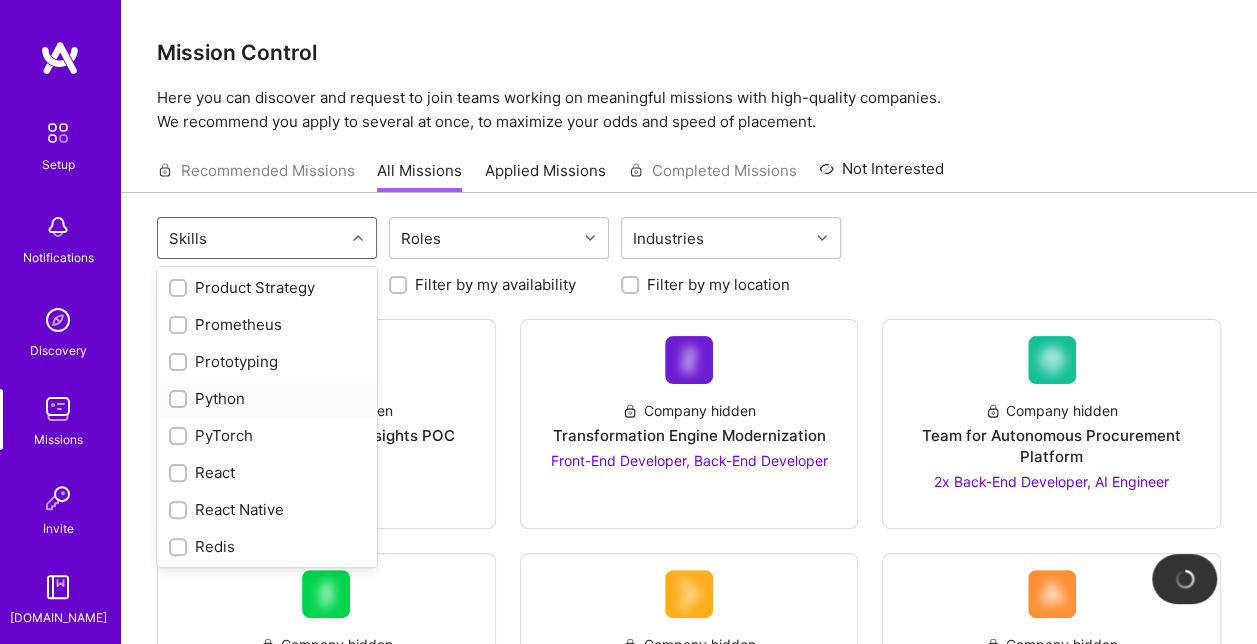 click at bounding box center [180, 400] 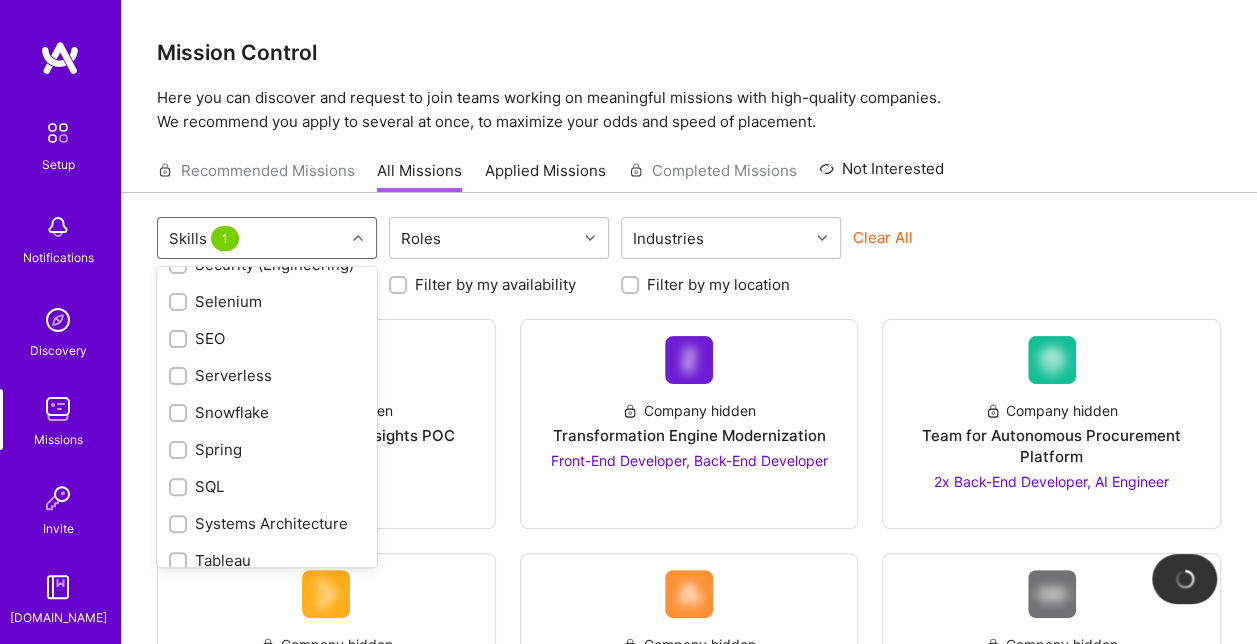 scroll, scrollTop: 2588, scrollLeft: 0, axis: vertical 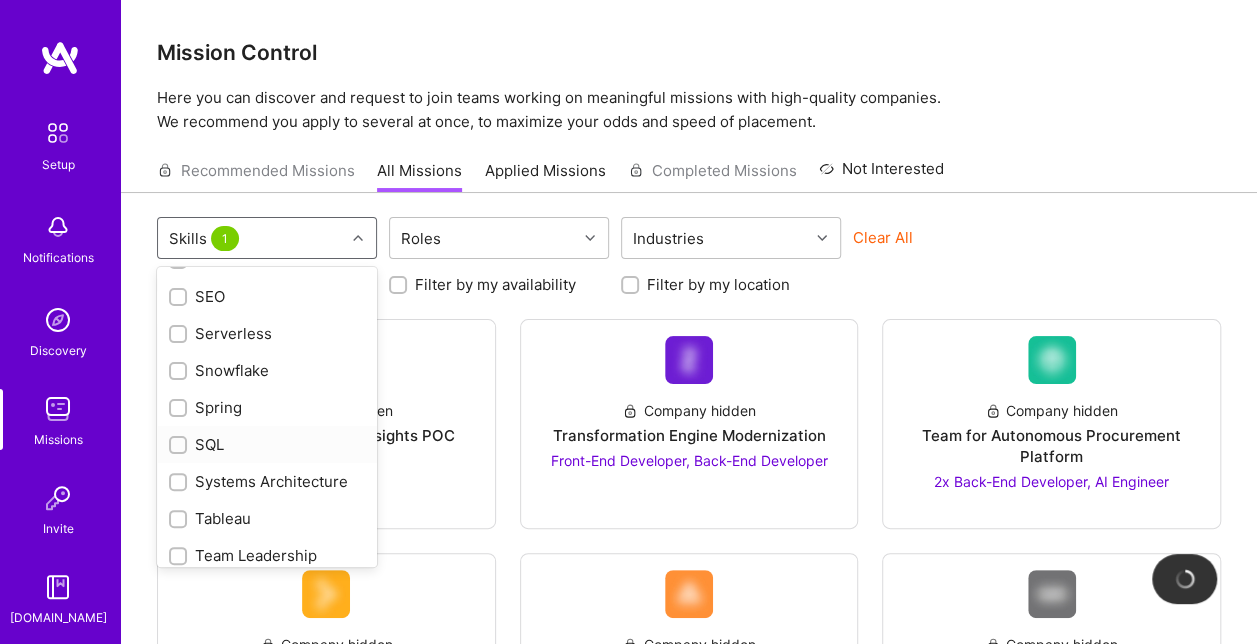 click at bounding box center (180, 446) 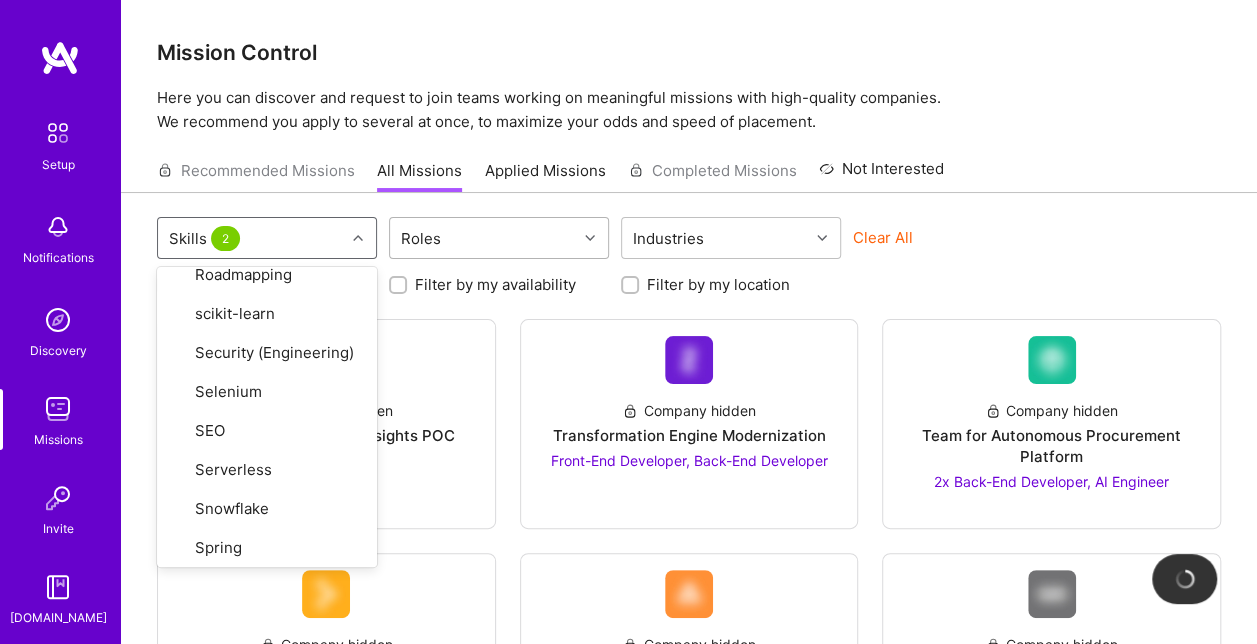 click on "Roles" at bounding box center [483, 238] 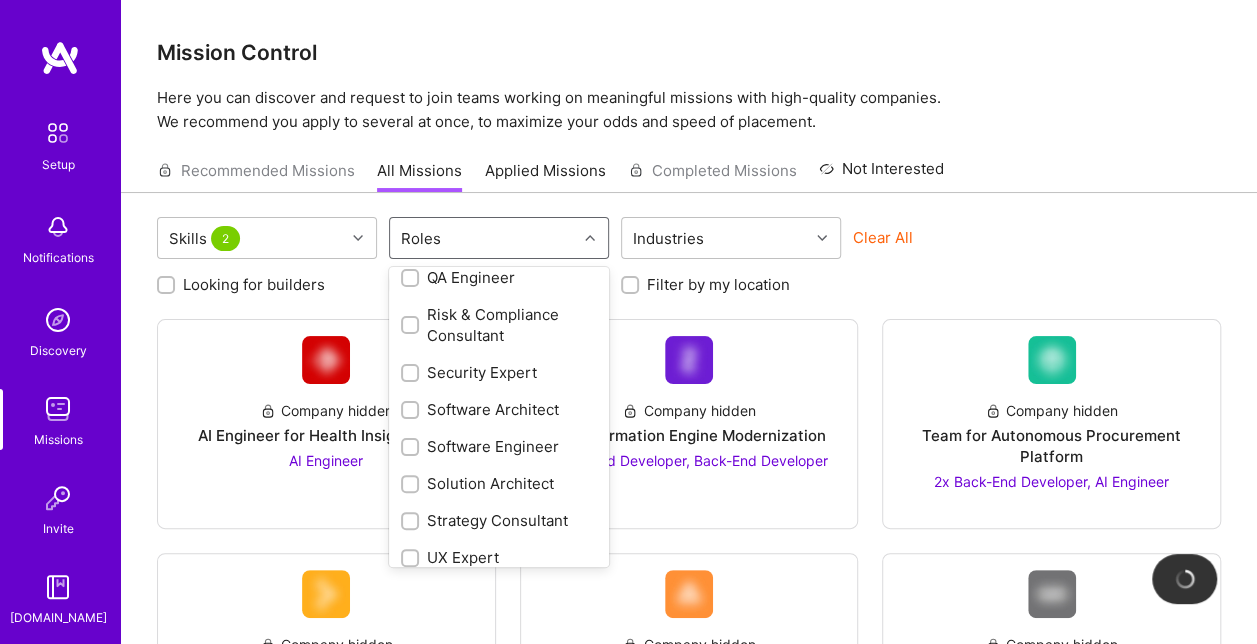 scroll, scrollTop: 1272, scrollLeft: 0, axis: vertical 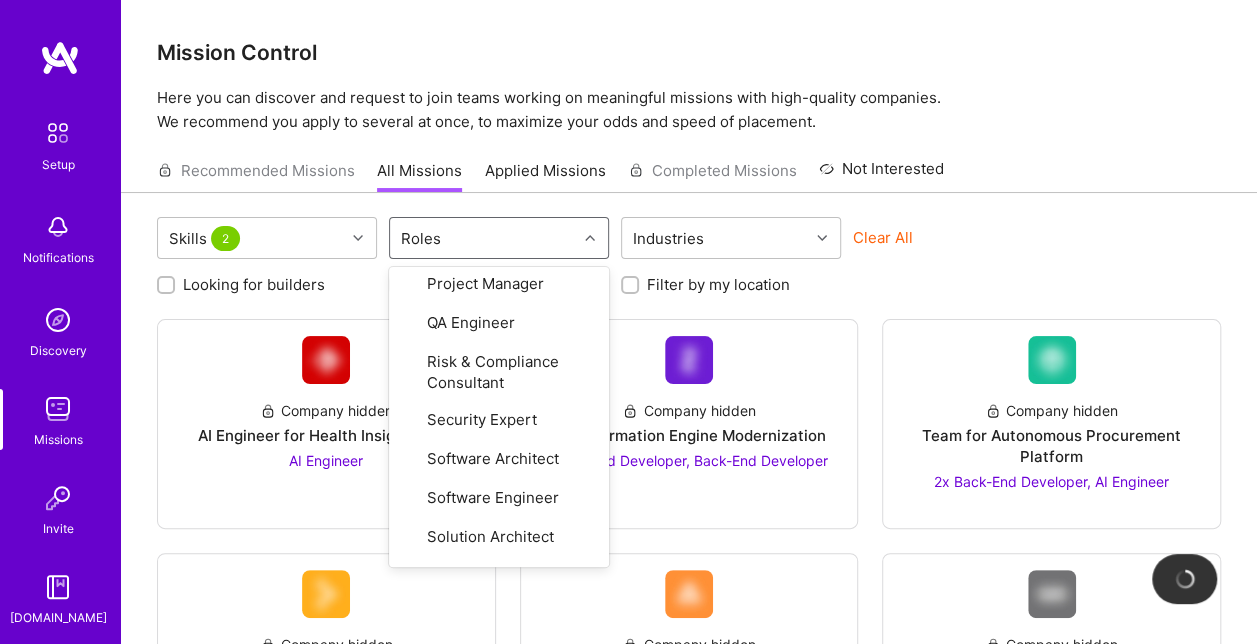 click on "Skills 2 option UX Expert focused, 40 of 40. 40 results available. Use Up and Down to choose options, press Enter to select the currently focused option, press Escape to exit the menu, press Tab to select the option and exit the menu. Roles AI Architect AI Engineer AI Product Manager Analytics Engineer Android Developer Back-End Developer Brand Designer Chief Technology Officer (CTO) Cloud Expert Copywriter Data Analyst Data Architect Data Engineer Data Scientist DevOps Engineer Engineering Manager Financial Advisory Consultant Front-End Developer Full-Stack Developer Graphics Designer Growth Marketer iOS Developer Marketing Strategist ML Engineer MLOps Mobile Developer Product Designer Product Manager Product Marketing Manager Product Owner Program Manager Project Manager QA Engineer Risk & Compliance Consultant Security Expert Software Architect Software Engineer Solution Architect Strategy Consultant UX Expert Industries Clear All Looking for builders Filter by my availability Filter by my location" at bounding box center [689, 1417] 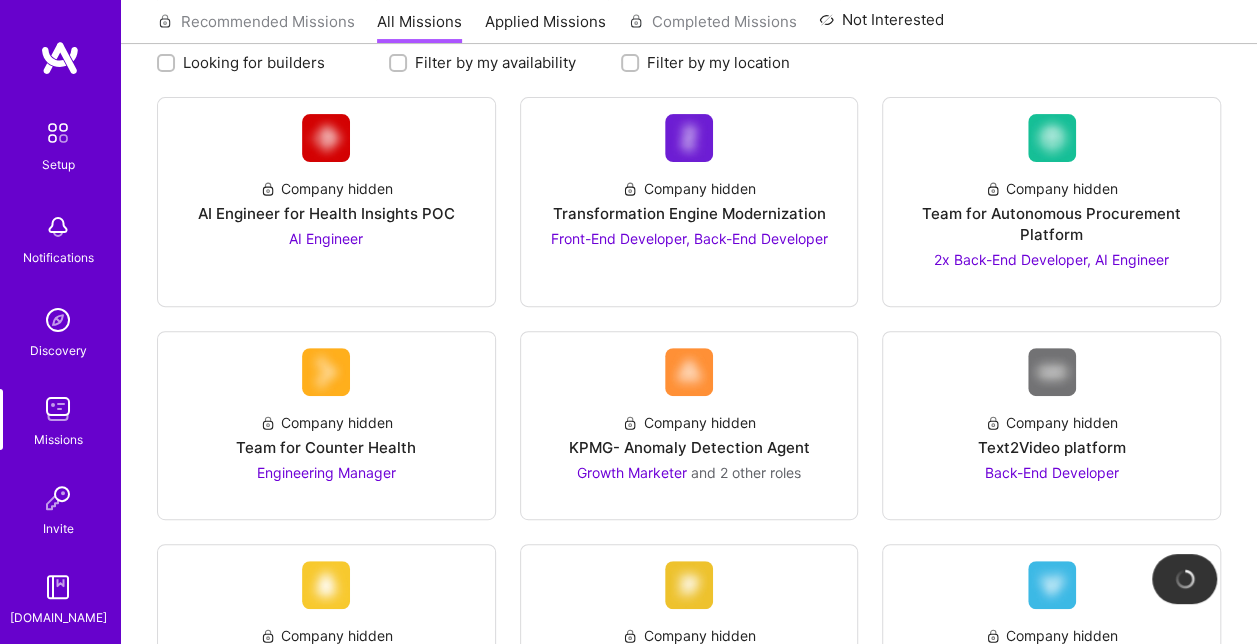 scroll, scrollTop: 228, scrollLeft: 0, axis: vertical 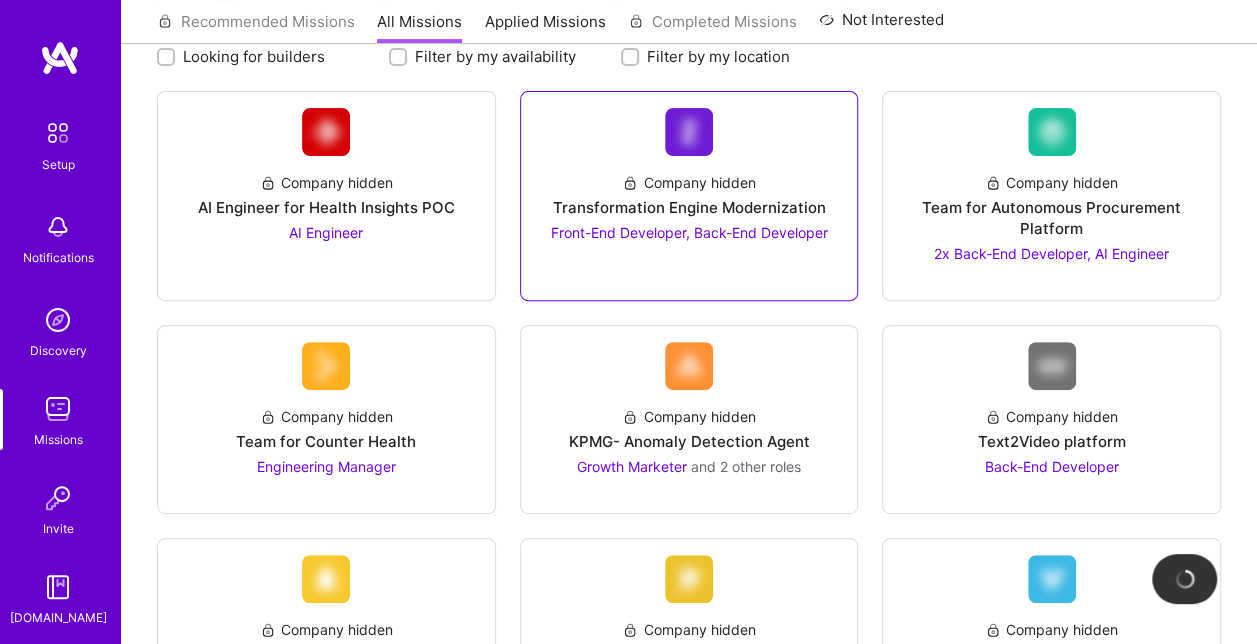 click on "Front-End Developer, Back-End Developer" at bounding box center (688, 232) 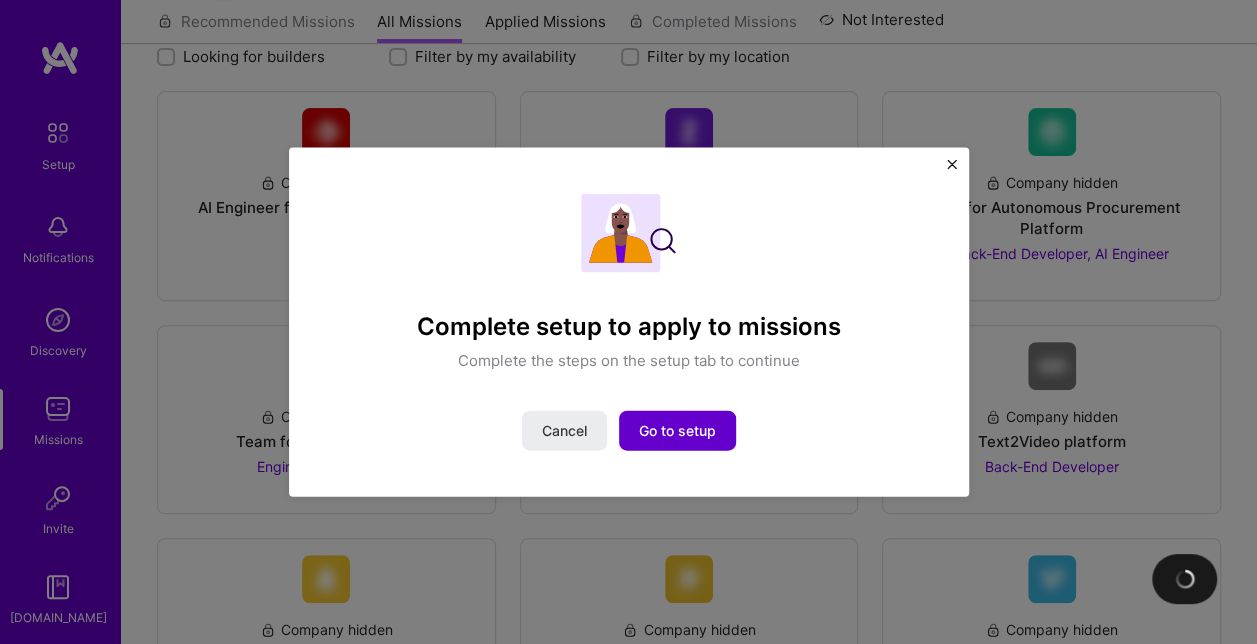 click on "Go to setup" at bounding box center (677, 430) 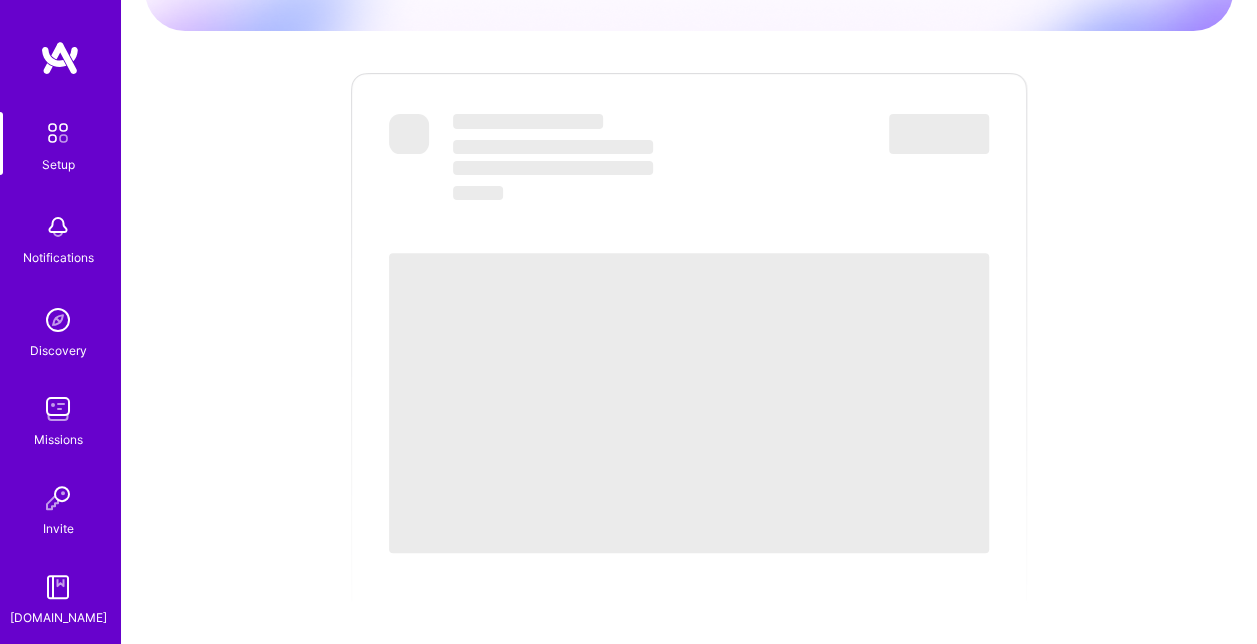 scroll, scrollTop: 0, scrollLeft: 0, axis: both 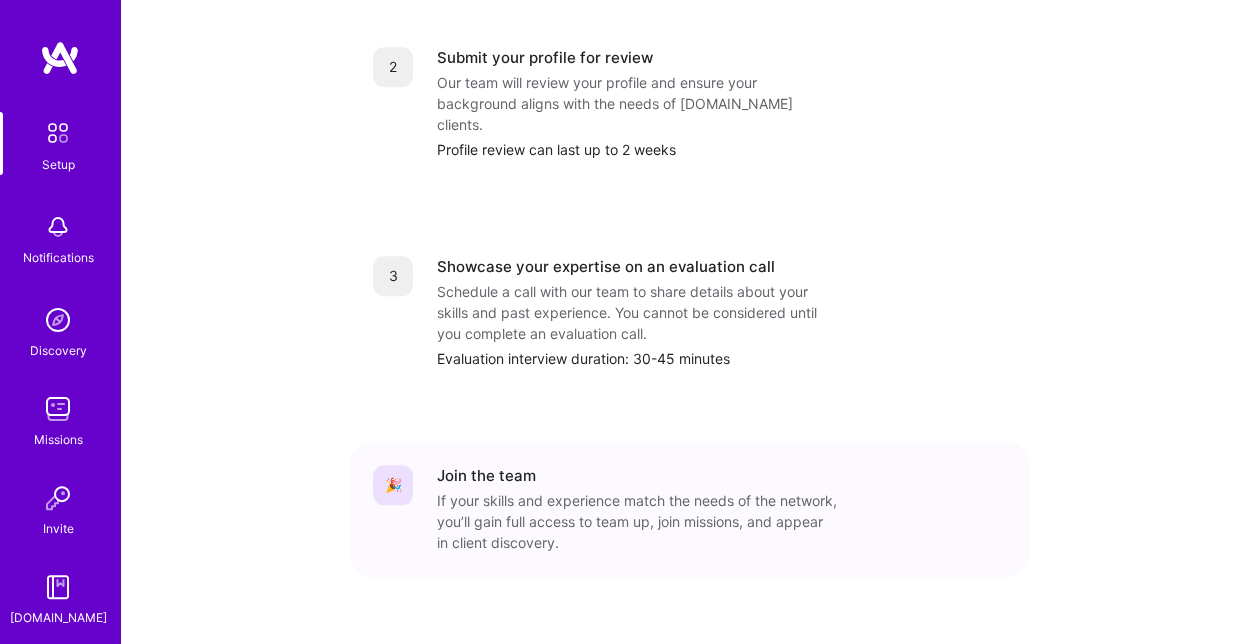 click on "If your skills and experience match the needs of the network, you’ll gain full access to team up, join missions, and appear in client discovery." at bounding box center (637, 521) 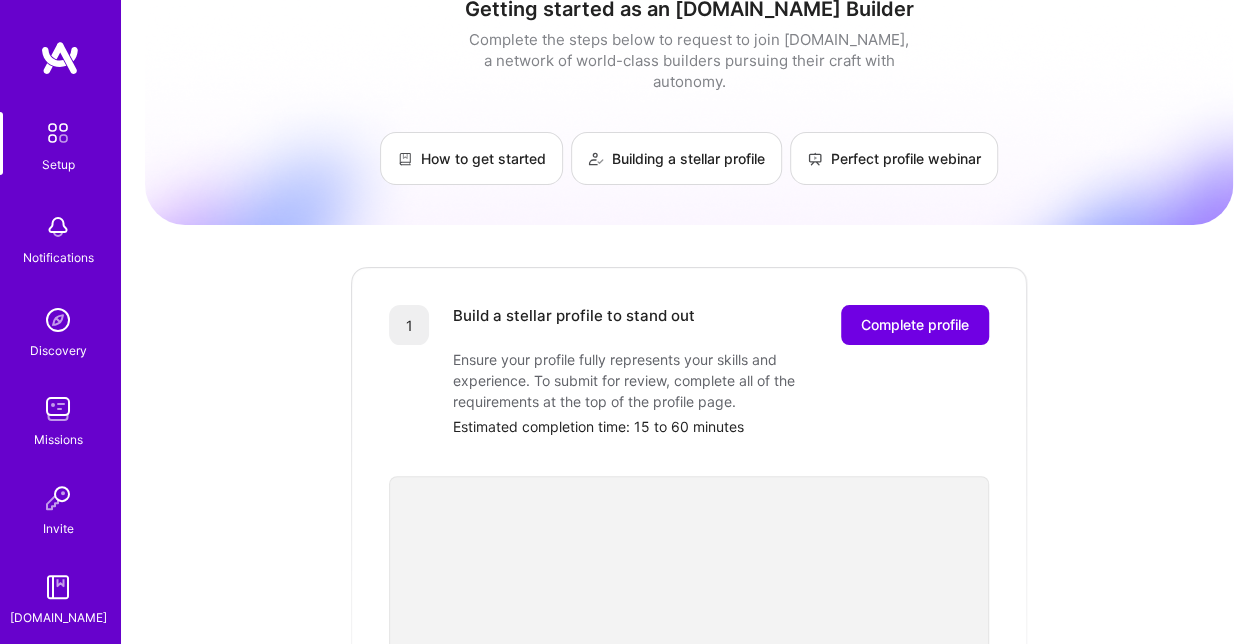 scroll, scrollTop: 8, scrollLeft: 0, axis: vertical 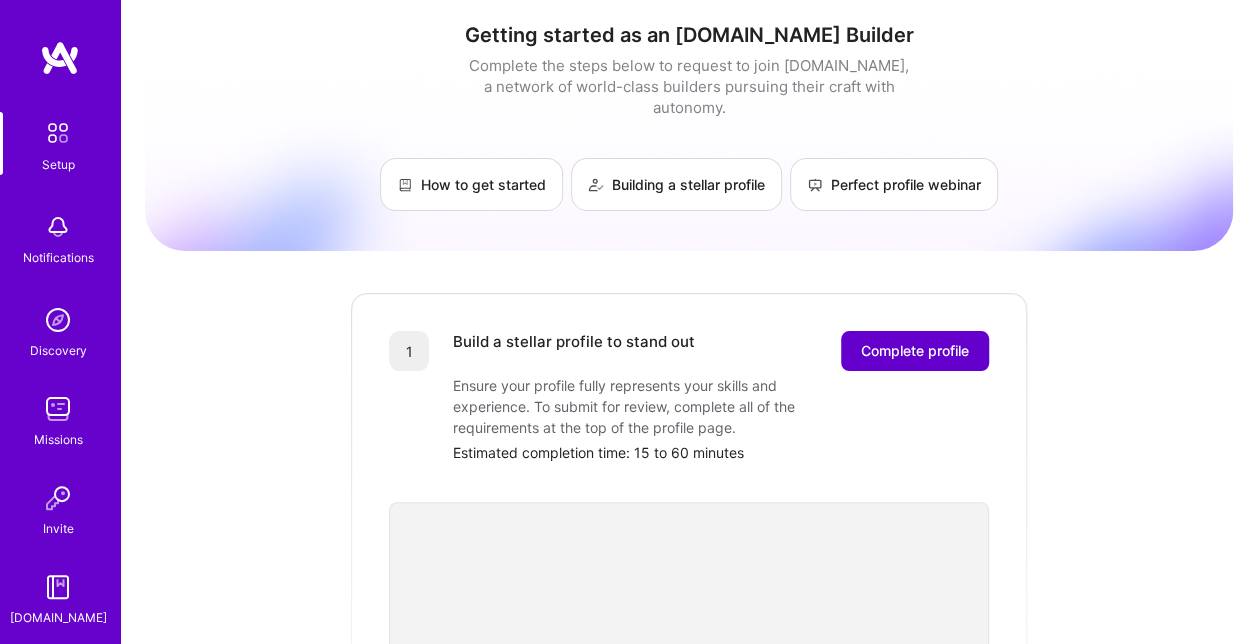 click on "Complete profile" at bounding box center [915, 351] 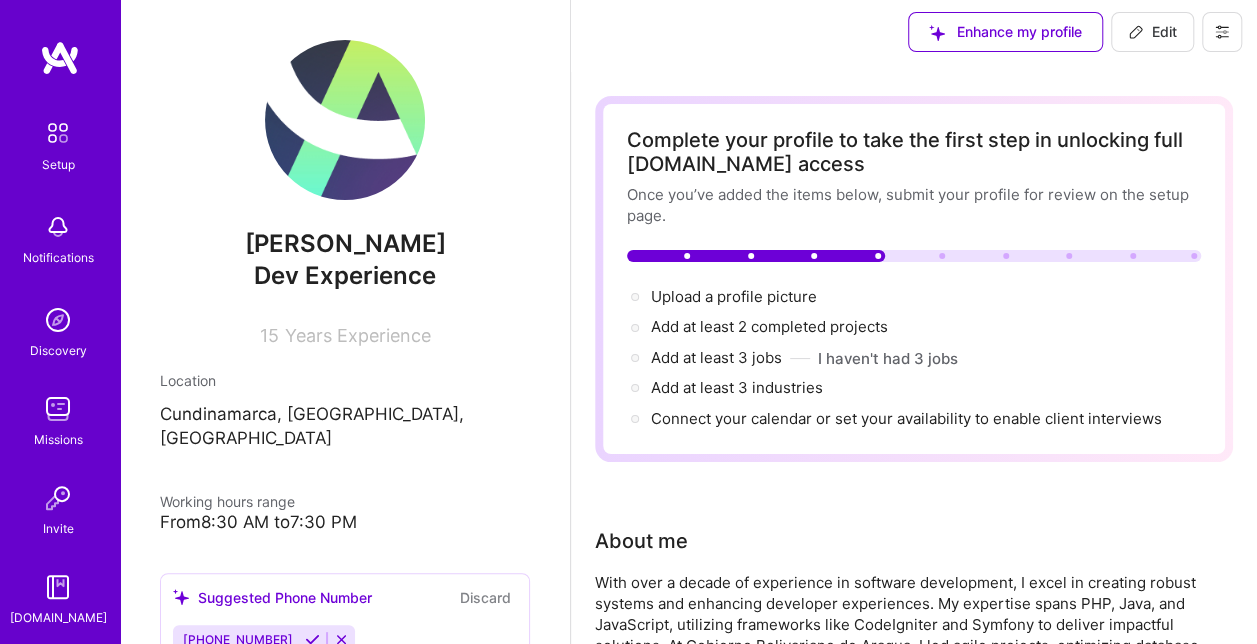 scroll, scrollTop: 0, scrollLeft: 0, axis: both 